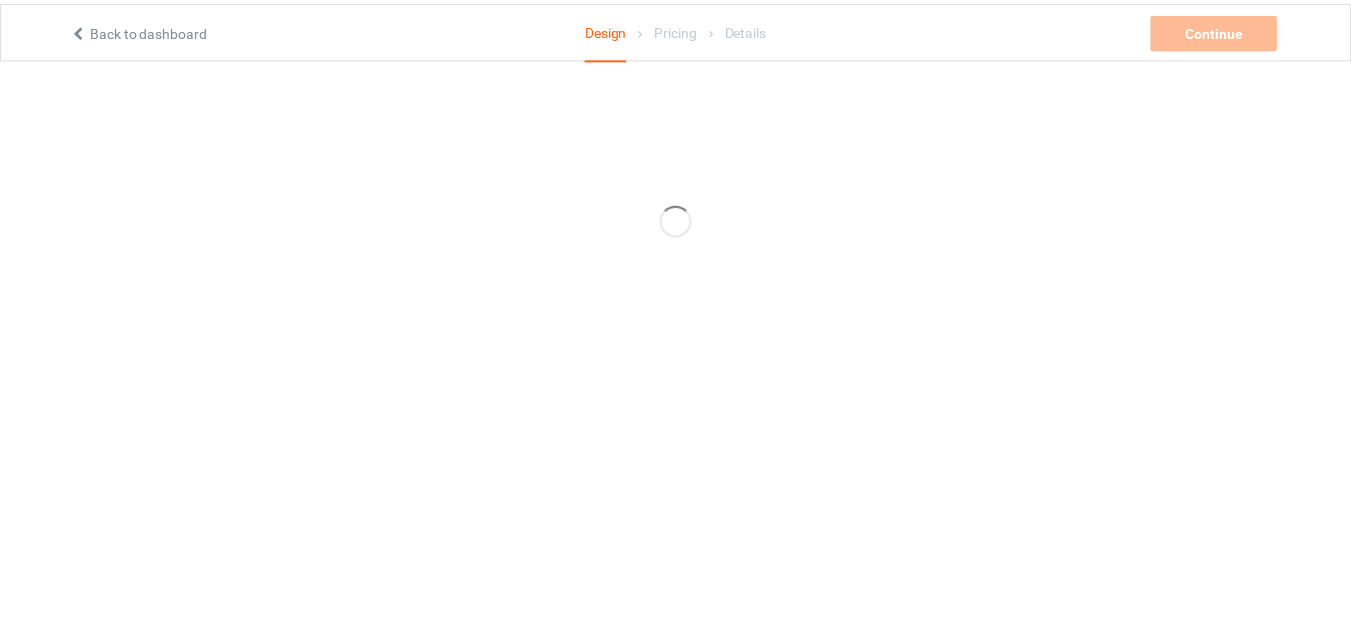 scroll, scrollTop: 0, scrollLeft: 0, axis: both 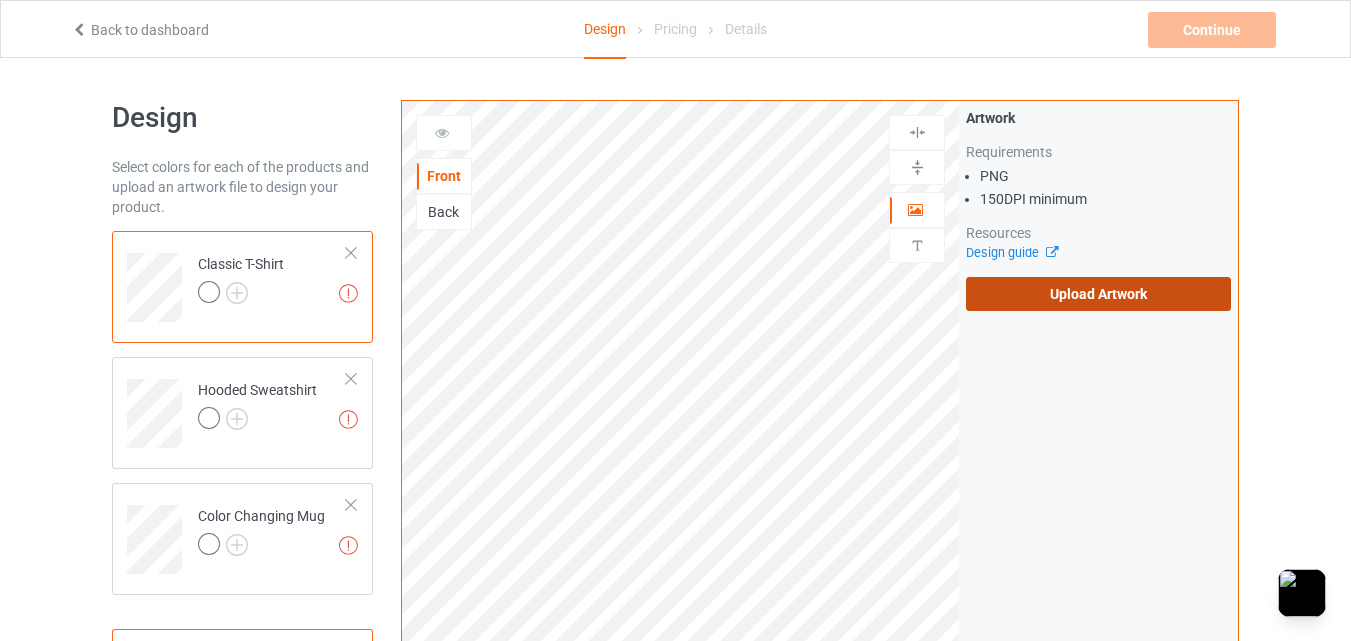 click on "Upload Artwork" at bounding box center (1098, 294) 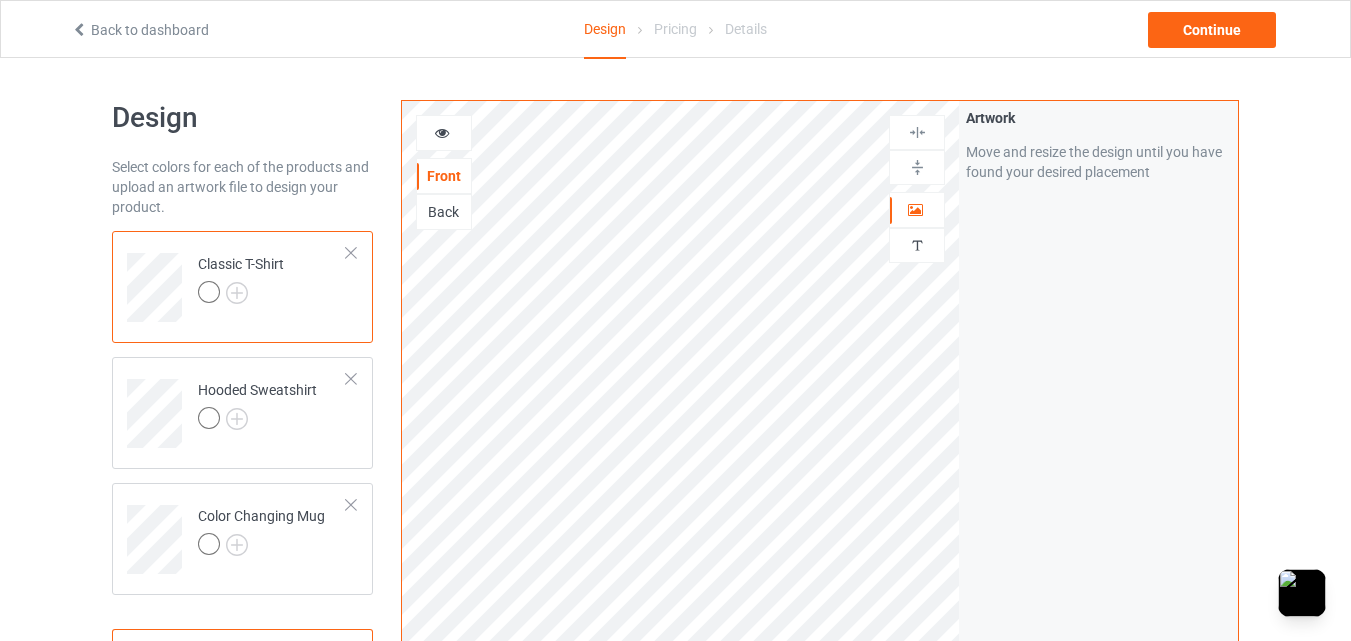 click at bounding box center (442, 130) 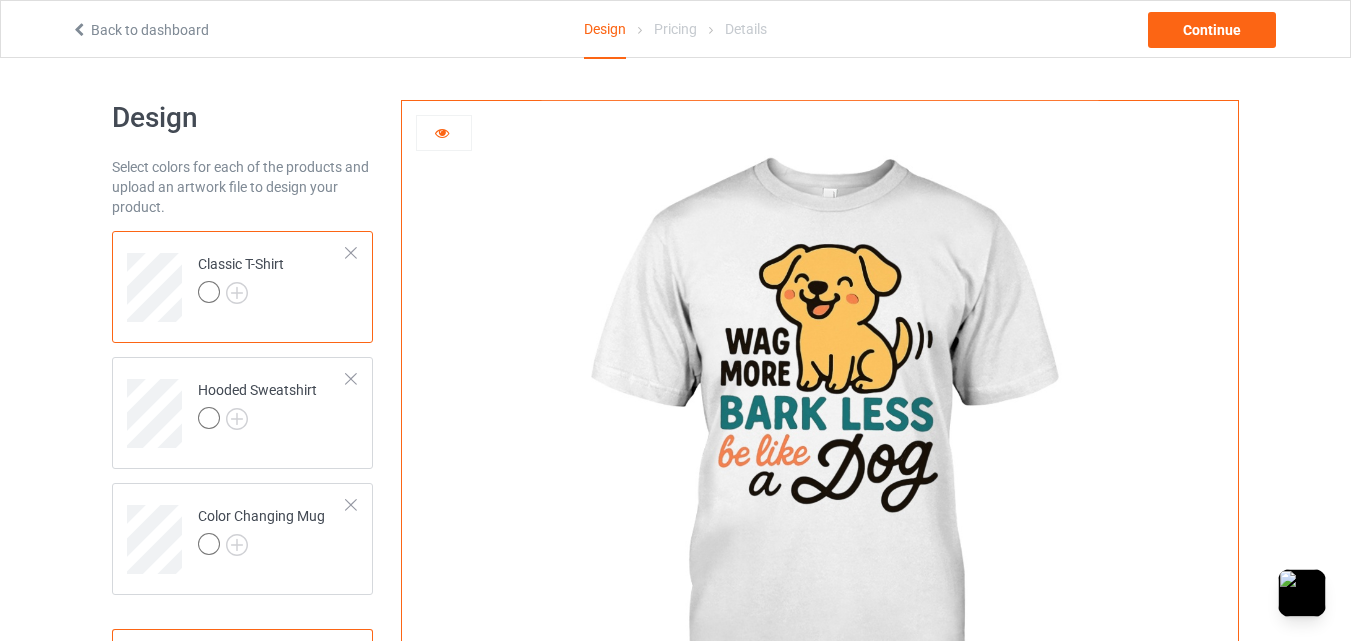 click at bounding box center (444, 133) 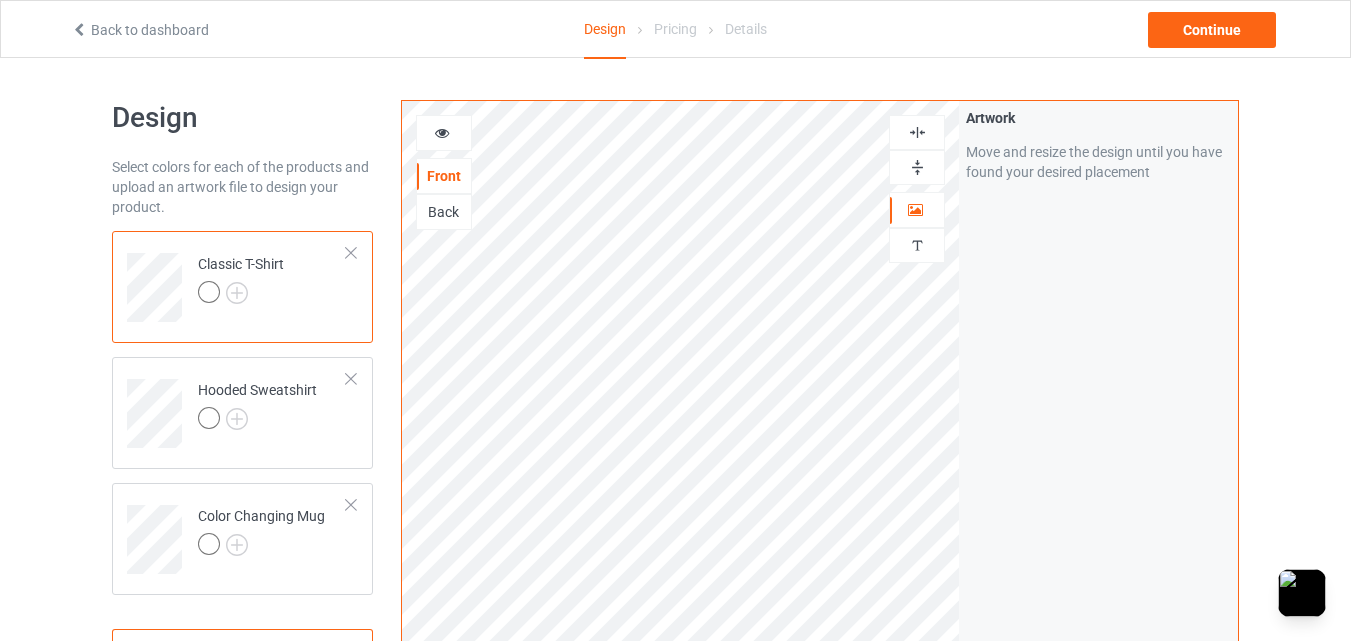 click at bounding box center (442, 130) 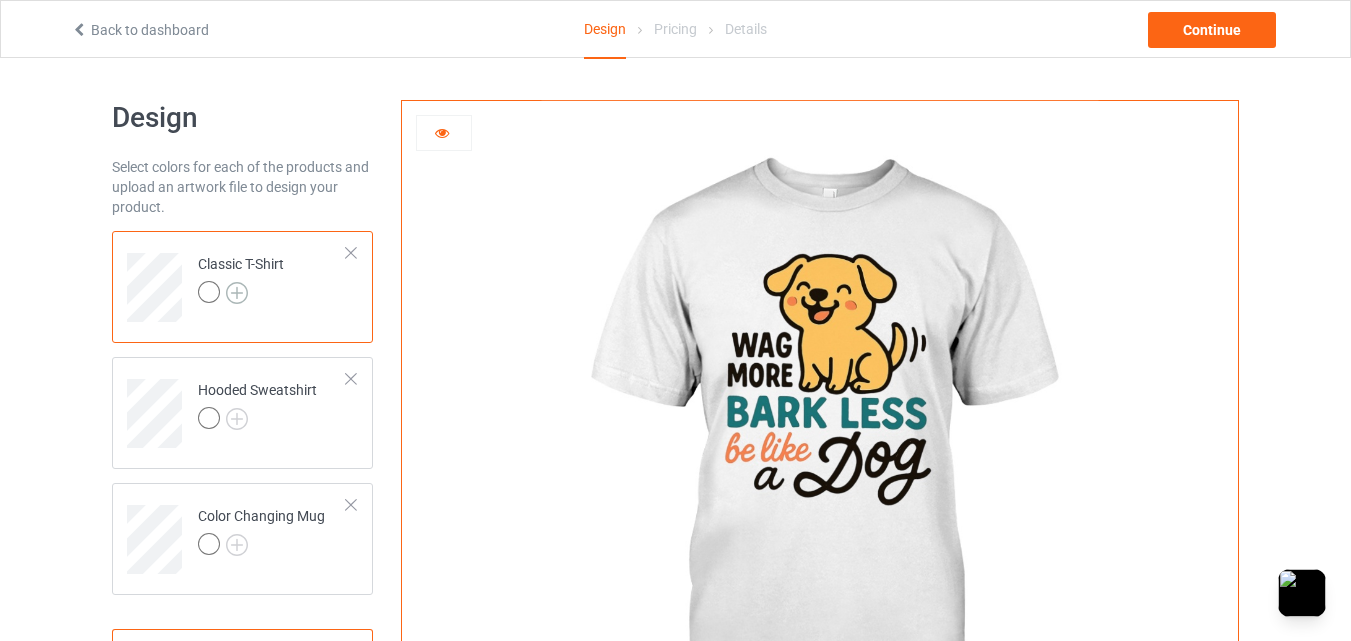 click at bounding box center [237, 293] 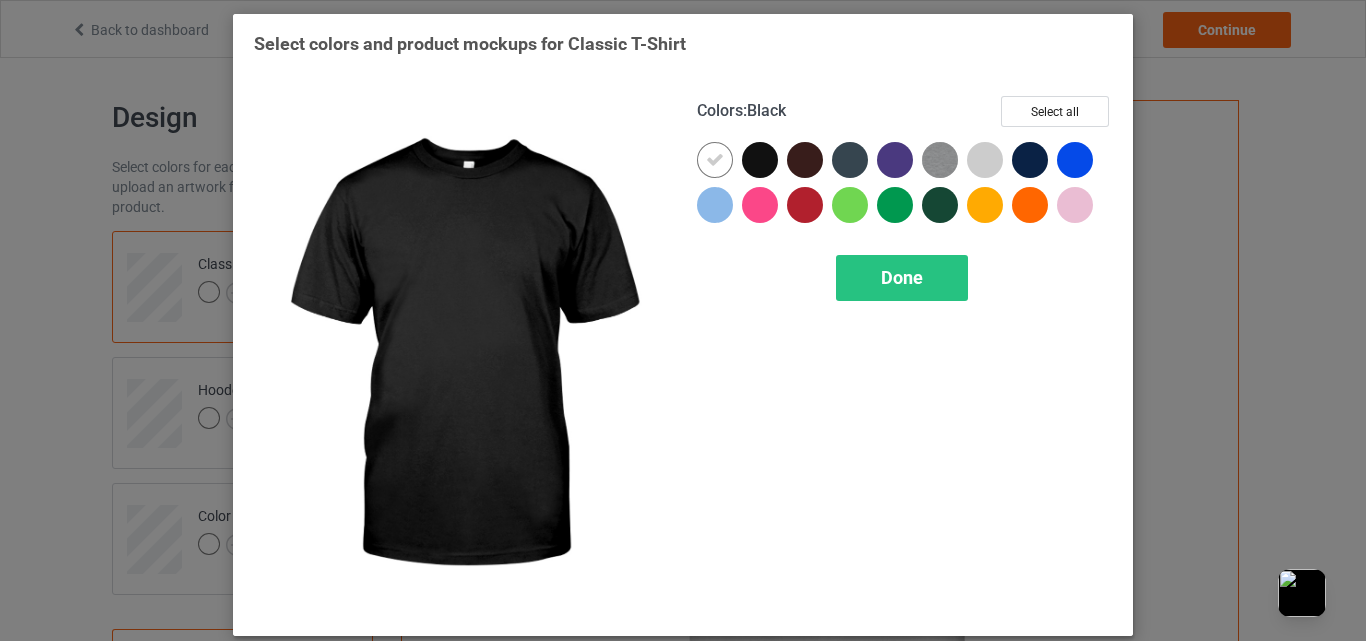 click at bounding box center [760, 160] 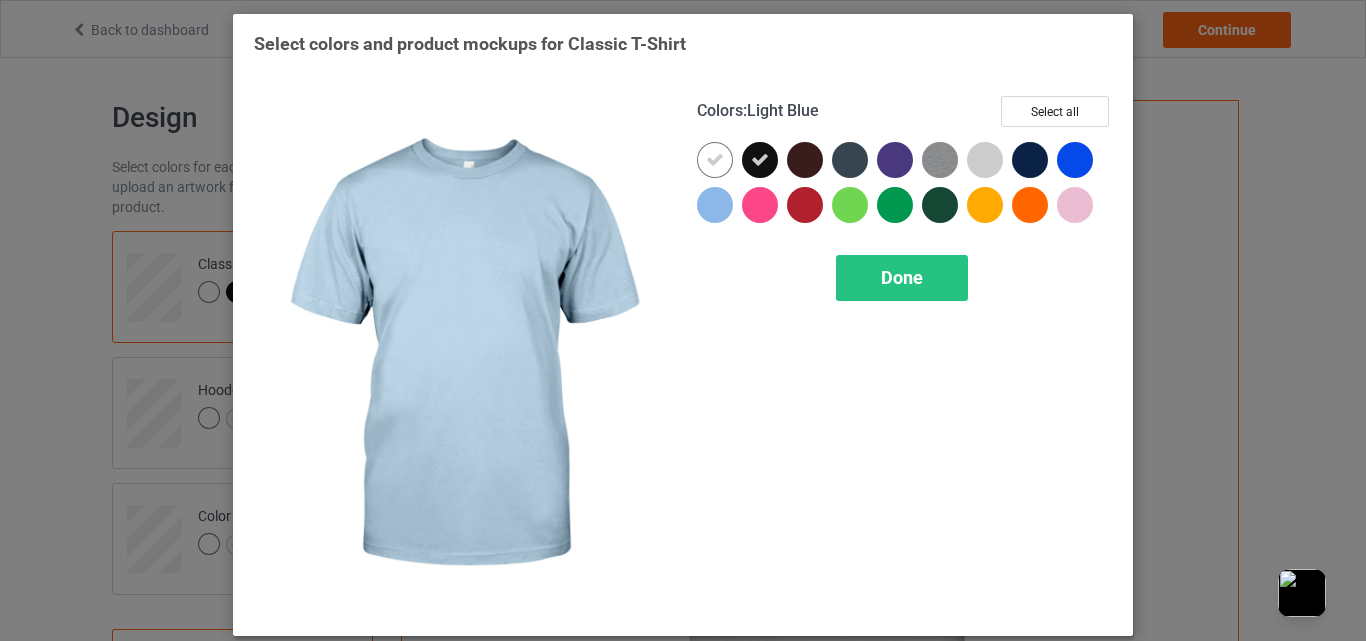 click at bounding box center (715, 205) 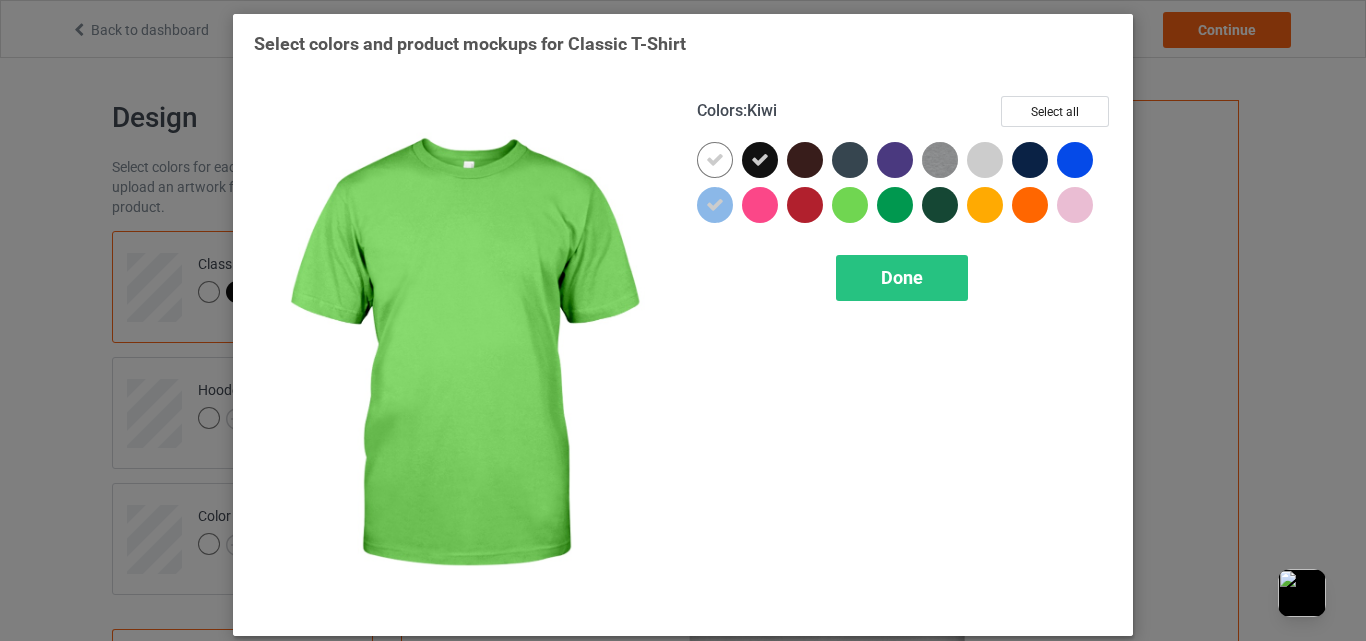click at bounding box center (850, 205) 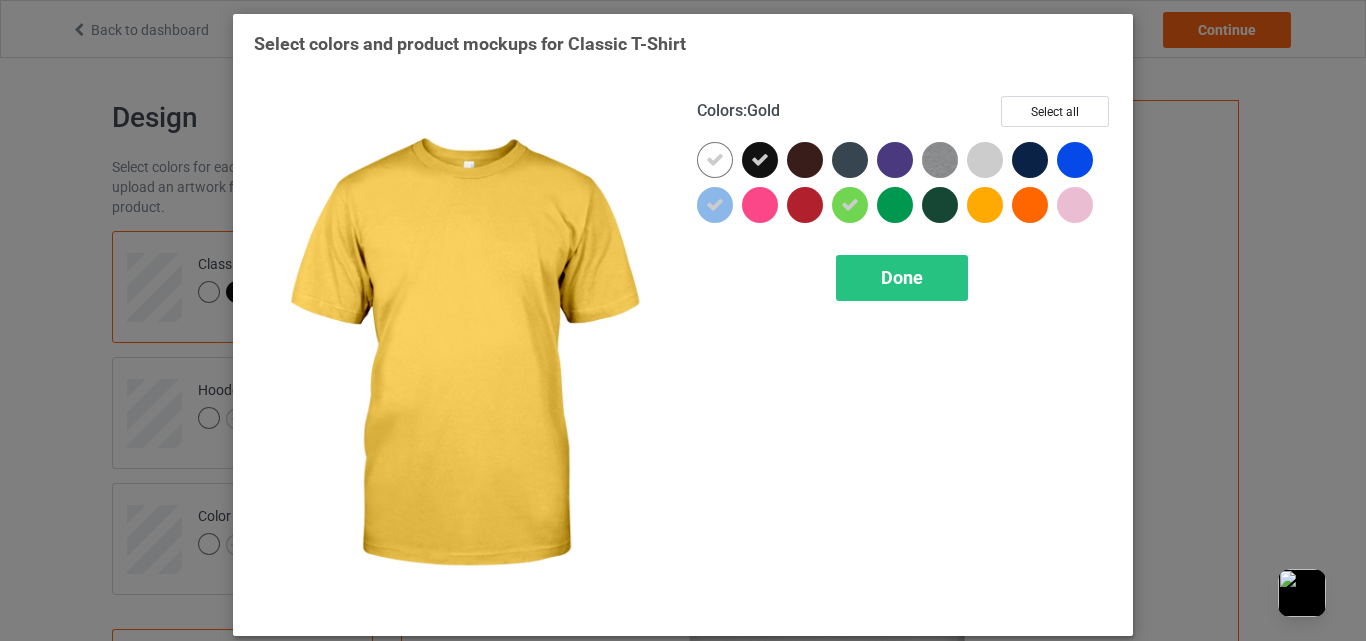 click at bounding box center (985, 205) 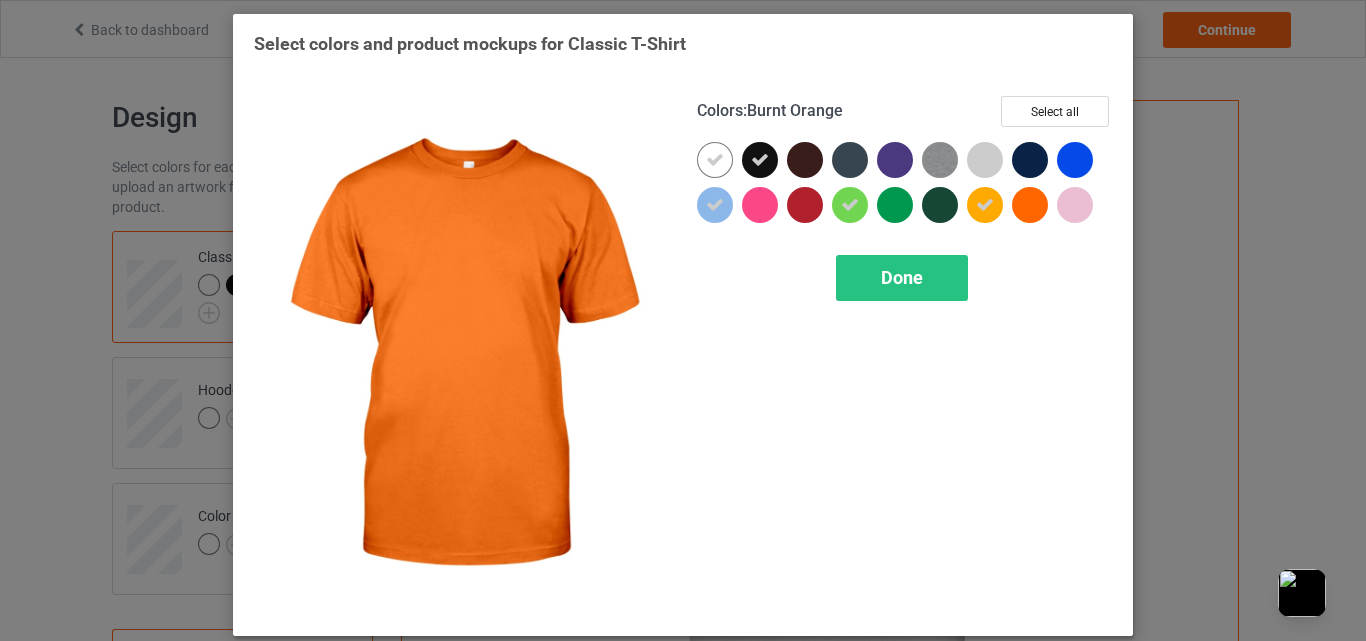 click at bounding box center [1075, 205] 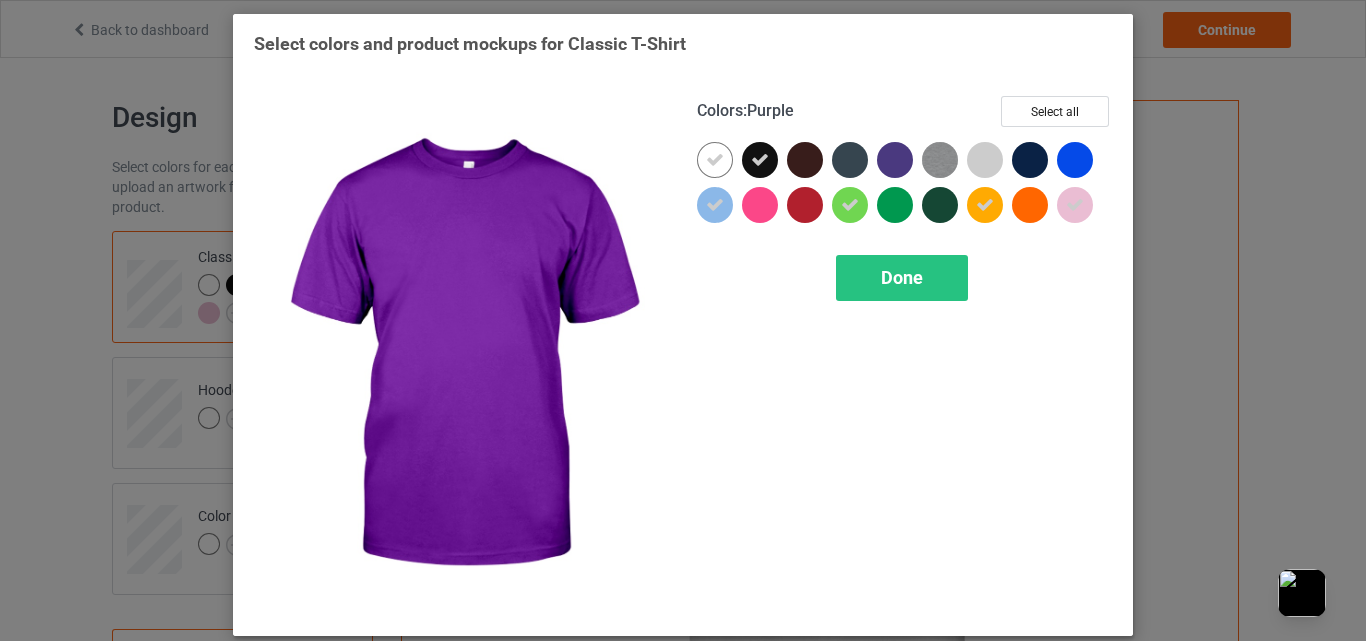 click at bounding box center (895, 160) 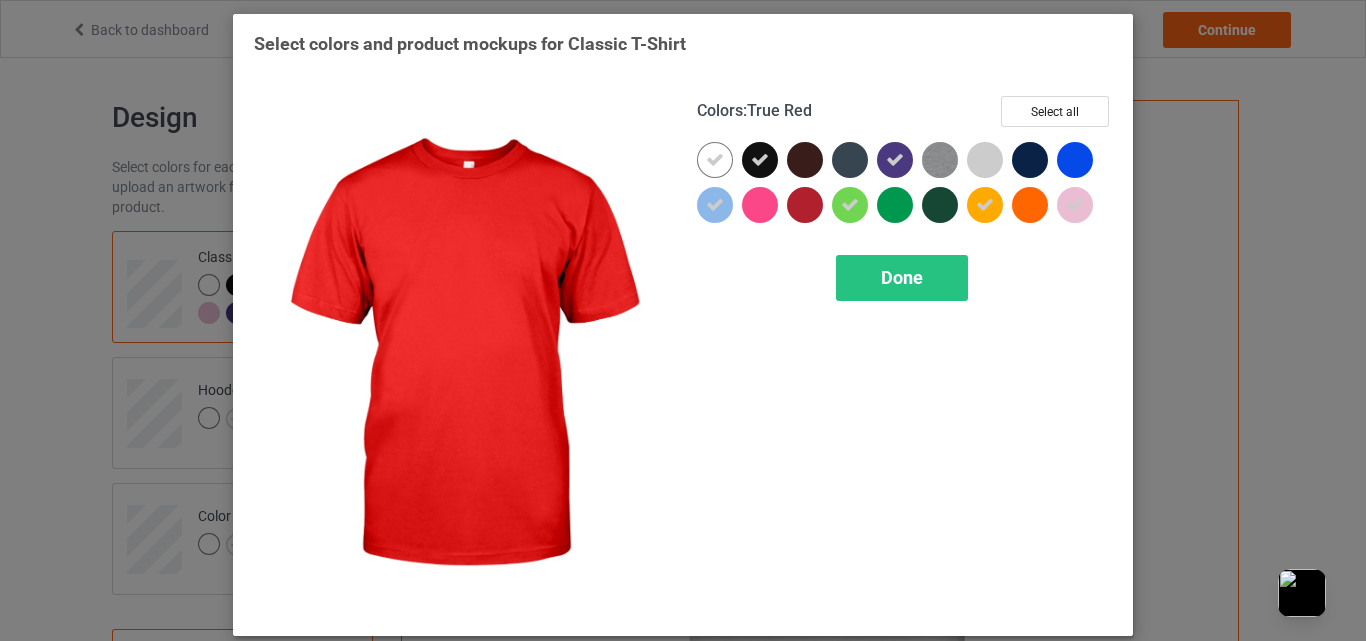 click at bounding box center (805, 205) 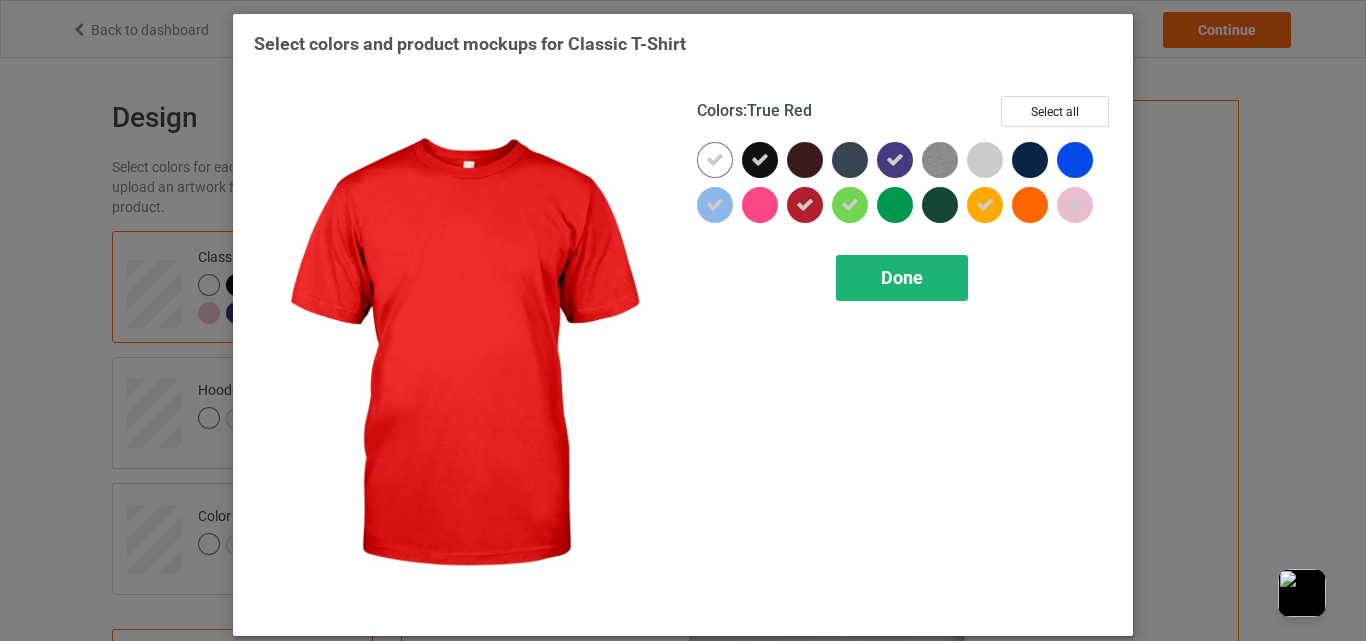 click on "Done" at bounding box center [902, 277] 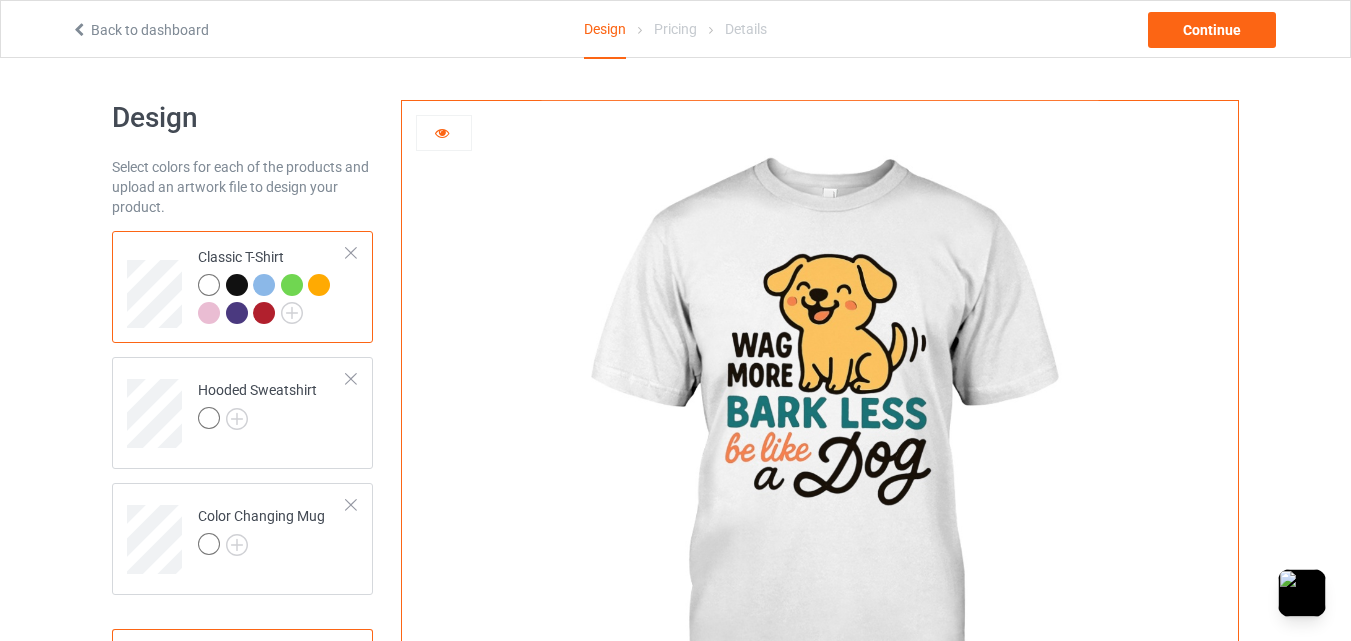 click at bounding box center (237, 285) 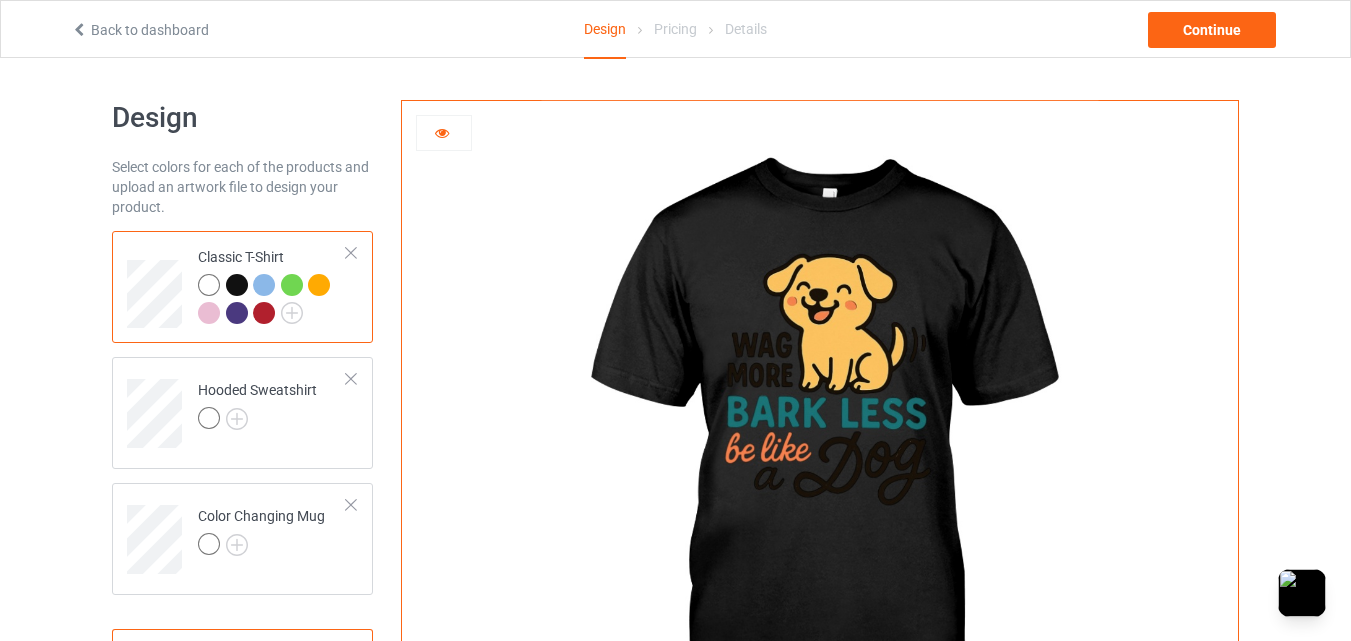 click at bounding box center [264, 285] 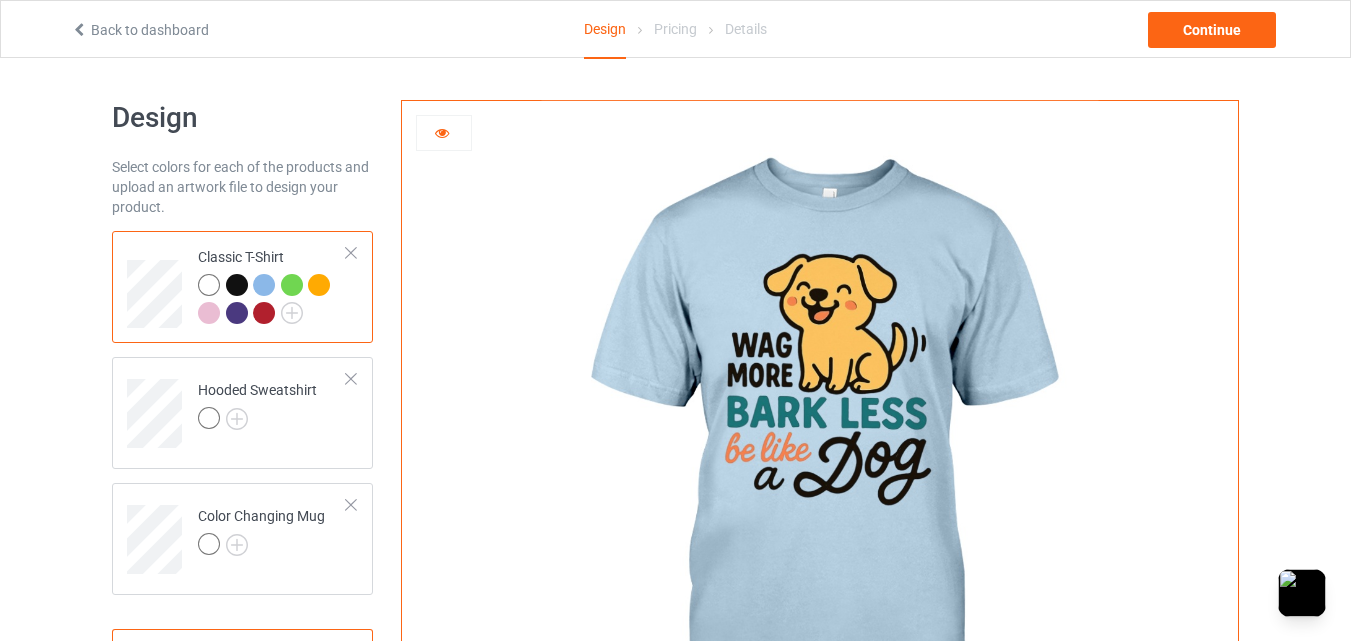click at bounding box center [292, 285] 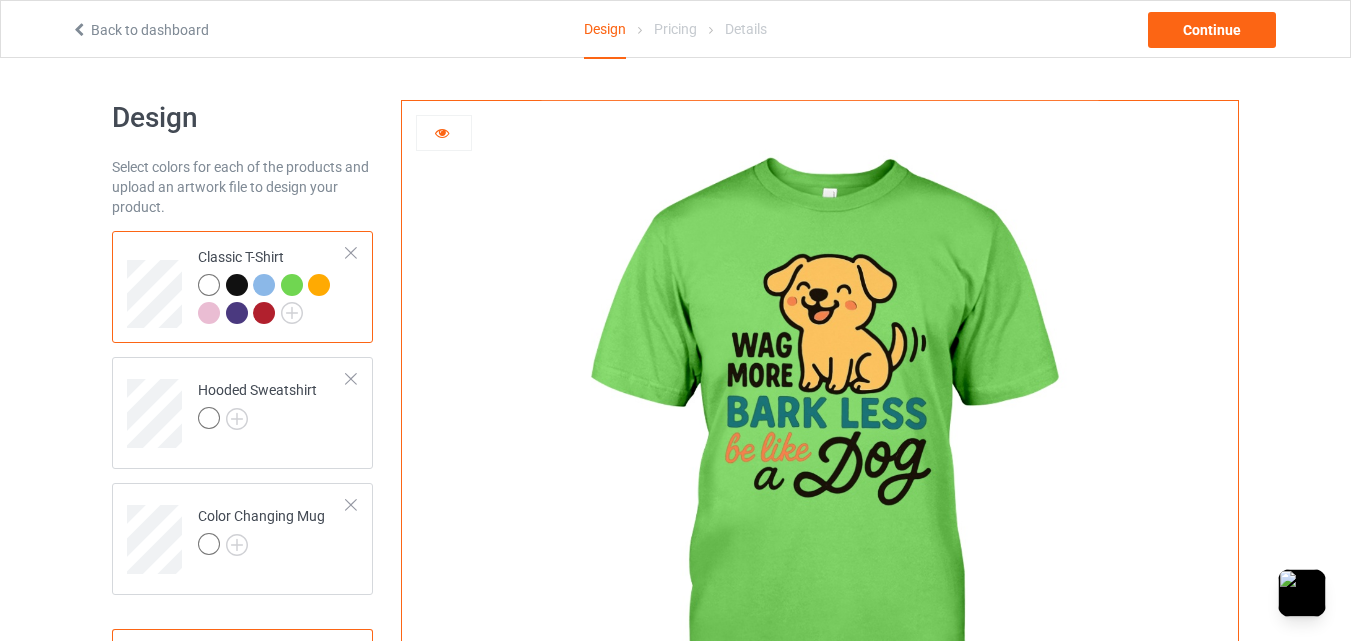 click at bounding box center (319, 285) 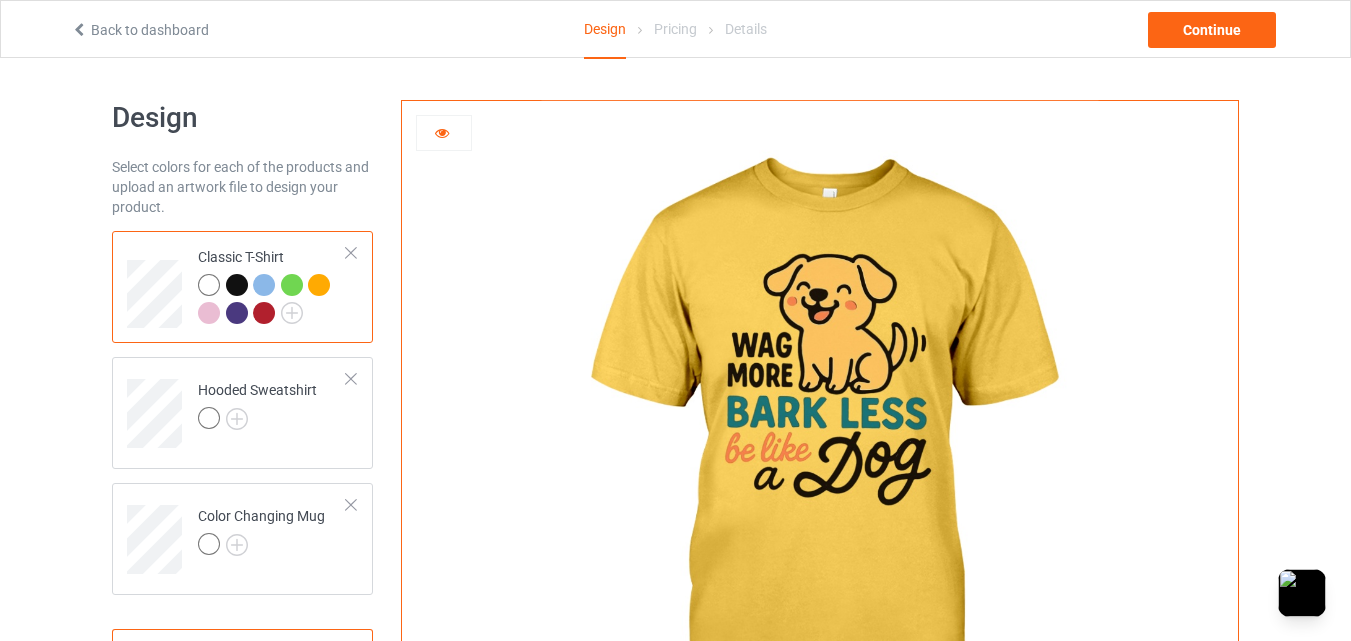 click at bounding box center (292, 285) 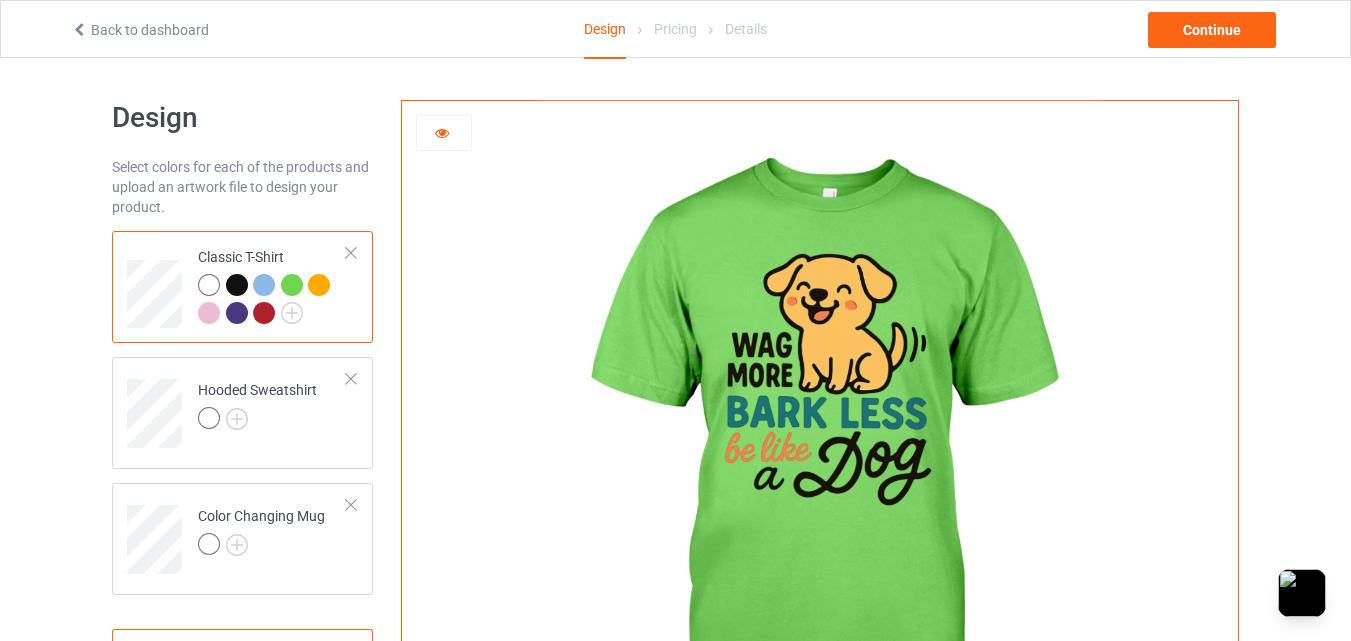 click at bounding box center (319, 285) 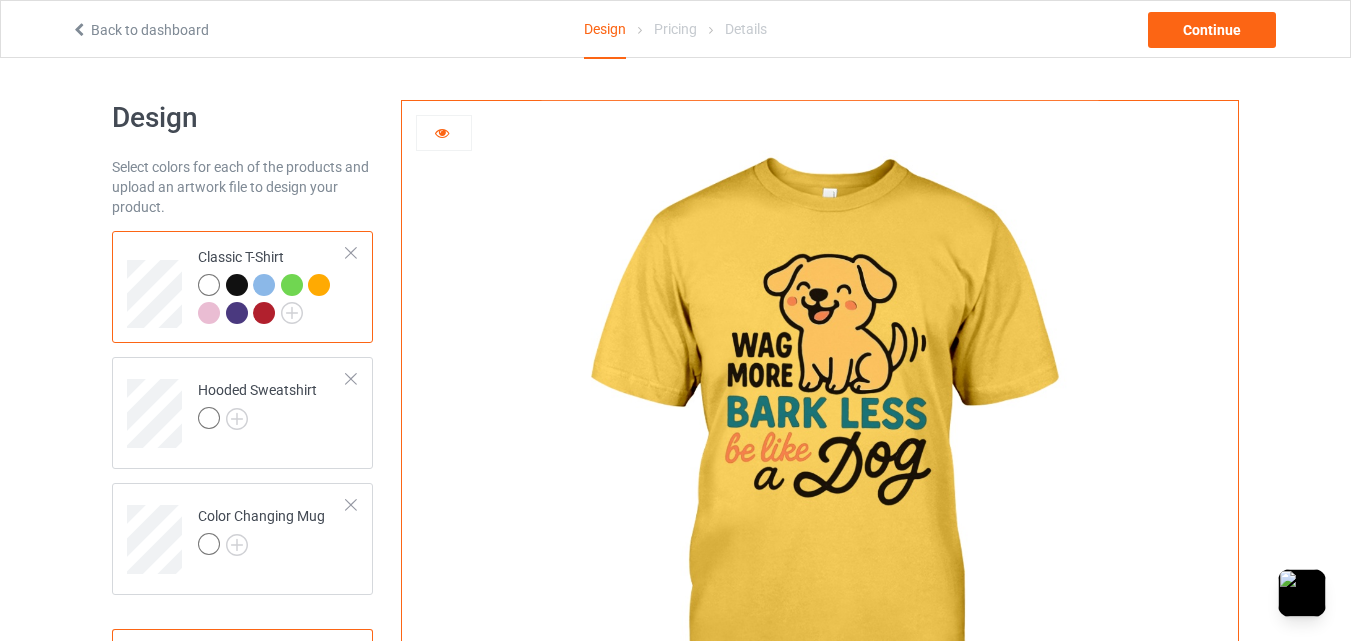 click at bounding box center [209, 313] 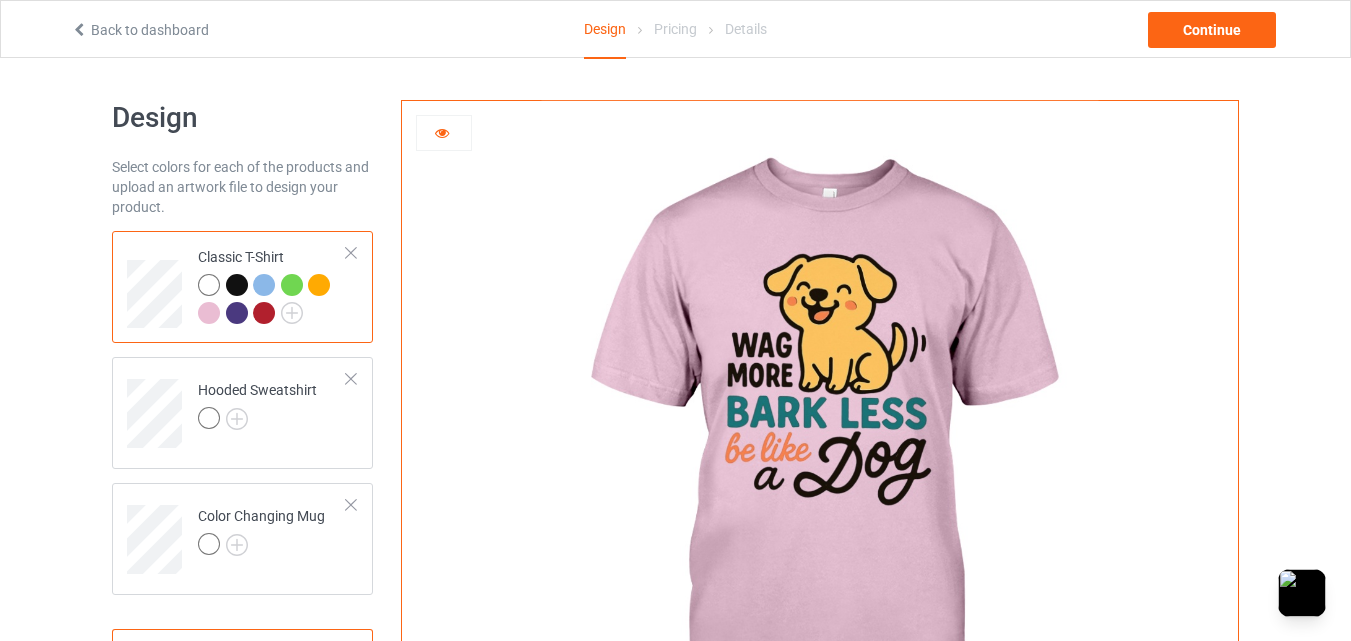 click at bounding box center [237, 313] 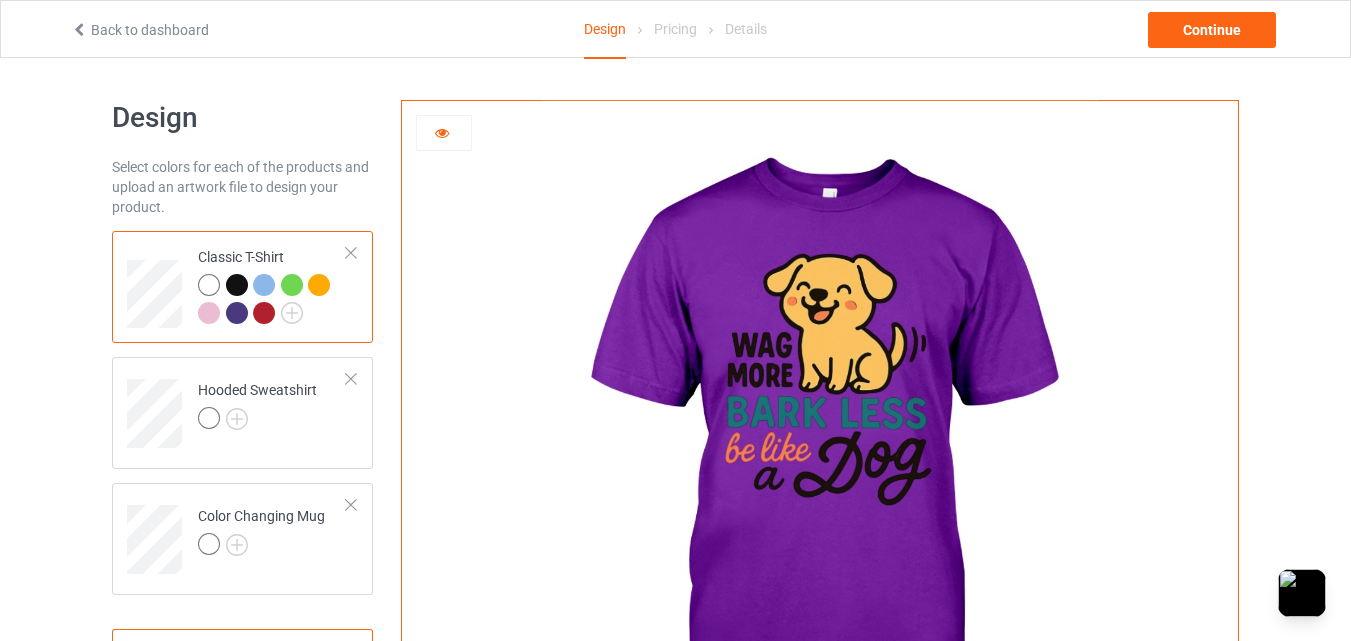 click at bounding box center (264, 313) 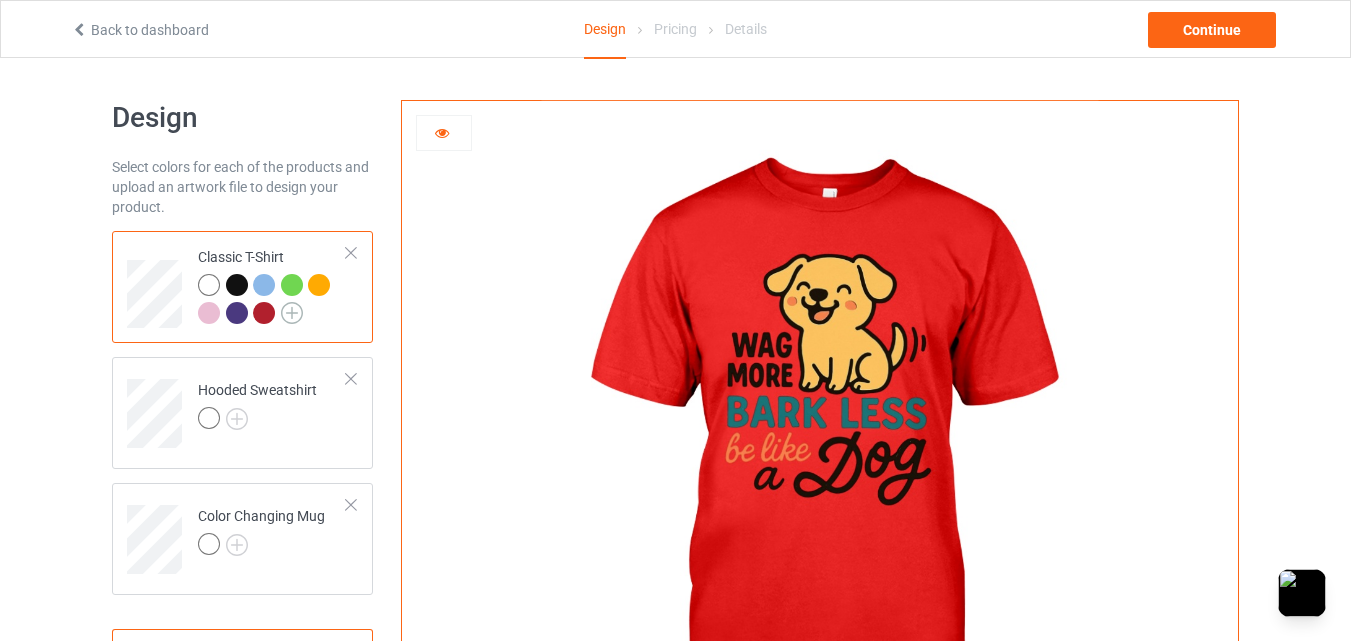 click at bounding box center [292, 313] 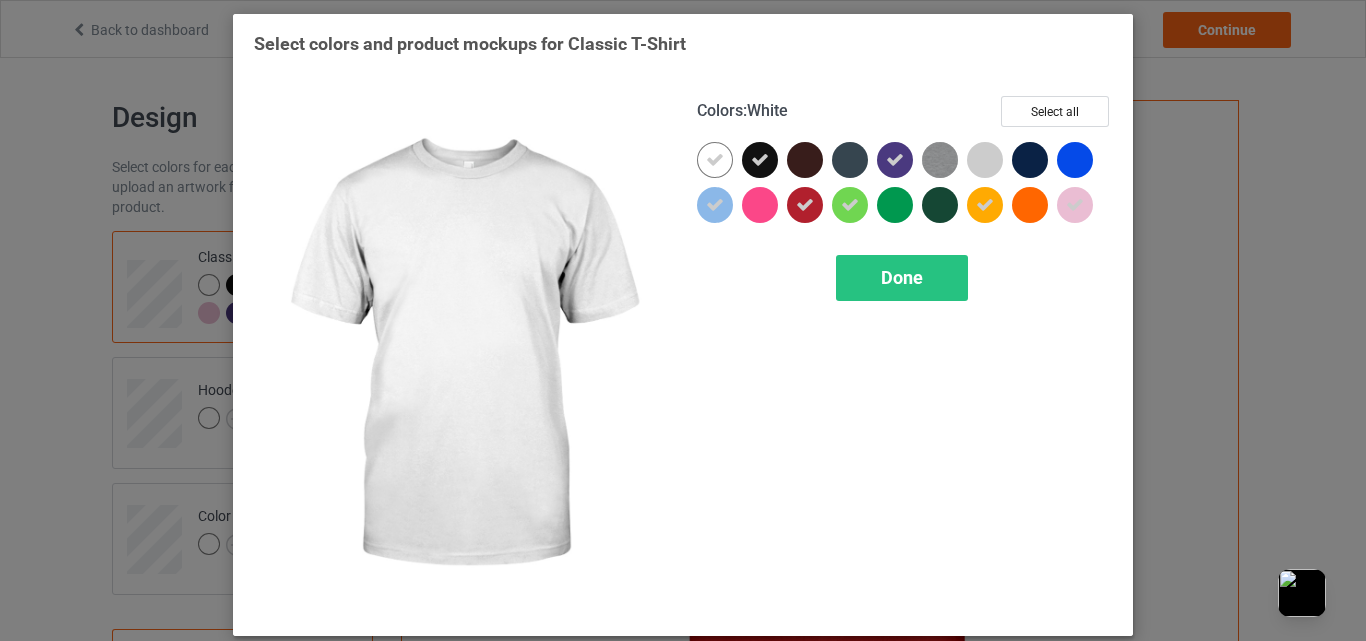 click at bounding box center (760, 160) 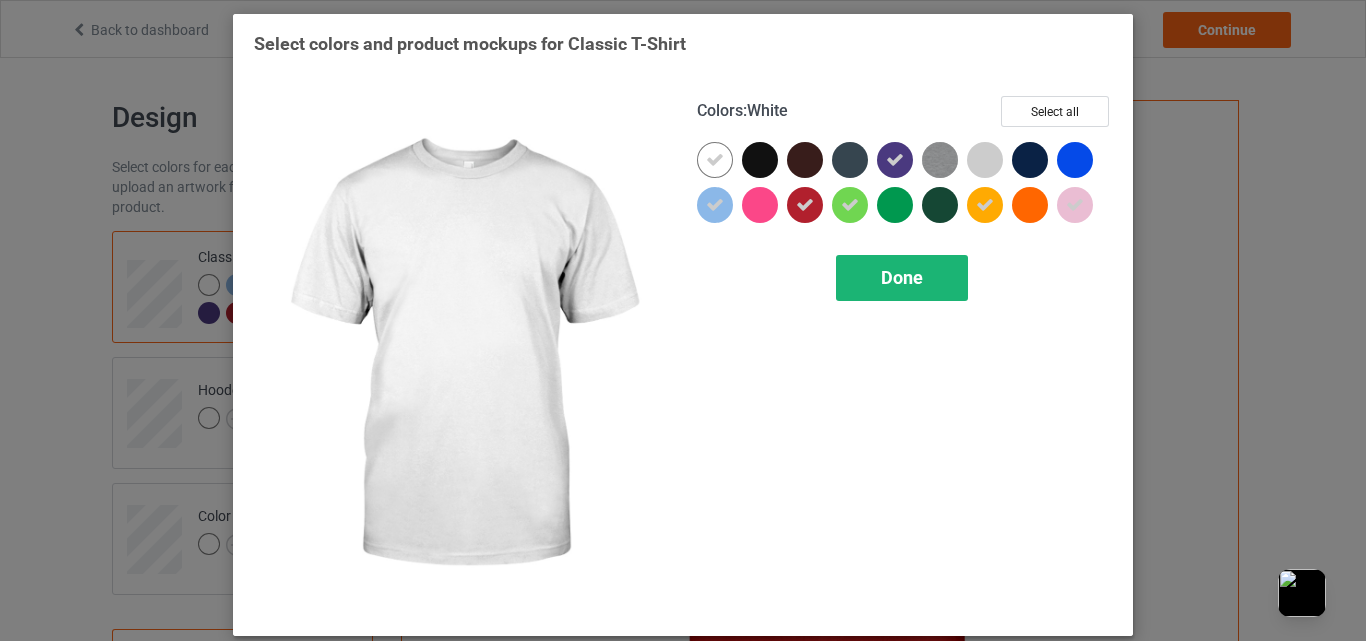 click on "Done" at bounding box center (902, 277) 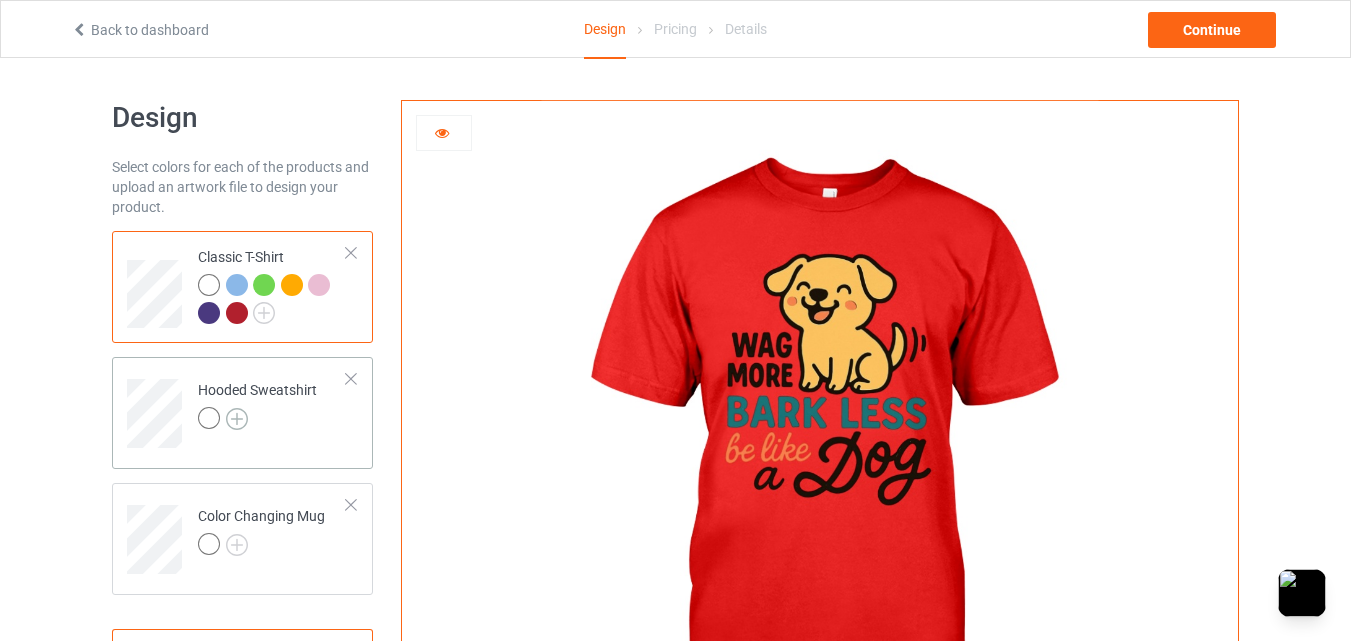 click at bounding box center (237, 419) 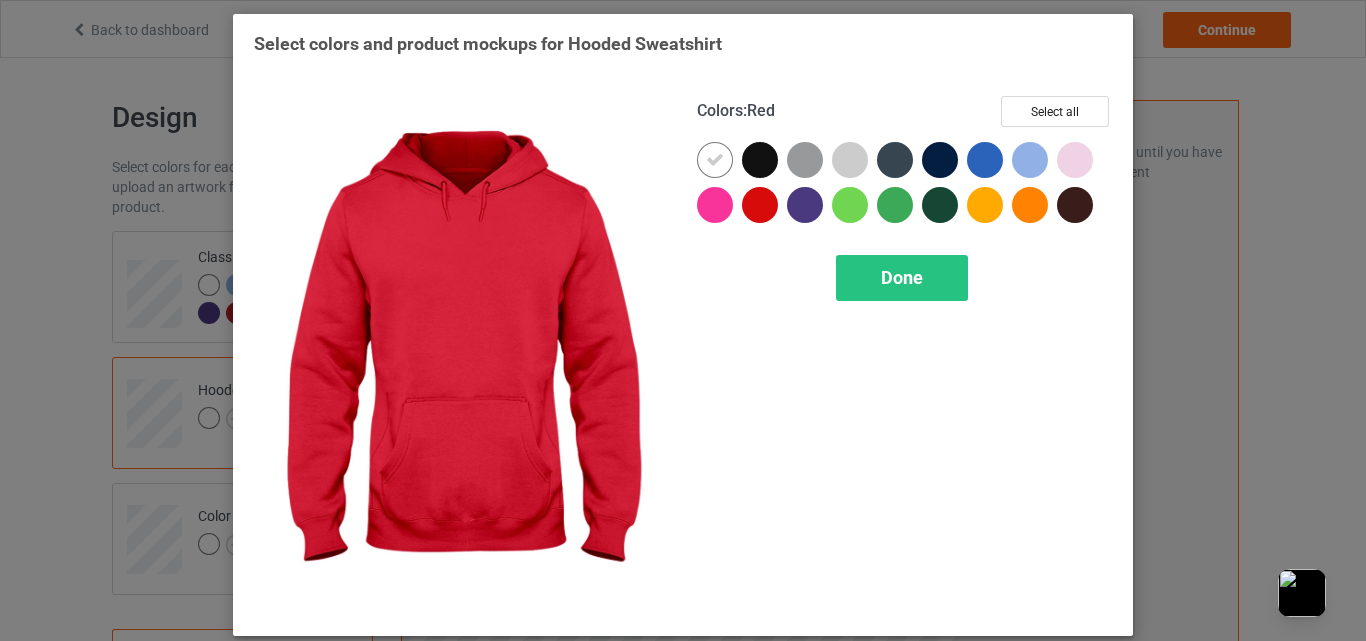 click at bounding box center [760, 205] 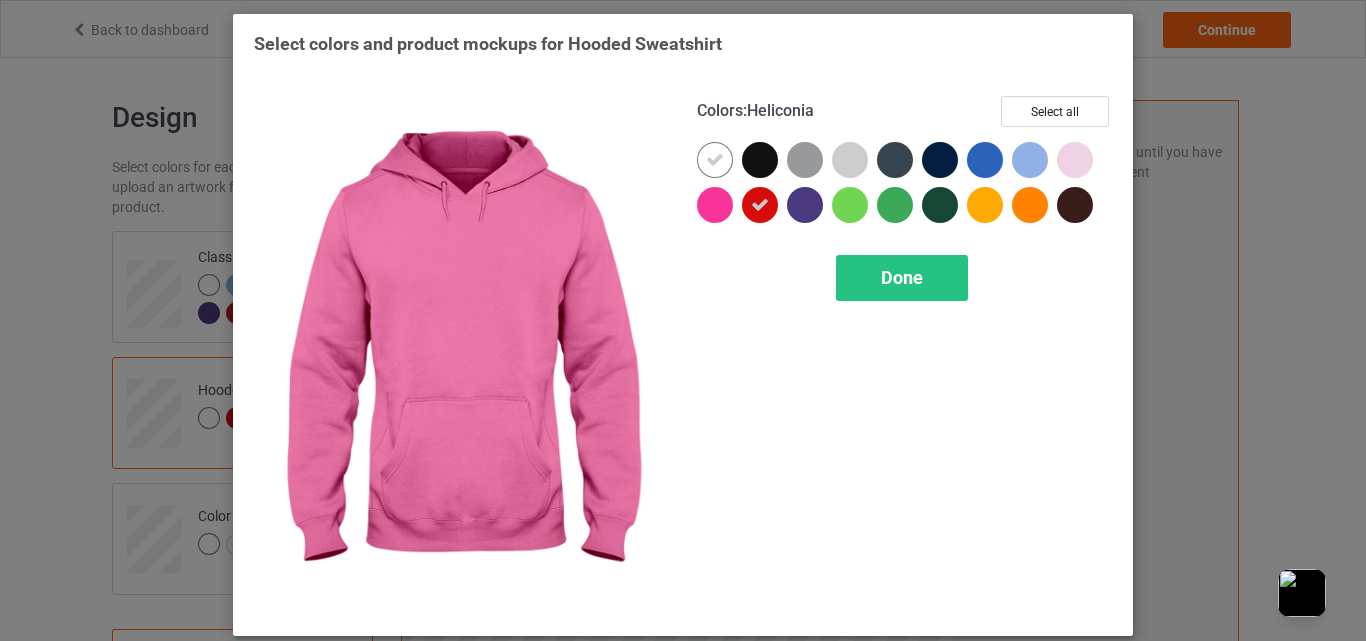 click at bounding box center (715, 205) 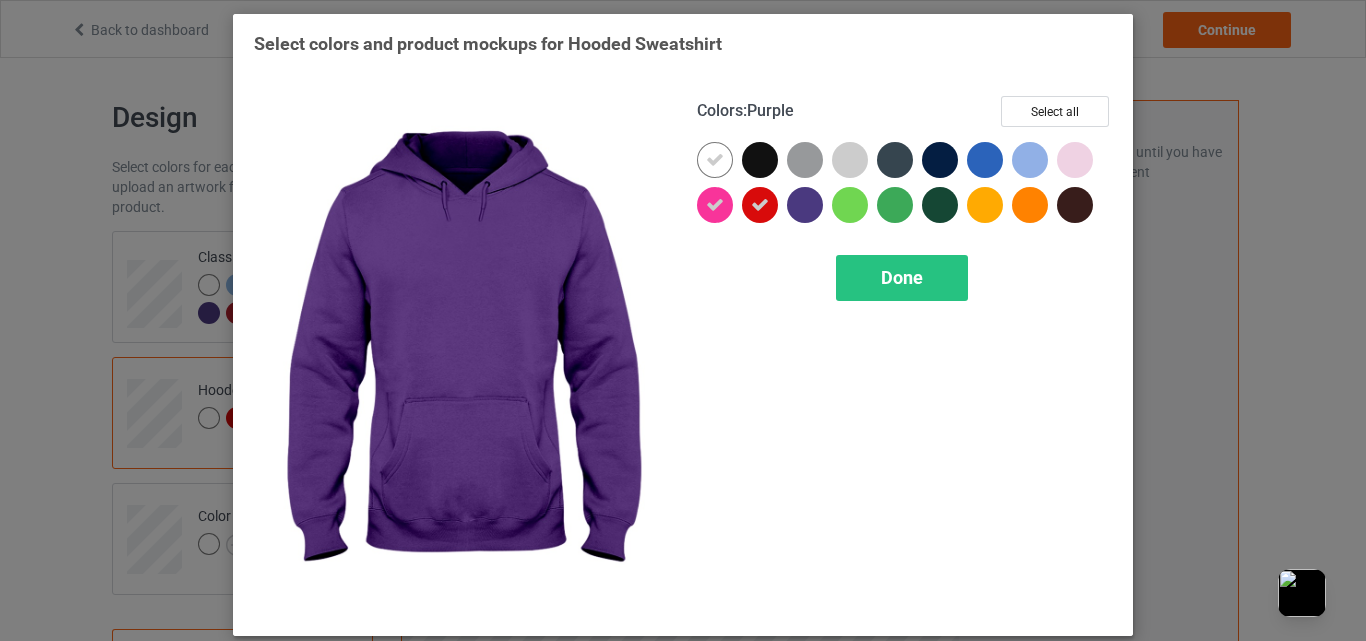 click at bounding box center (805, 205) 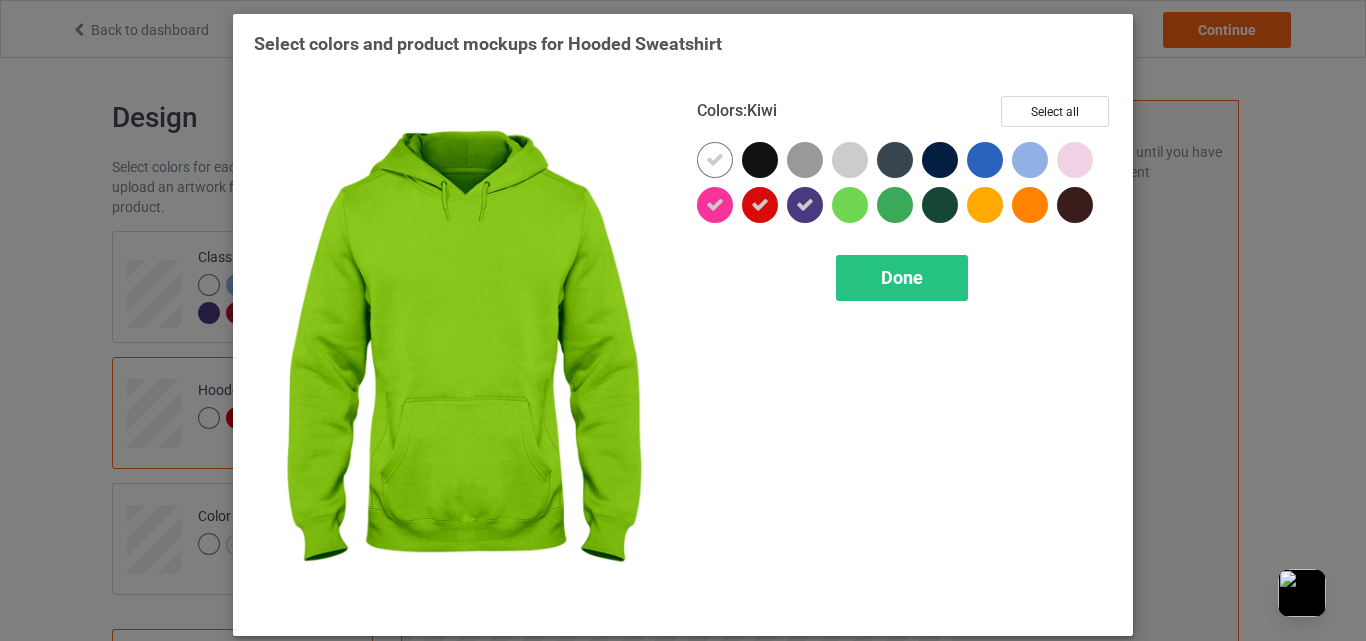 click at bounding box center (850, 205) 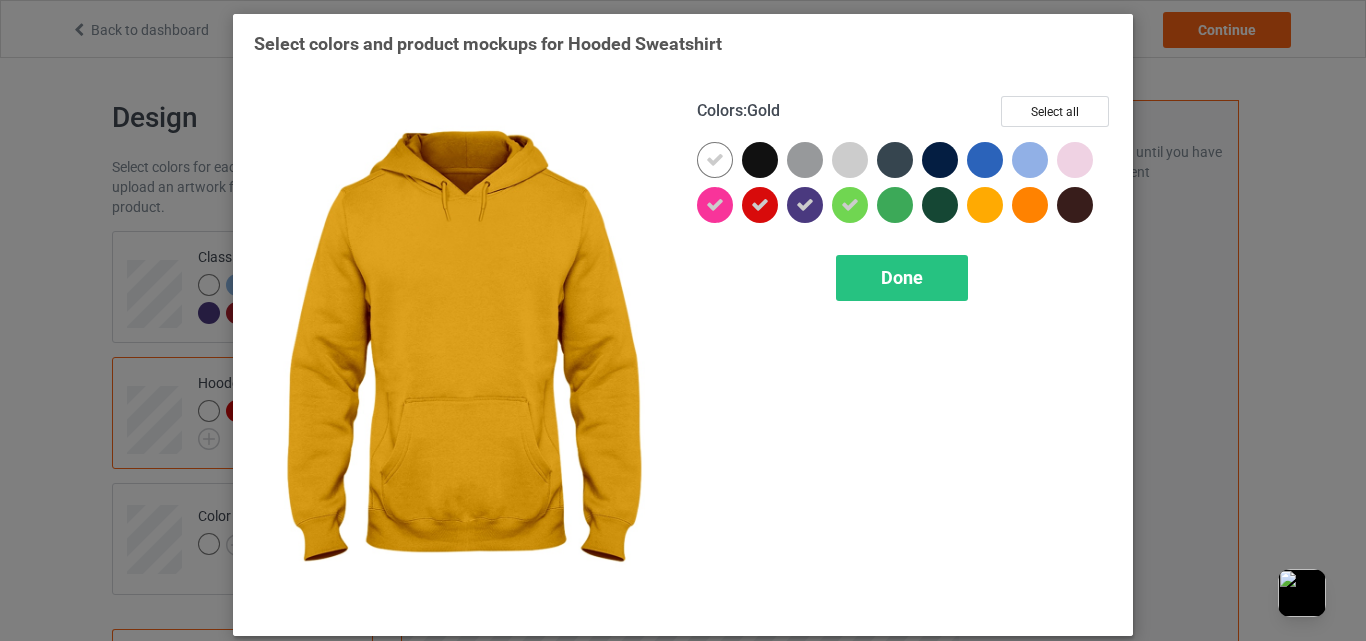 click at bounding box center [985, 205] 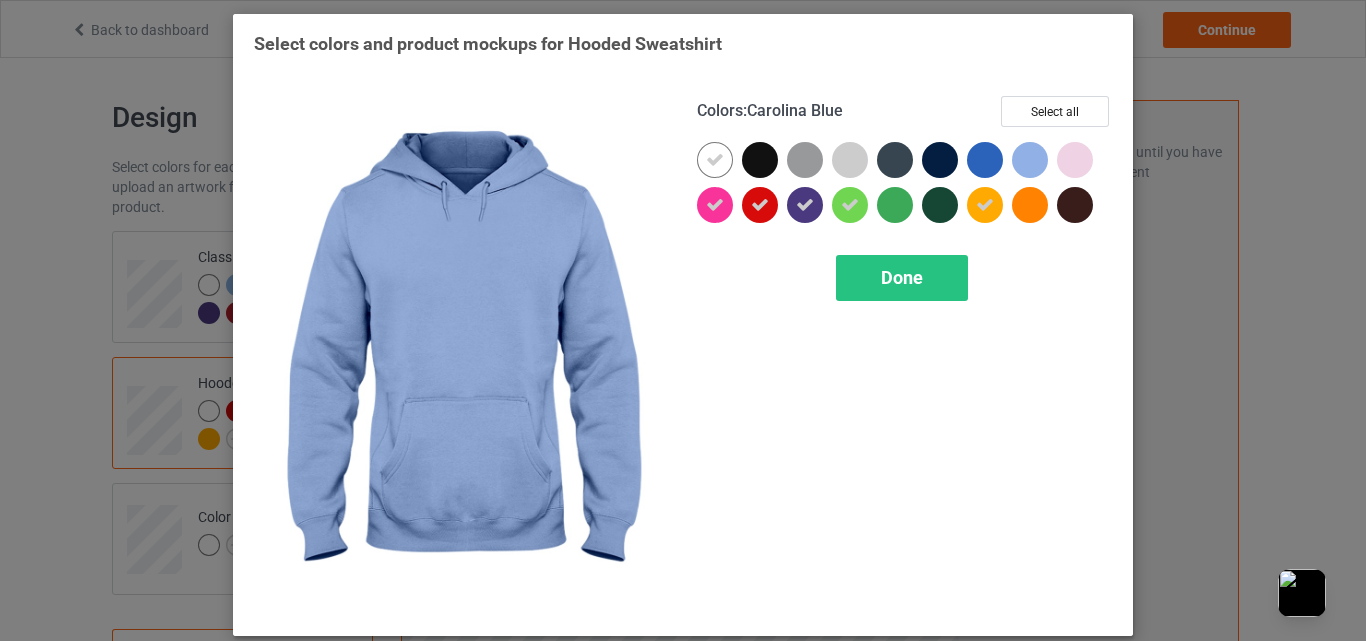click at bounding box center [1030, 160] 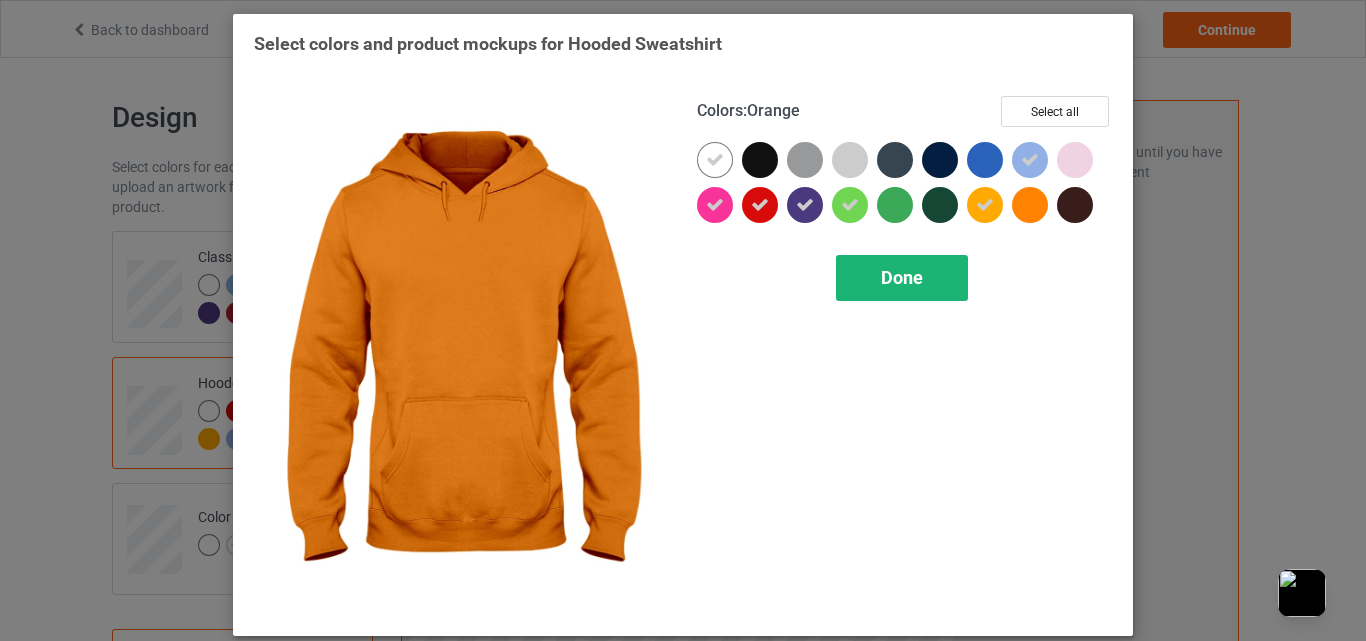 click on "Done" at bounding box center (902, 278) 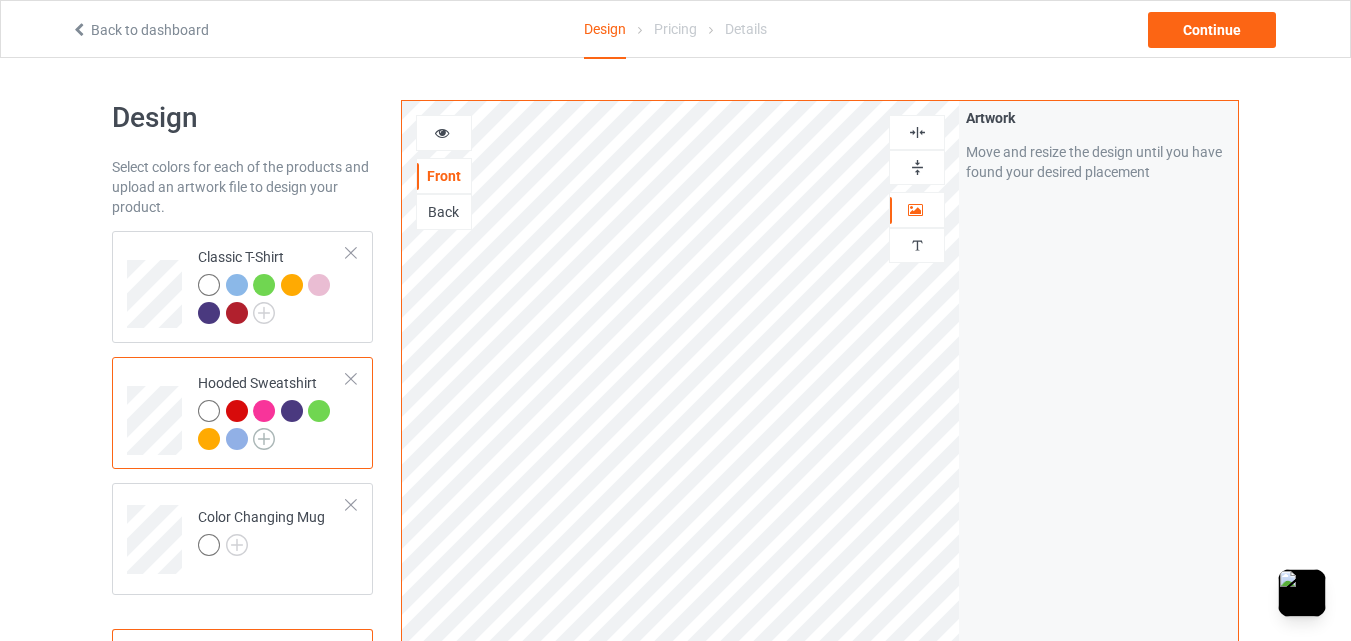 click at bounding box center [264, 439] 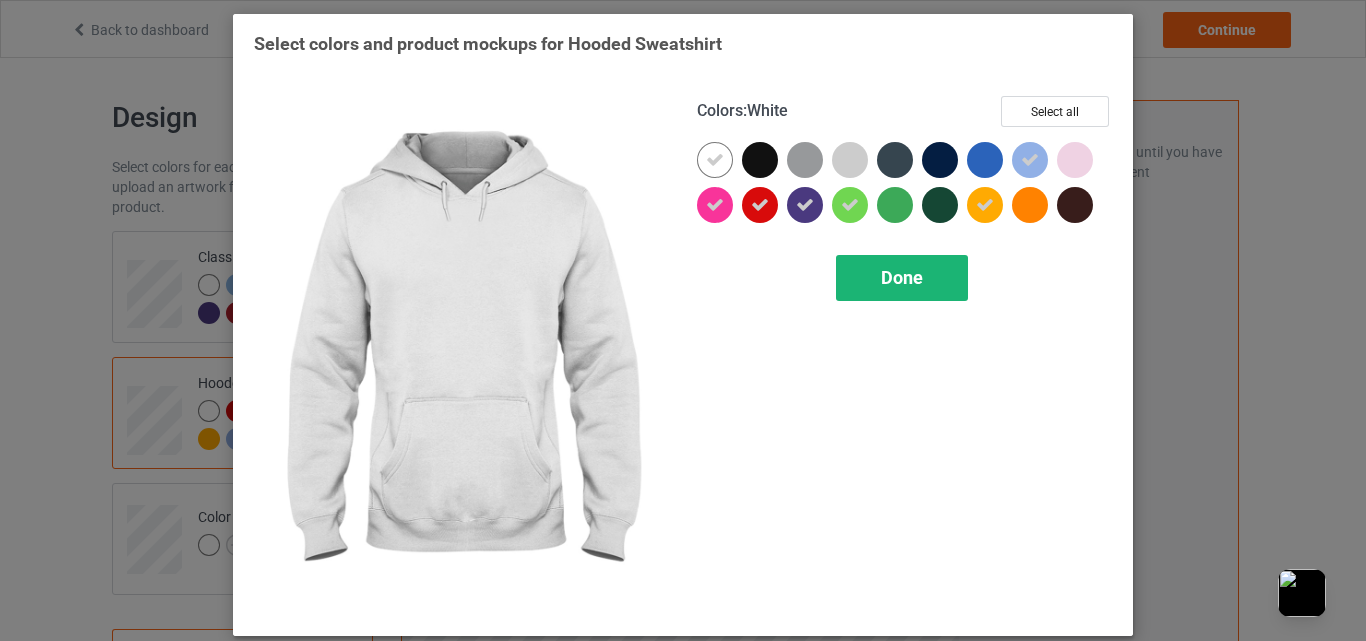 click on "Done" at bounding box center [902, 278] 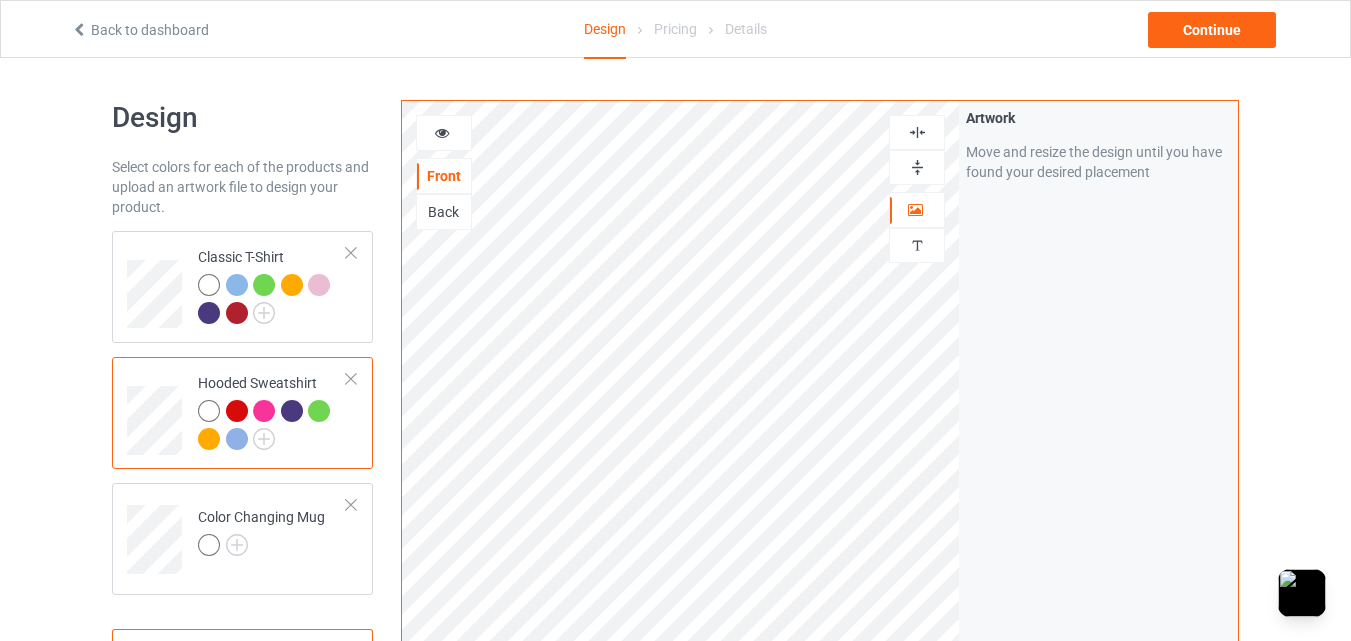 click at bounding box center [442, 130] 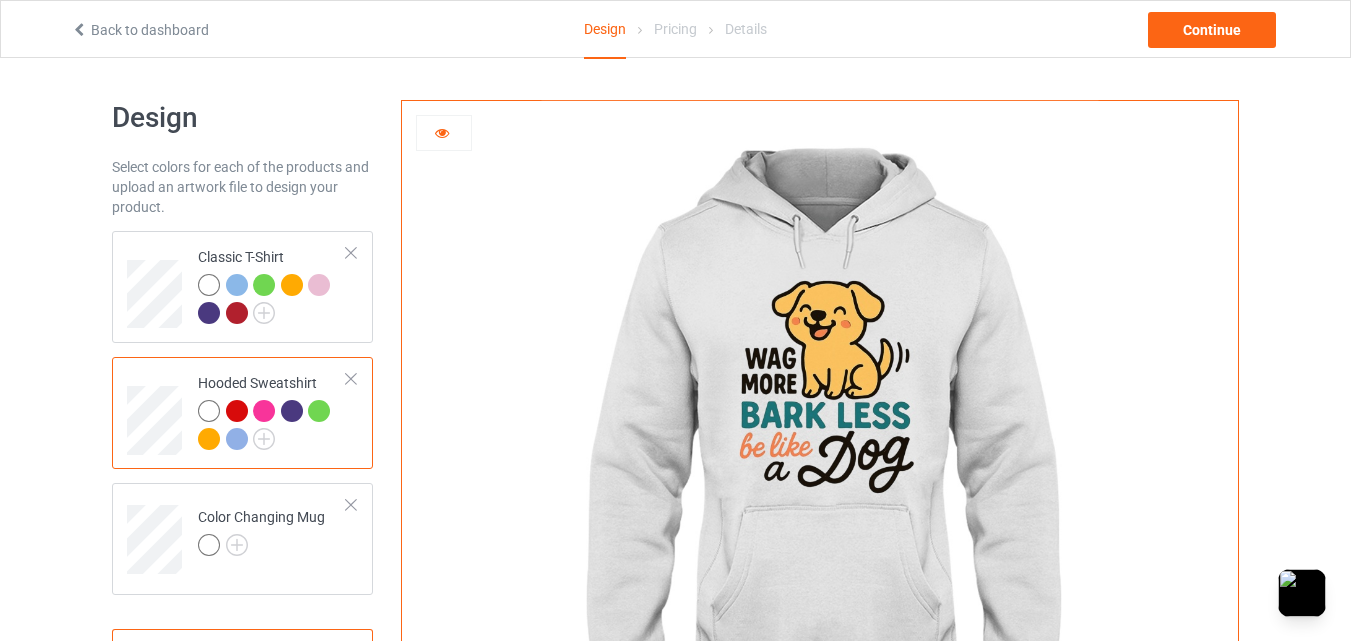 click at bounding box center [237, 411] 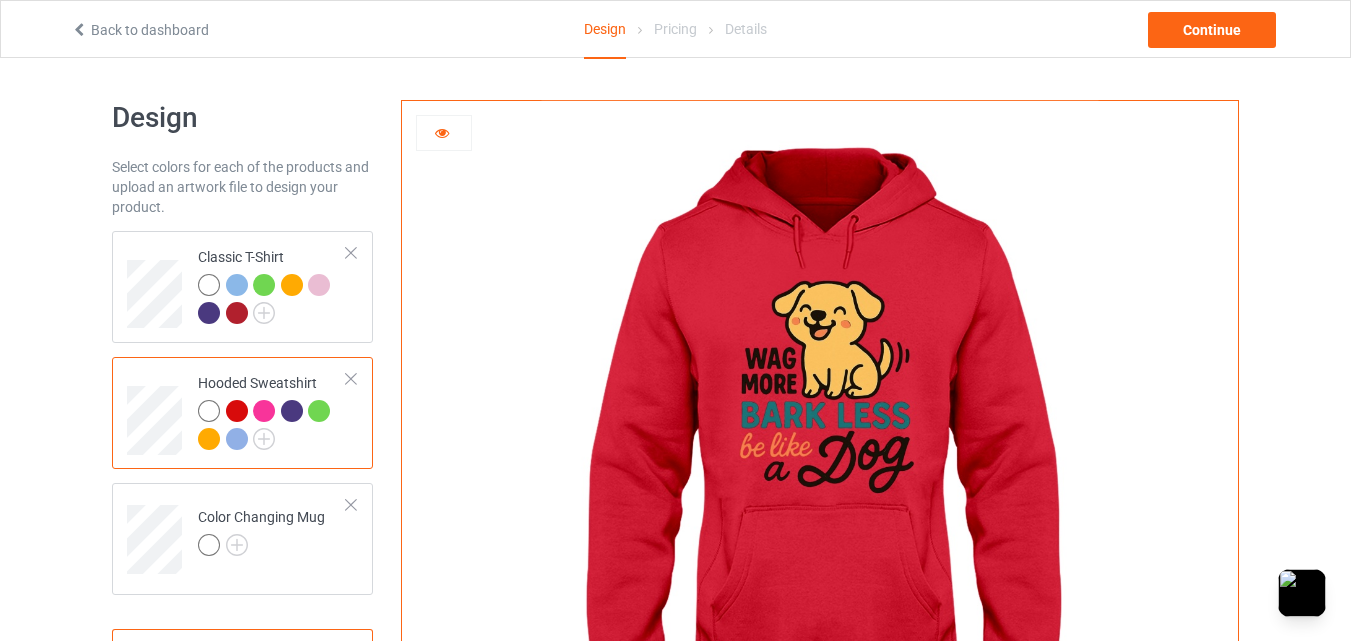 click at bounding box center [264, 411] 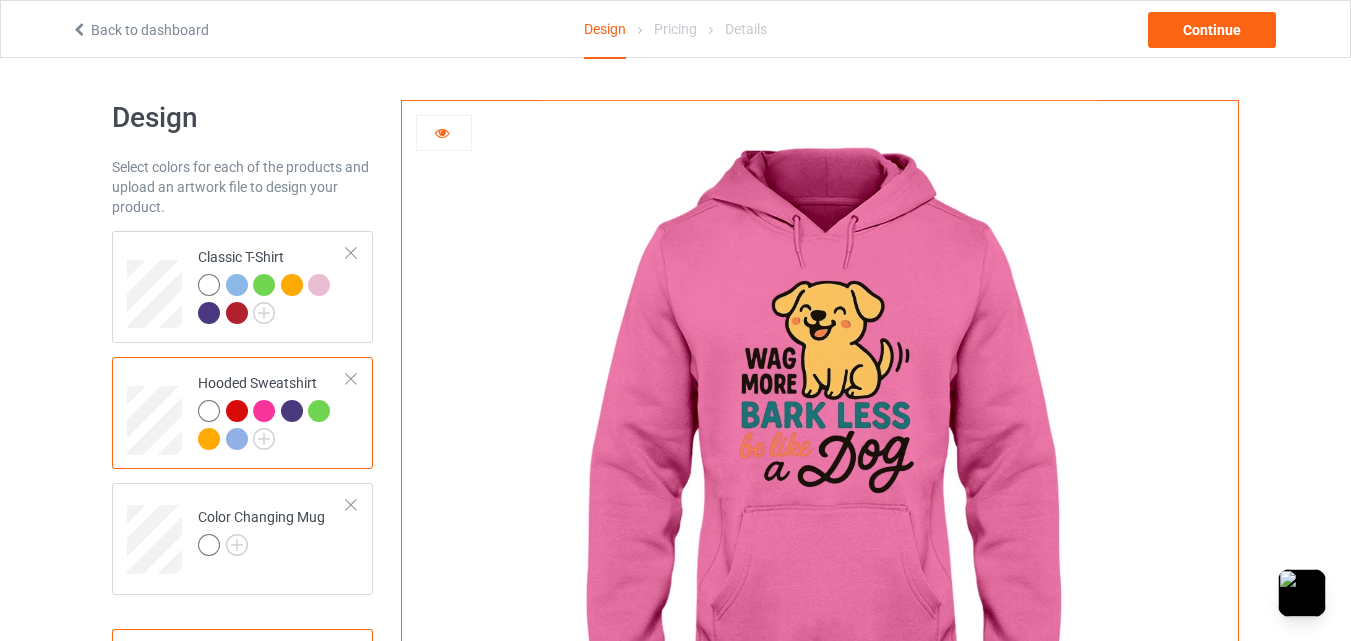 click at bounding box center (292, 411) 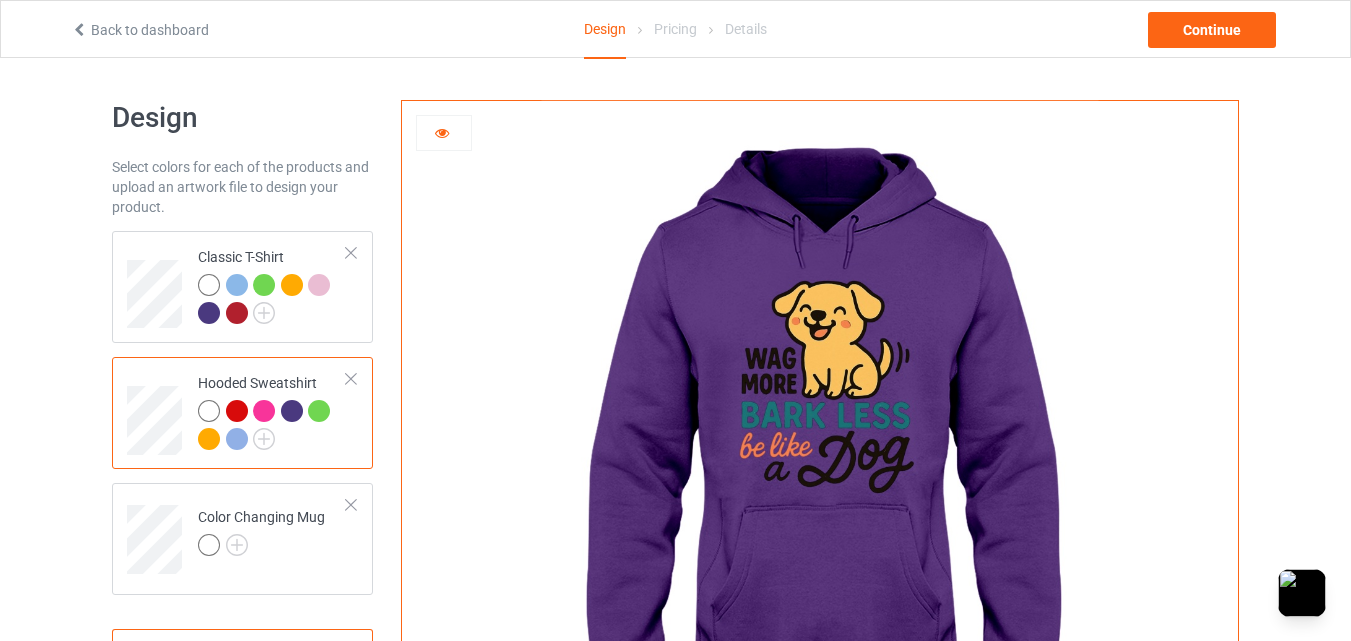 click at bounding box center [319, 411] 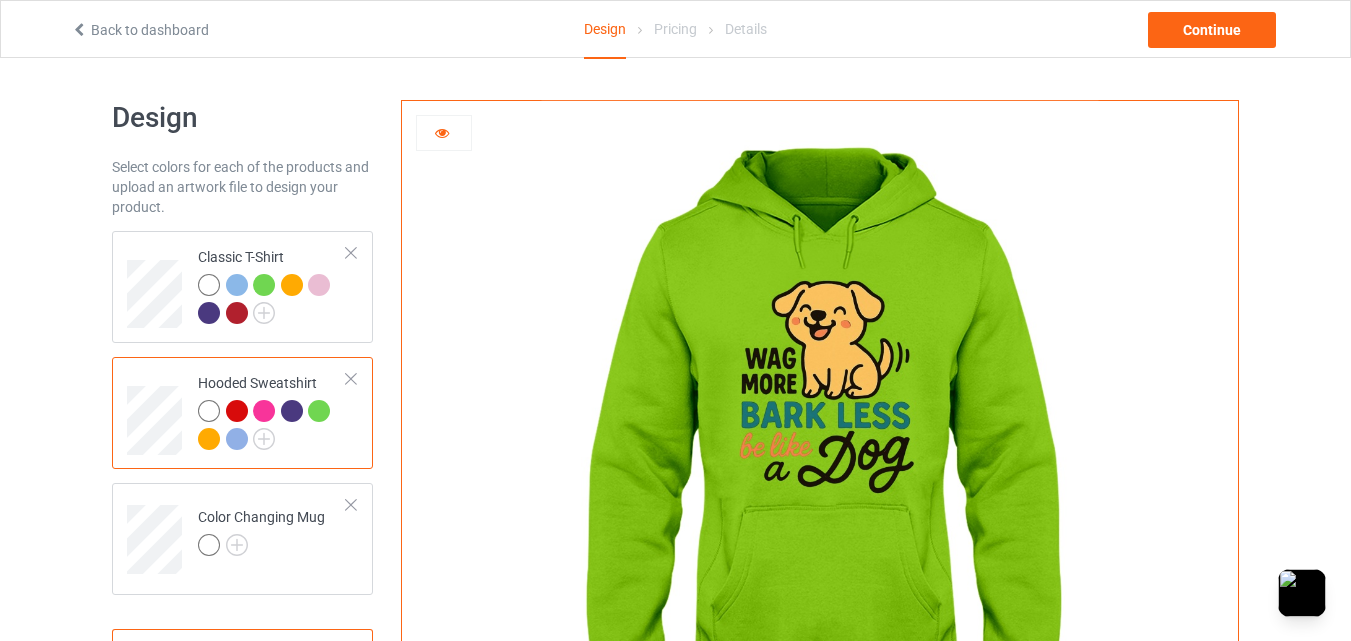 click at bounding box center [209, 439] 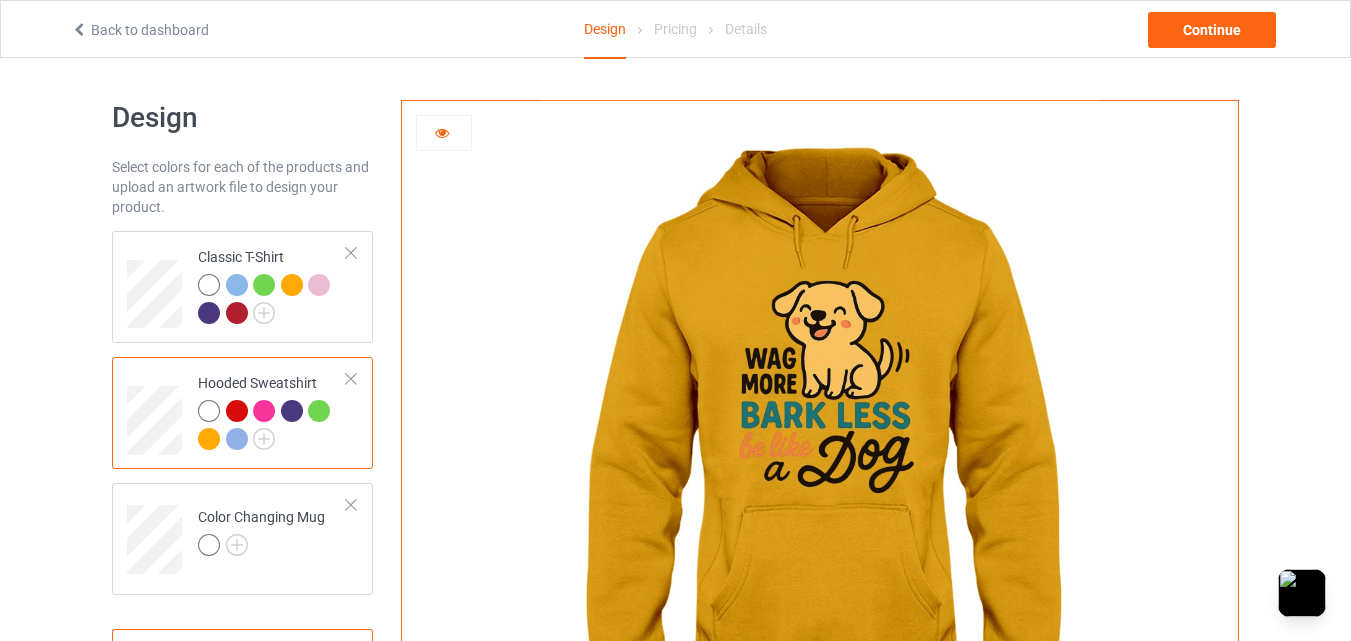 click at bounding box center [237, 439] 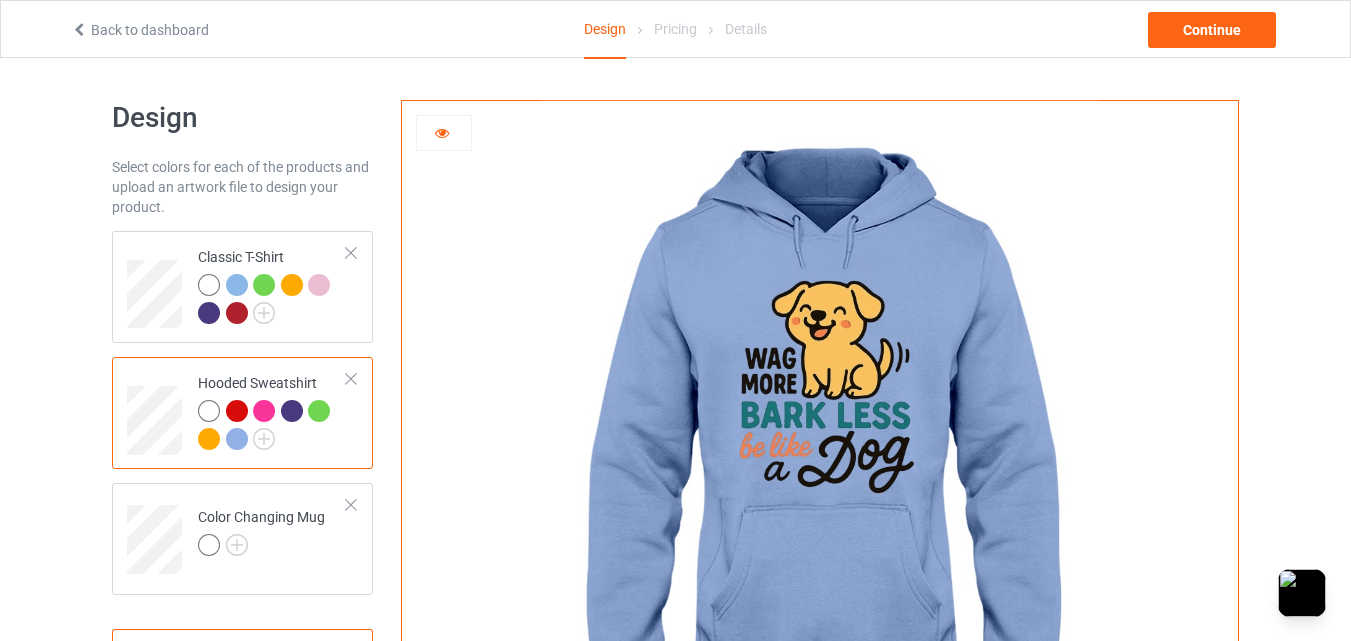 click at bounding box center [209, 439] 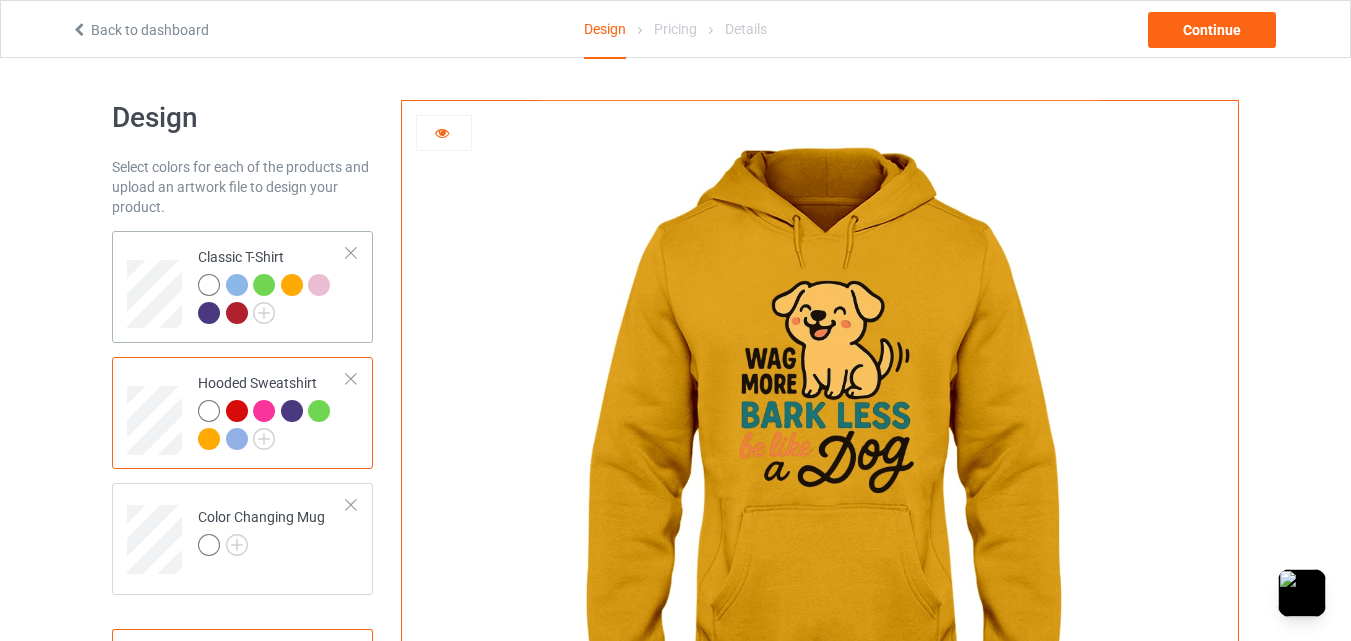 click at bounding box center [272, 301] 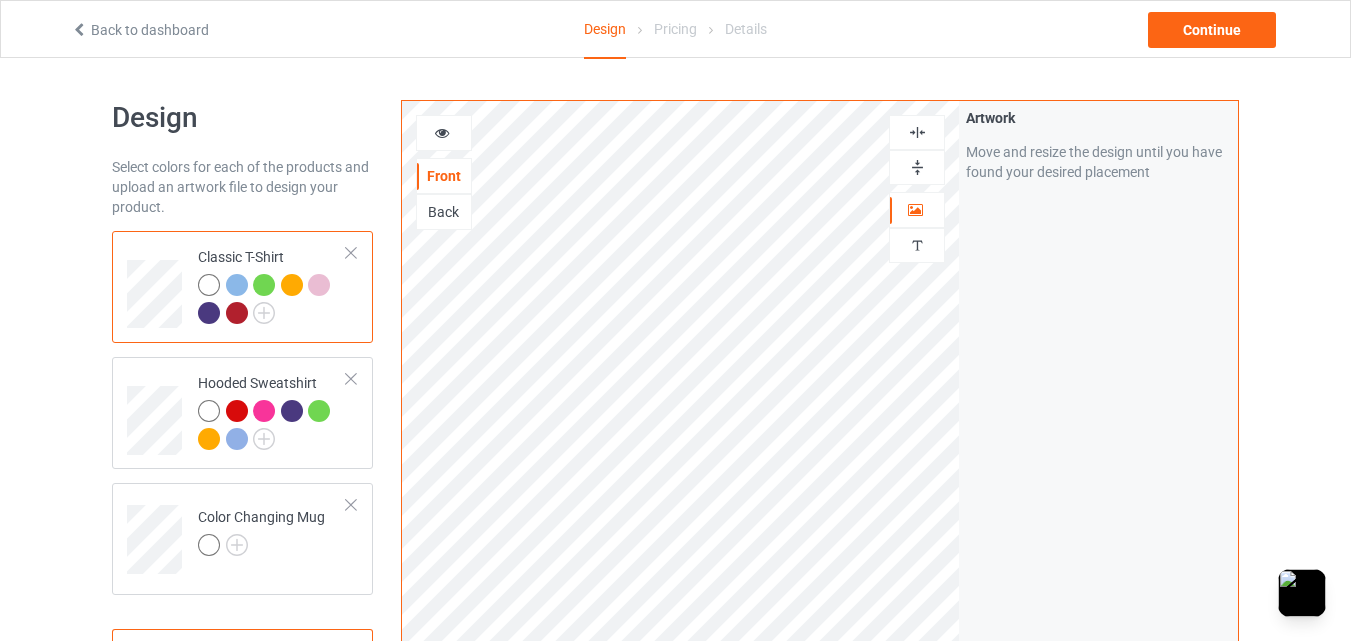 click at bounding box center [292, 285] 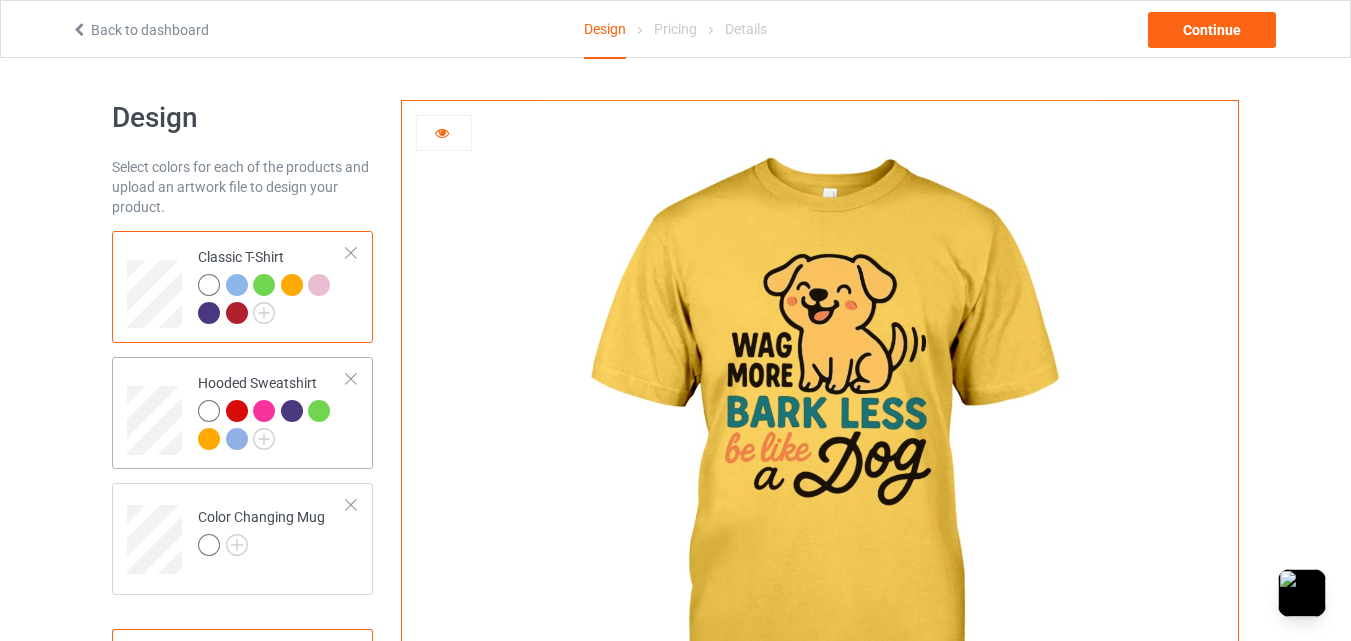 click at bounding box center (272, 427) 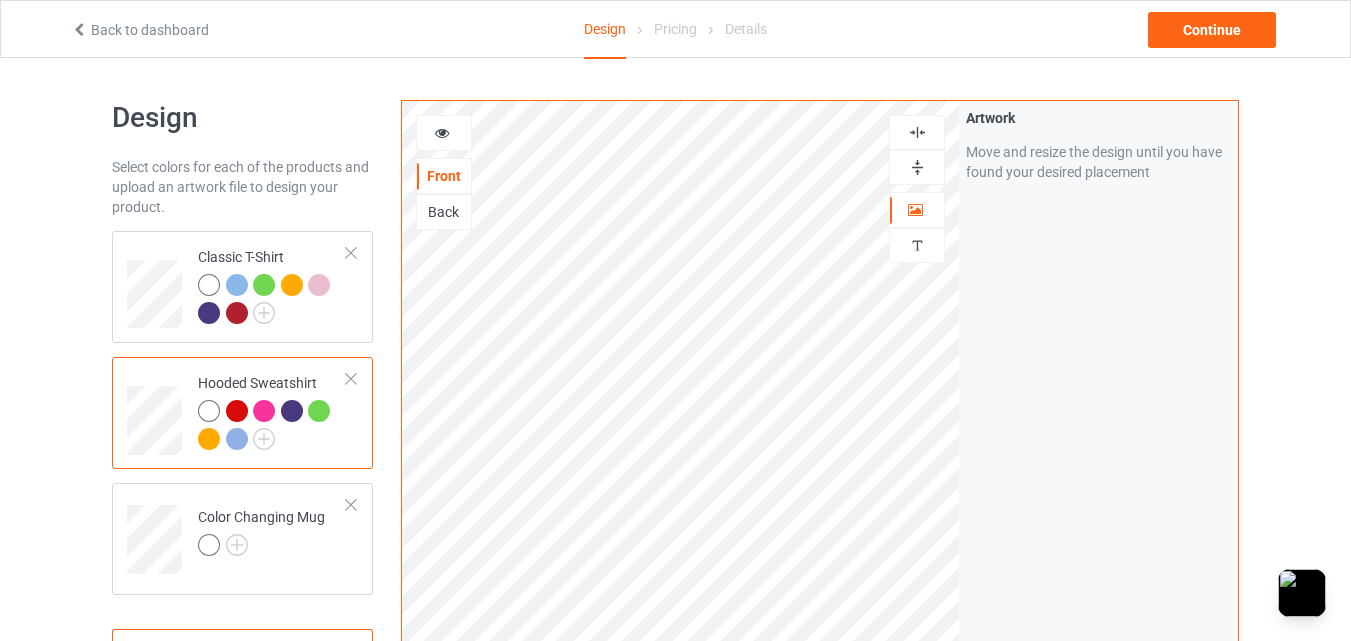 click at bounding box center [442, 130] 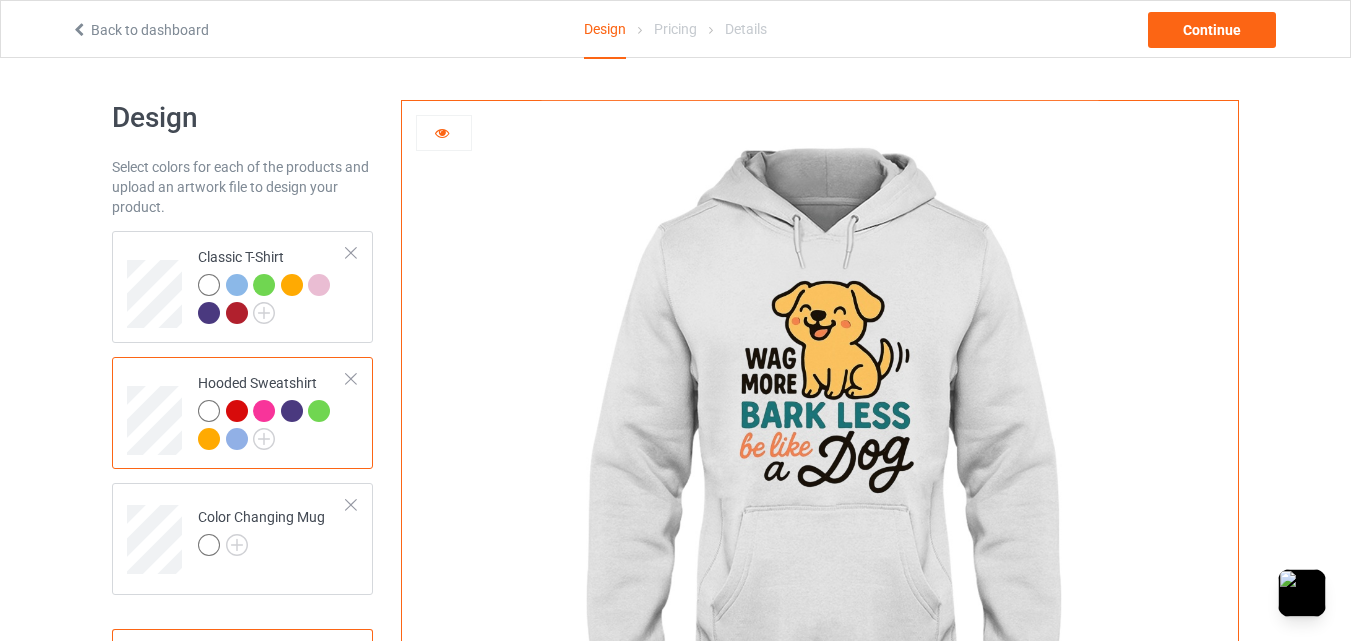 click at bounding box center (209, 439) 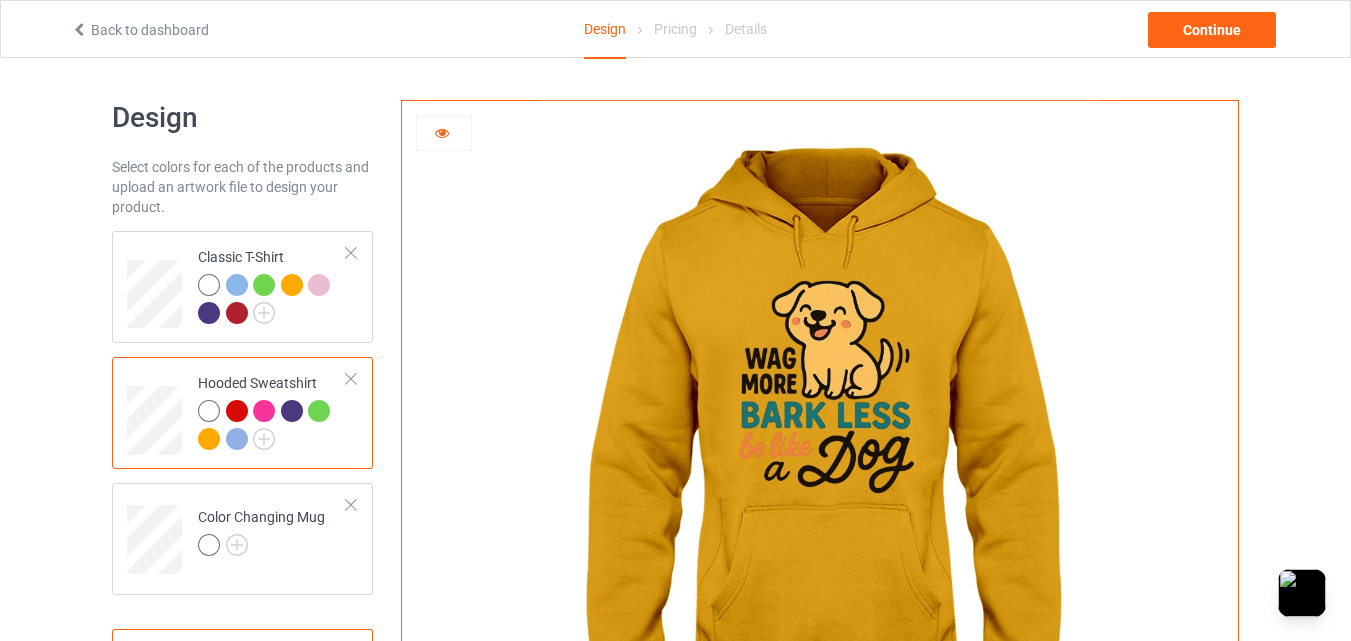 click at bounding box center (272, 427) 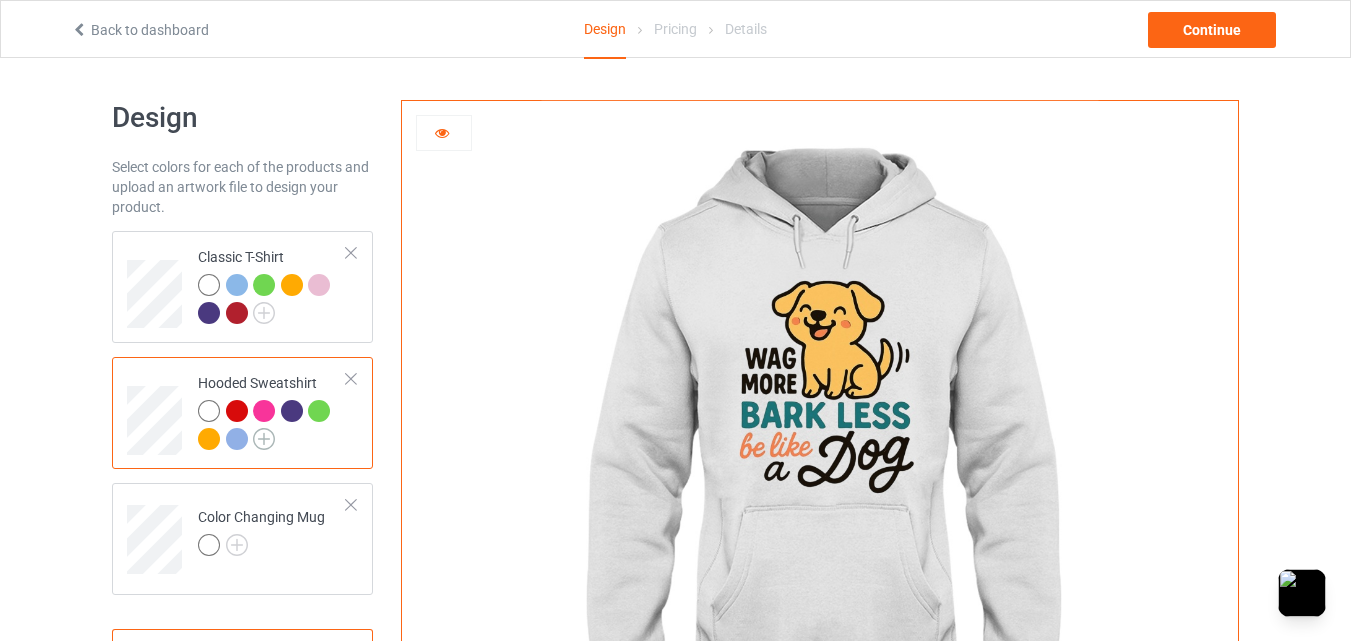 click at bounding box center [264, 439] 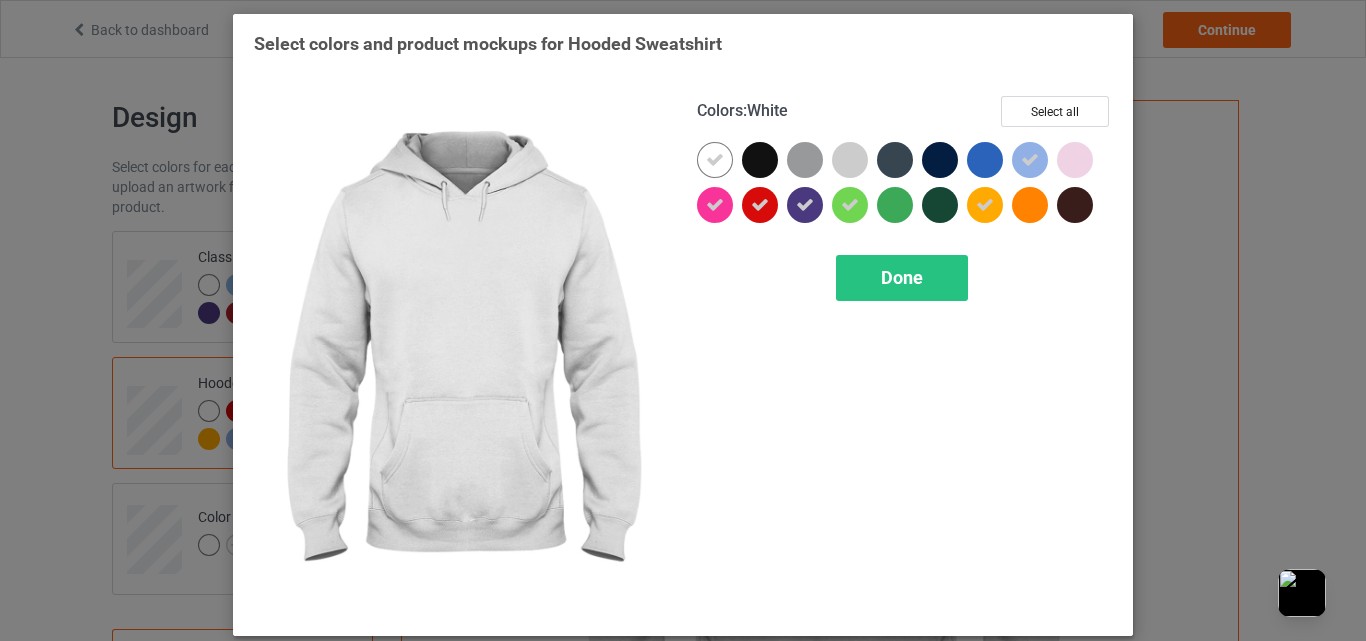 click at bounding box center [1030, 205] 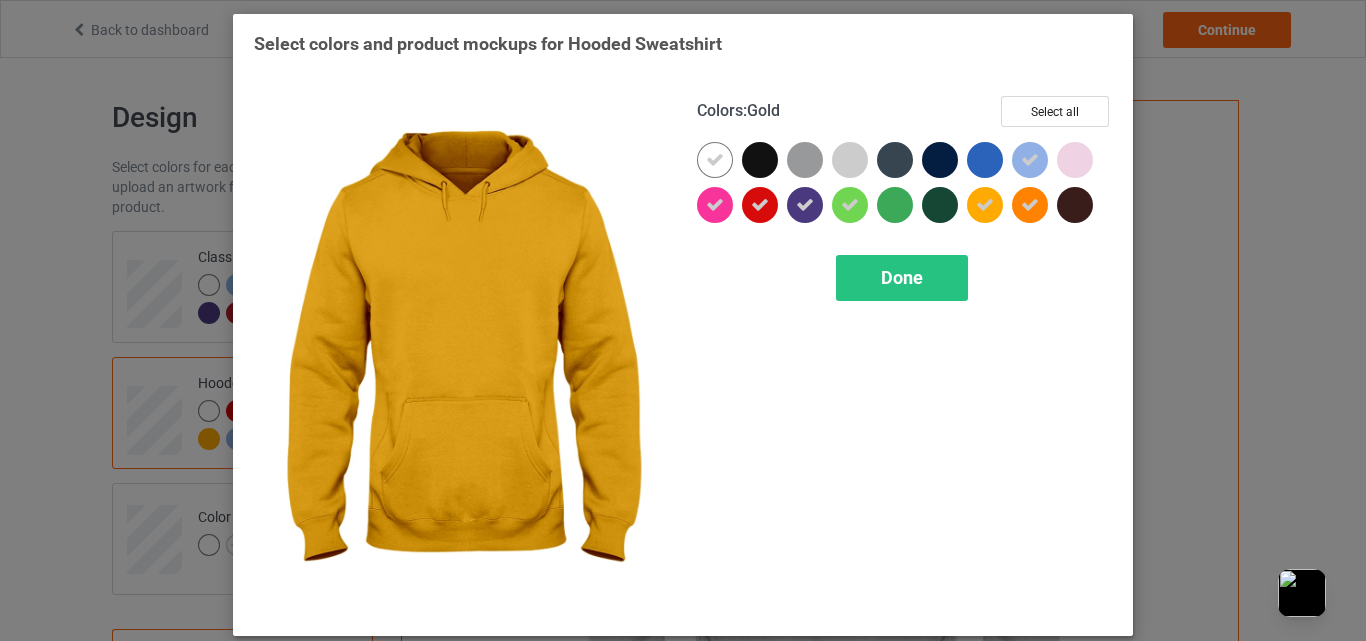 click at bounding box center [985, 205] 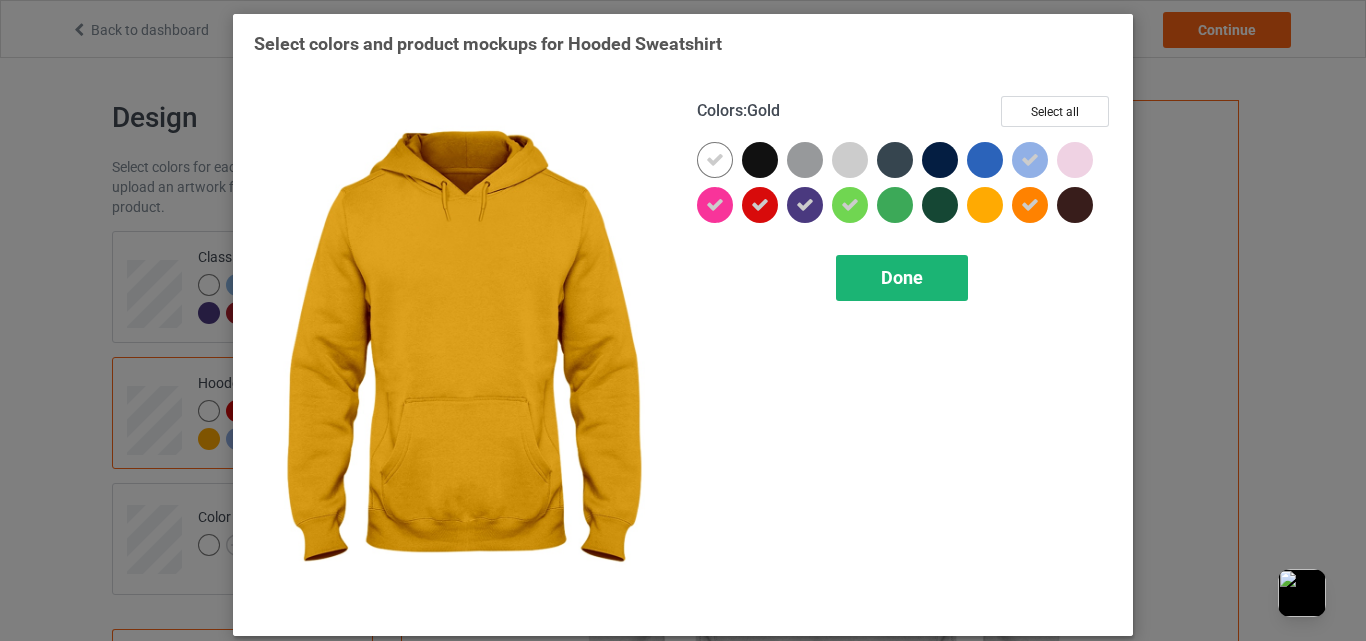click on "Done" at bounding box center (902, 278) 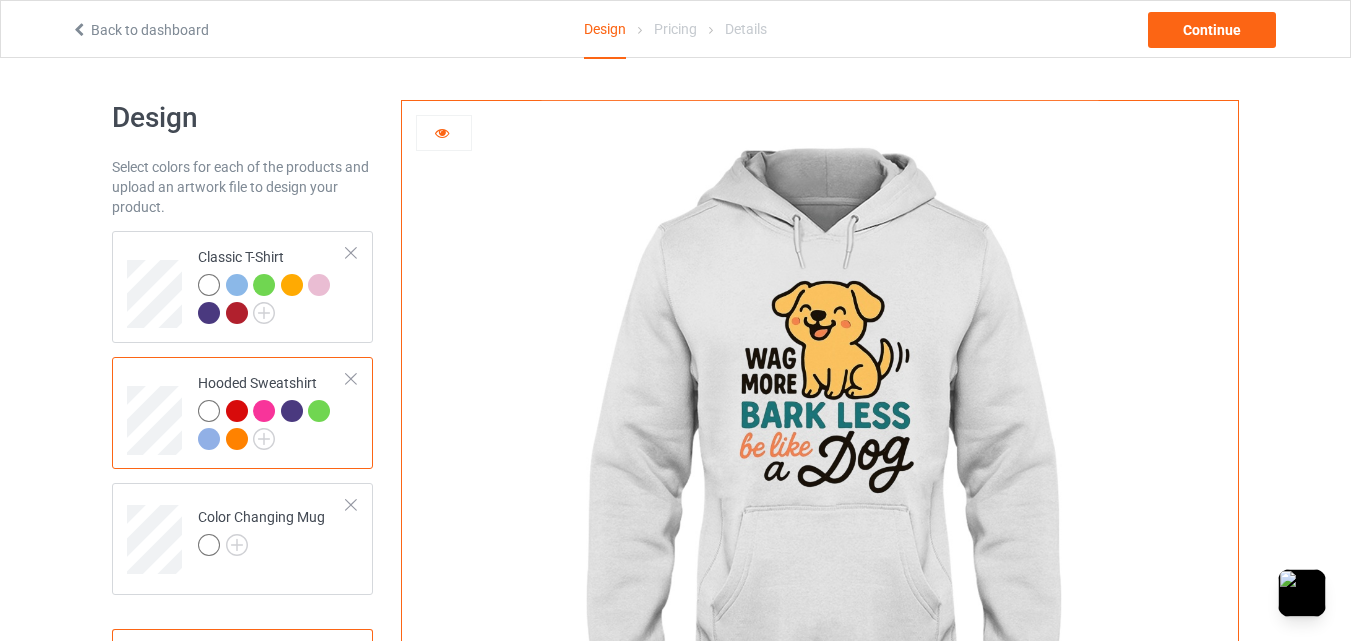 click at bounding box center (237, 439) 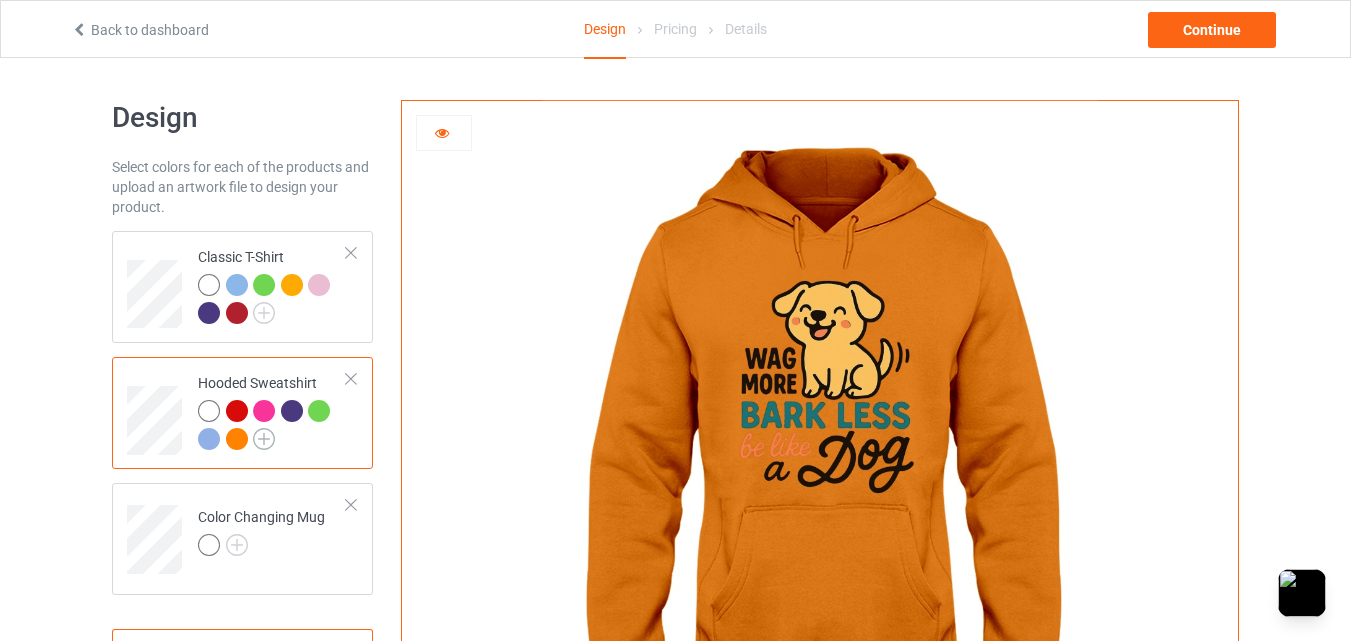 click at bounding box center [264, 439] 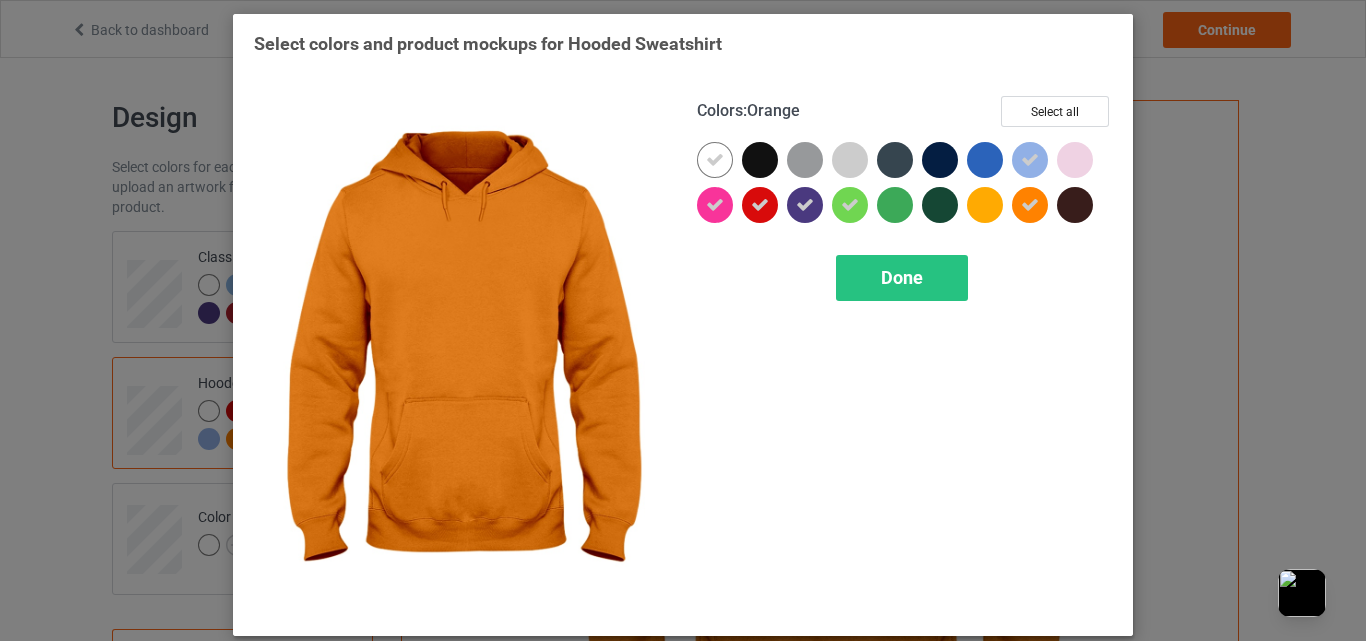 click at bounding box center [1030, 205] 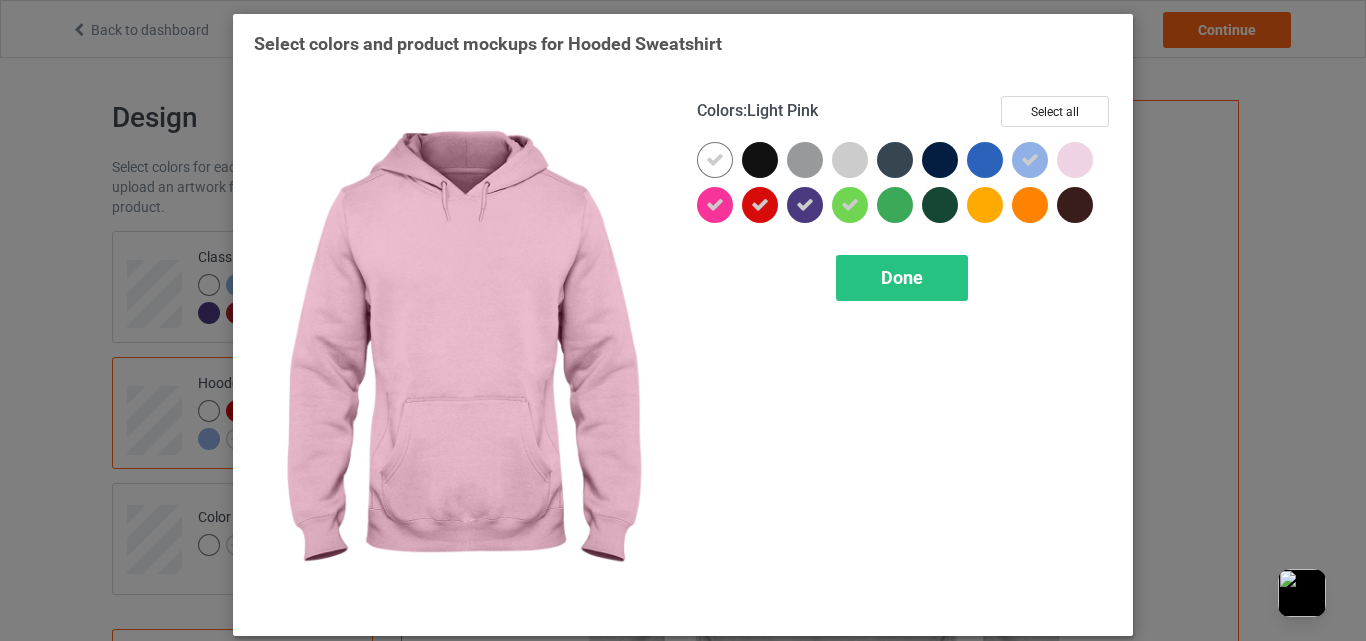 click at bounding box center [1075, 160] 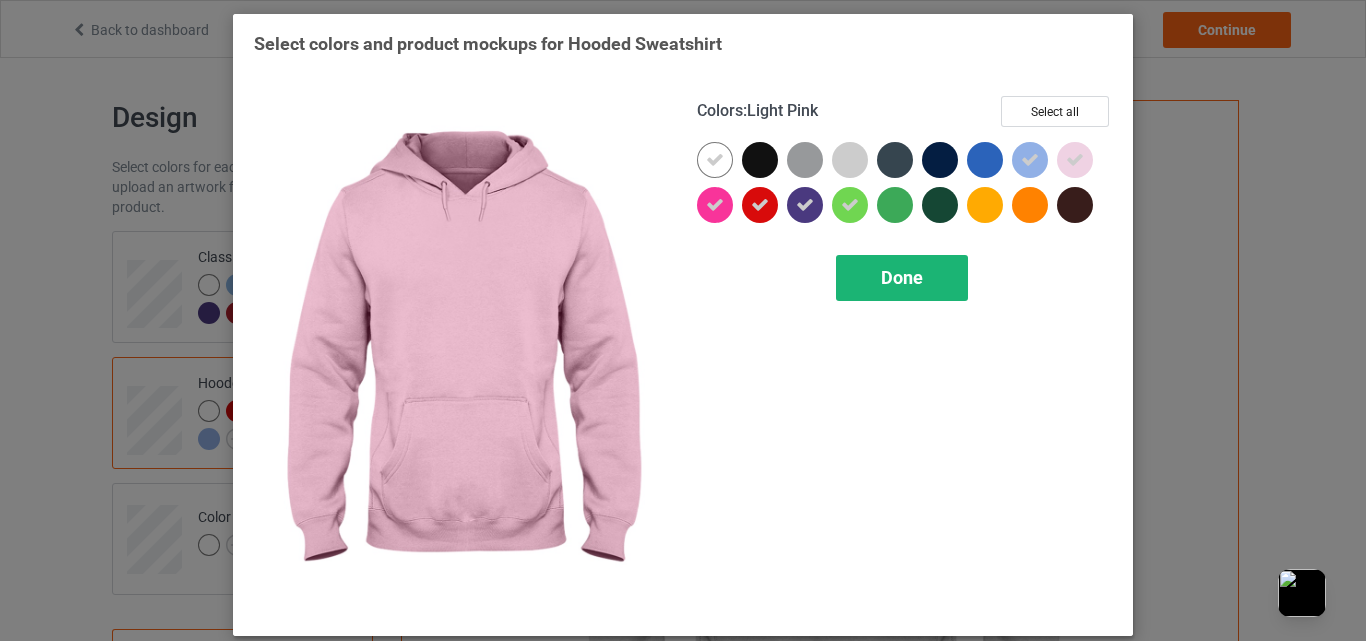 click on "Done" at bounding box center [902, 278] 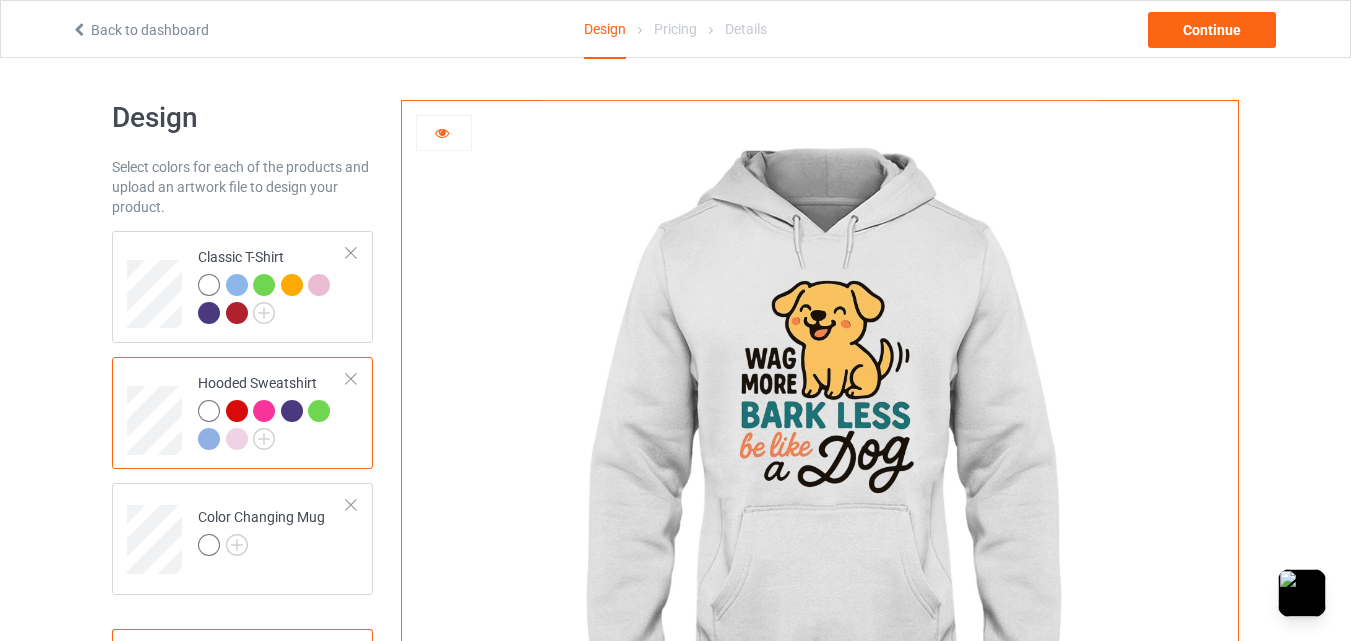 click at bounding box center (237, 439) 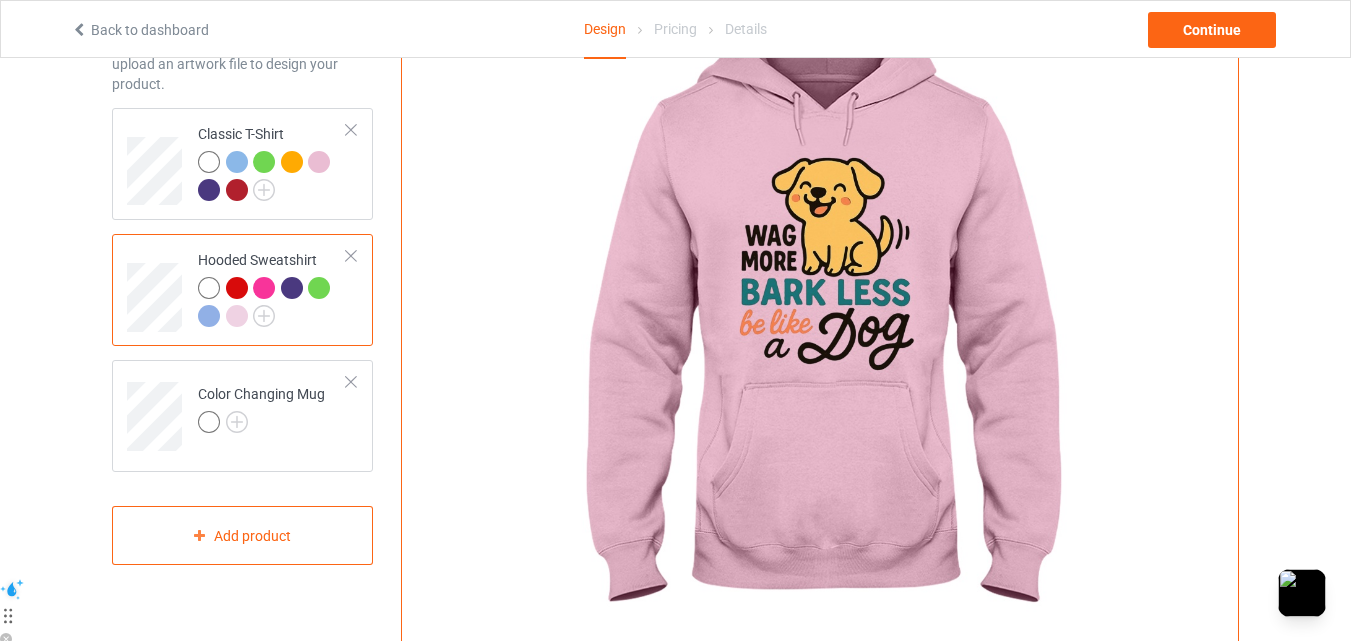 scroll, scrollTop: 167, scrollLeft: 0, axis: vertical 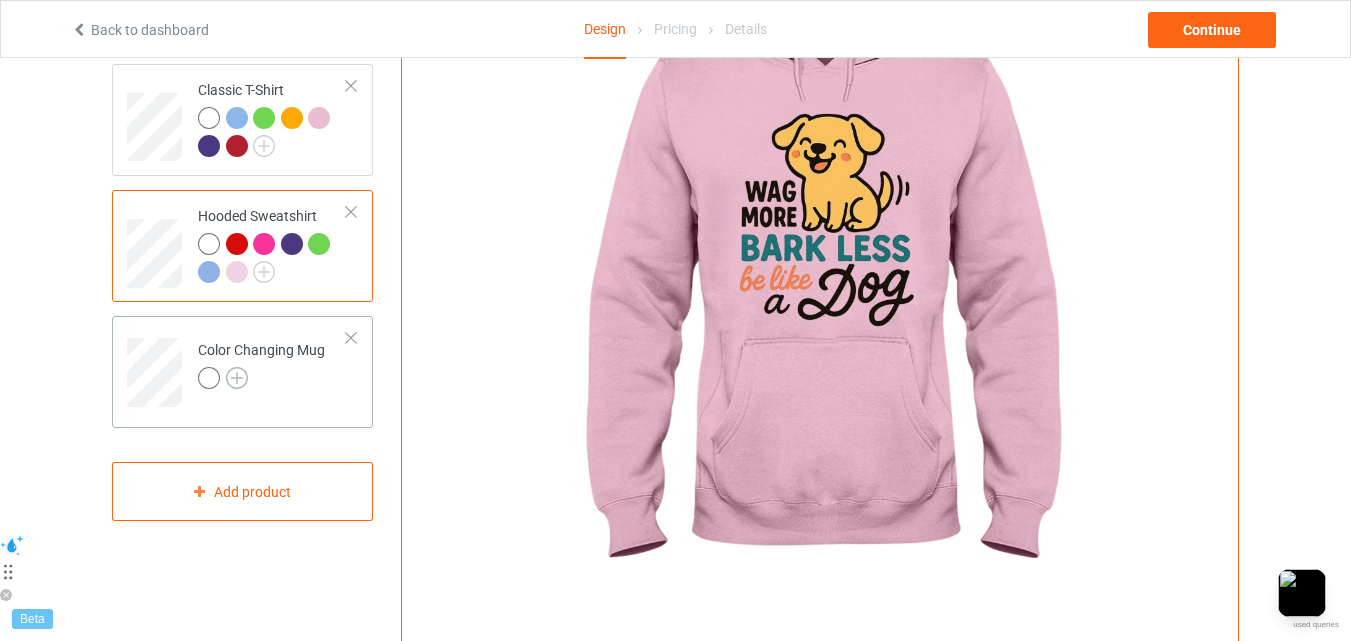 click at bounding box center (237, 378) 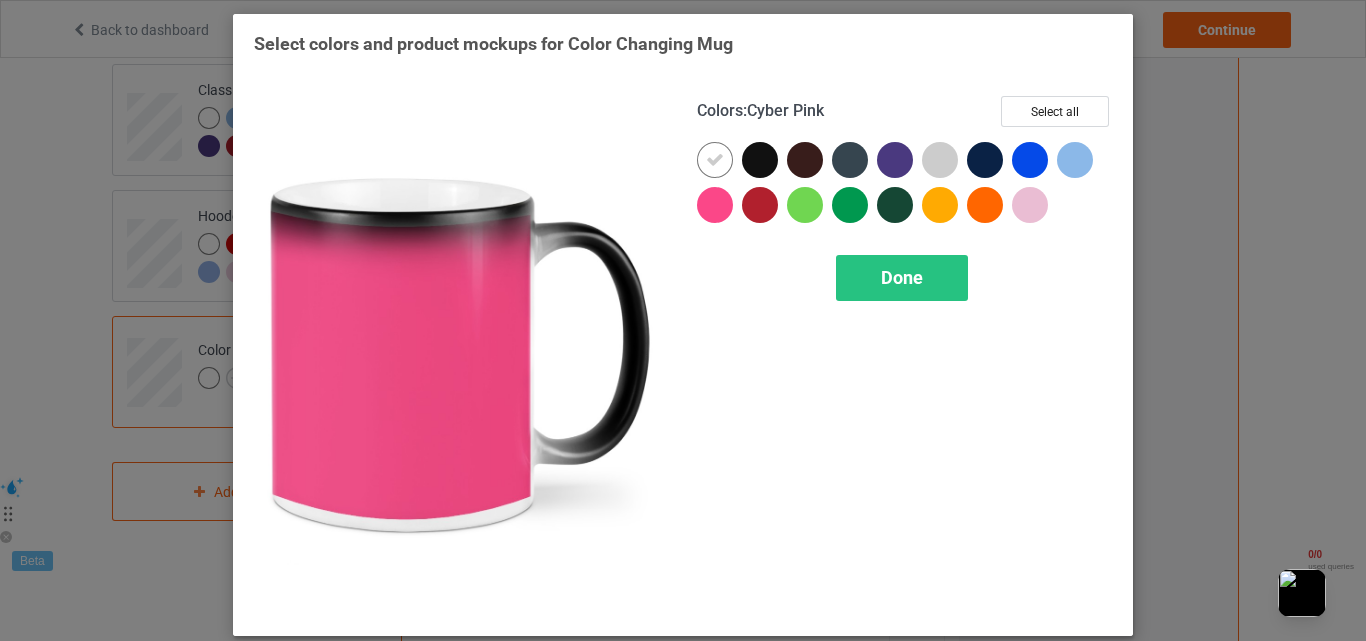 click at bounding box center (715, 205) 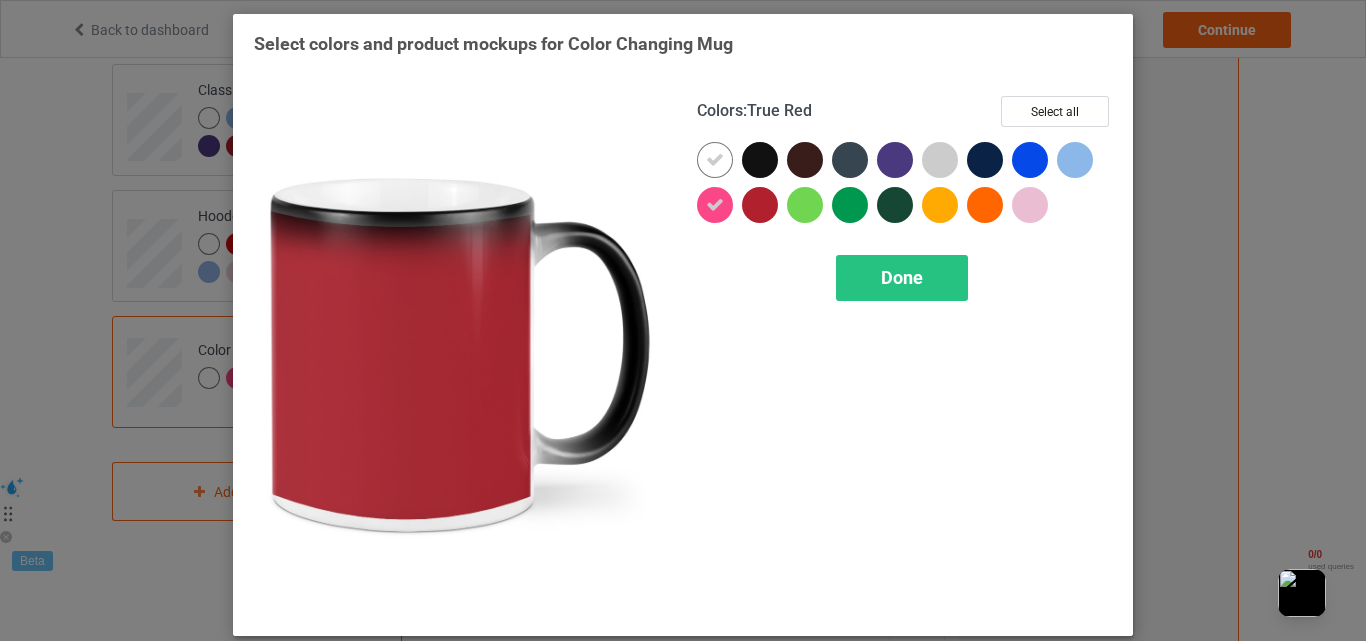click at bounding box center (760, 205) 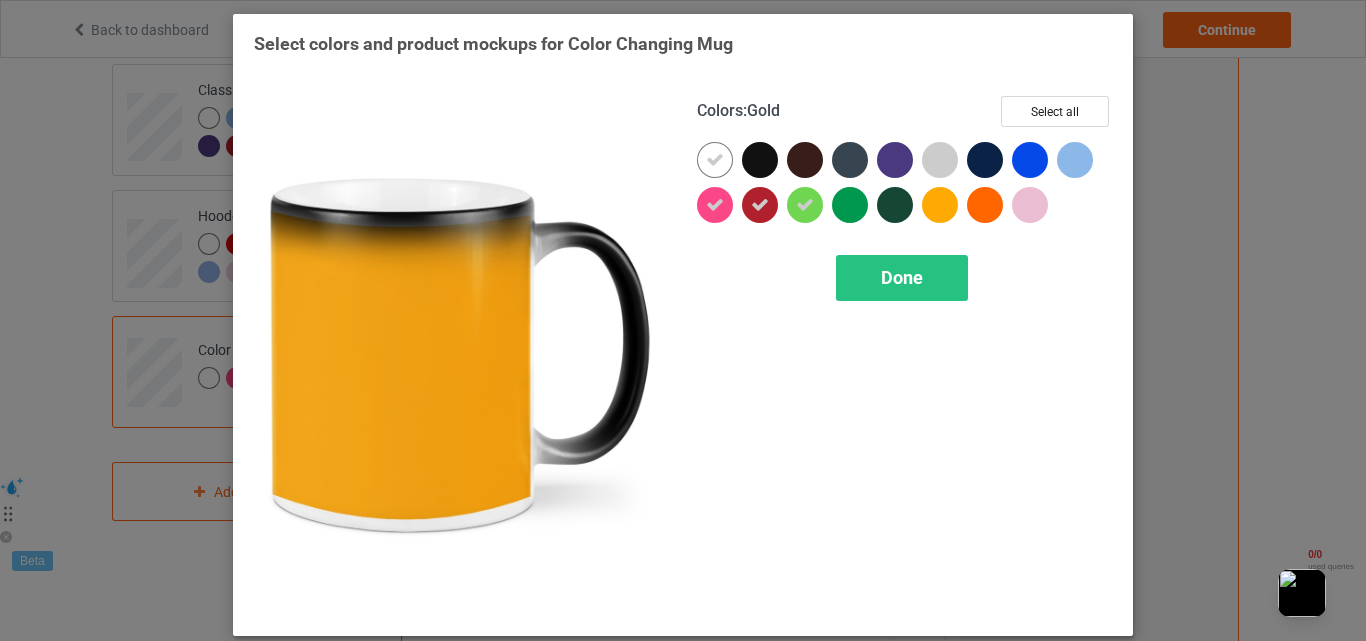 click at bounding box center [895, 160] 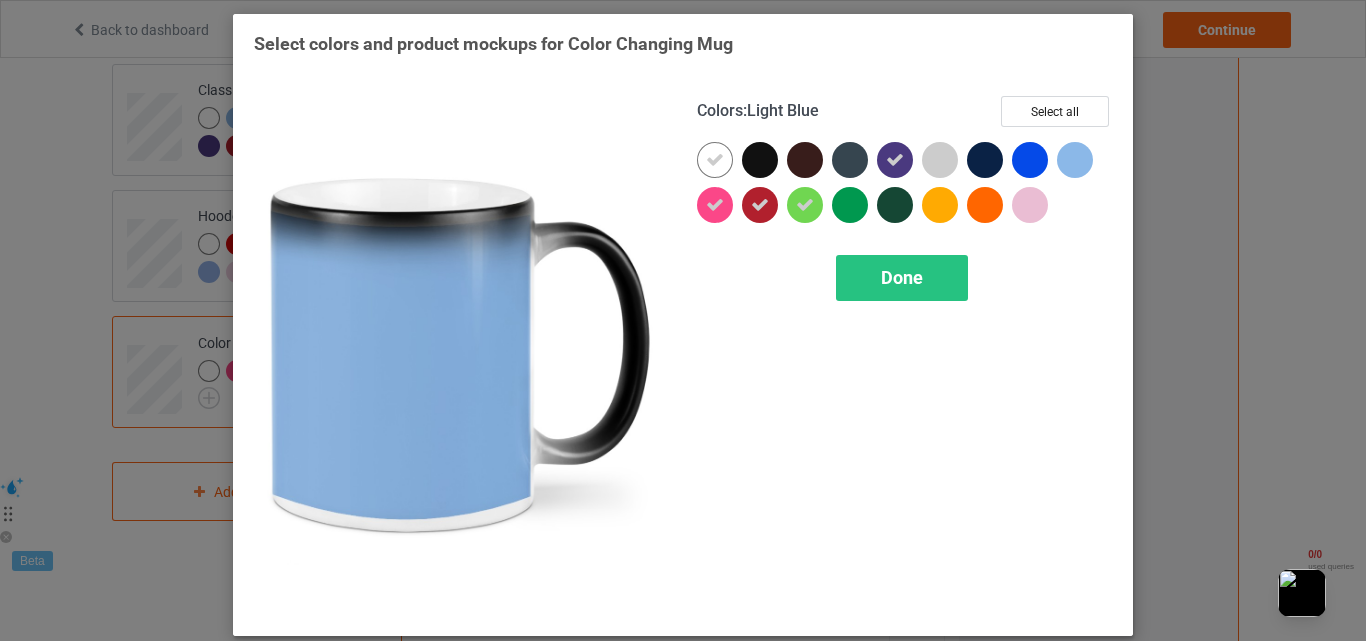 click at bounding box center [1075, 160] 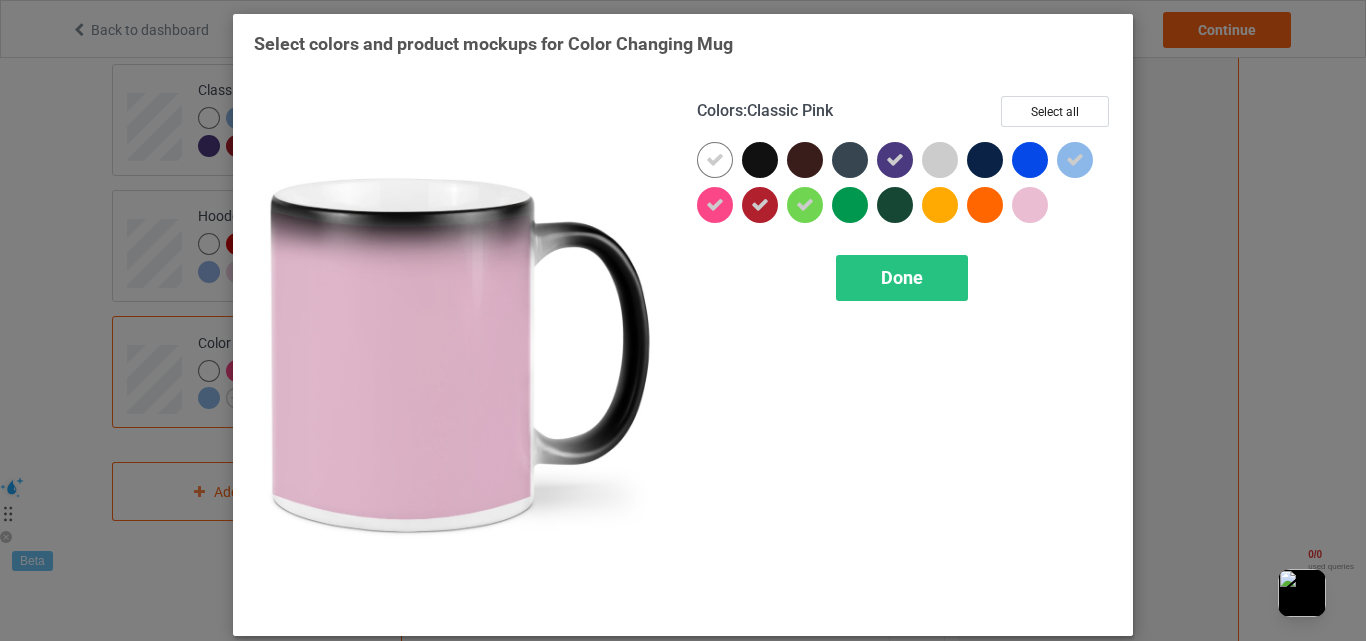 click at bounding box center [1030, 205] 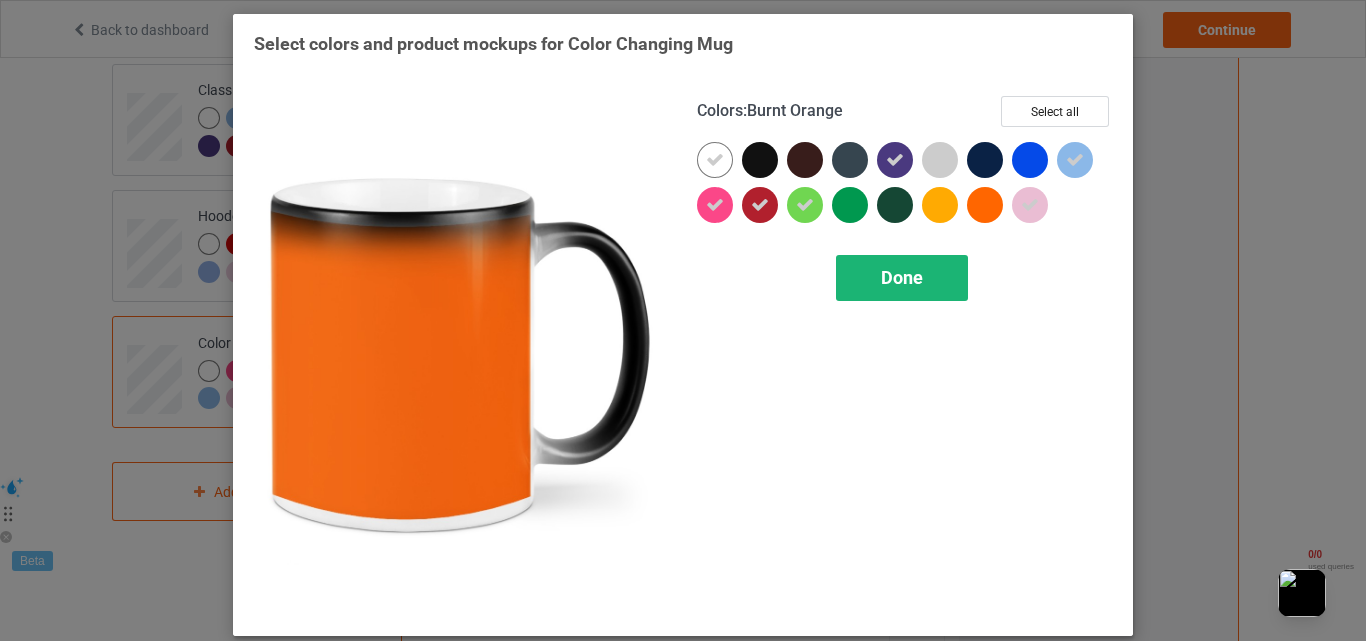 click on "Done" at bounding box center [902, 277] 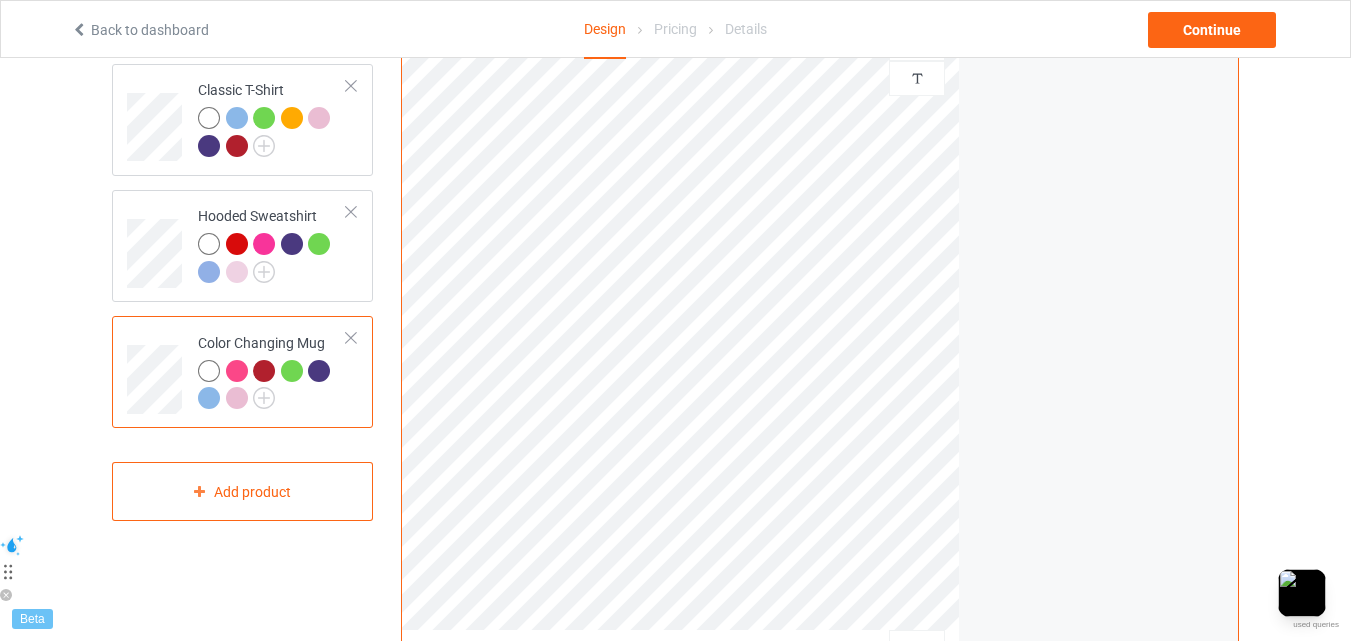 scroll, scrollTop: 0, scrollLeft: 0, axis: both 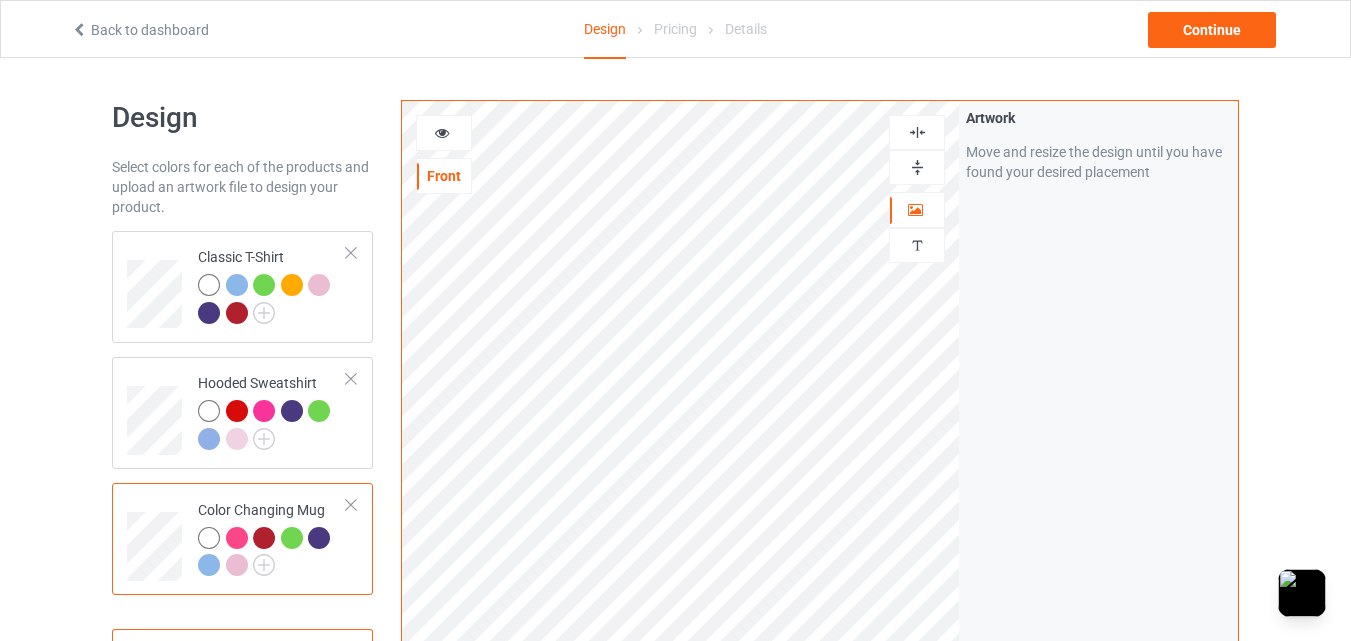 click at bounding box center (442, 130) 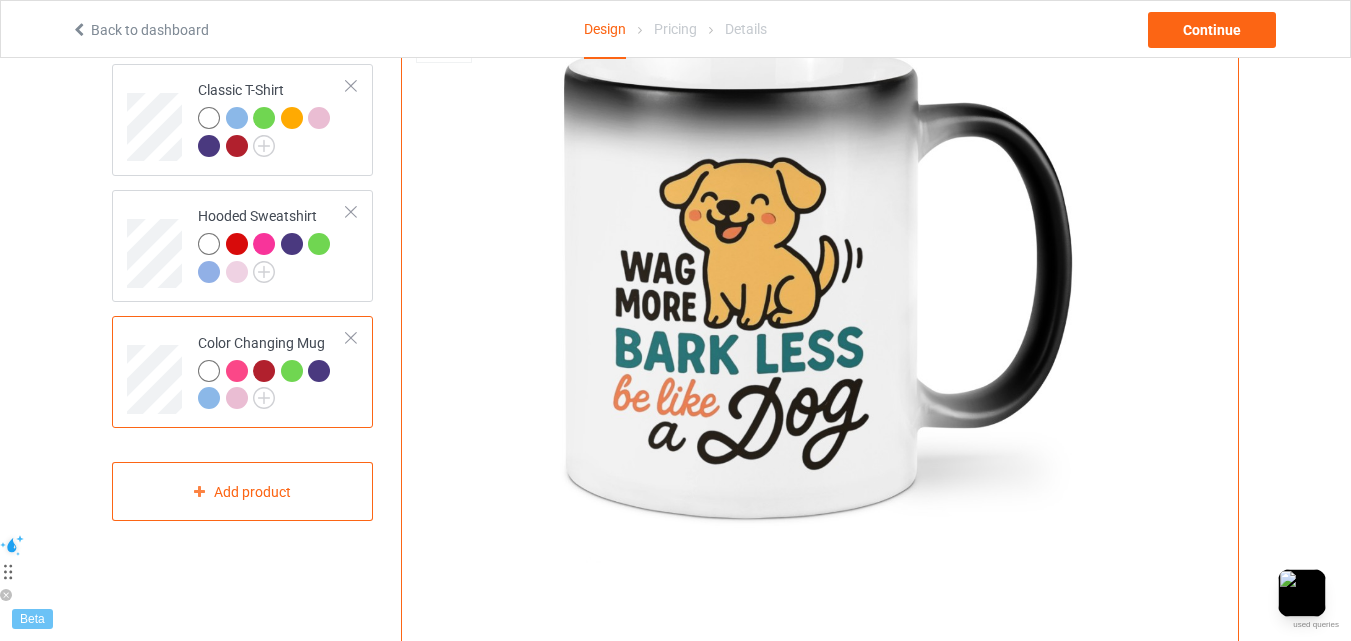scroll, scrollTop: 0, scrollLeft: 0, axis: both 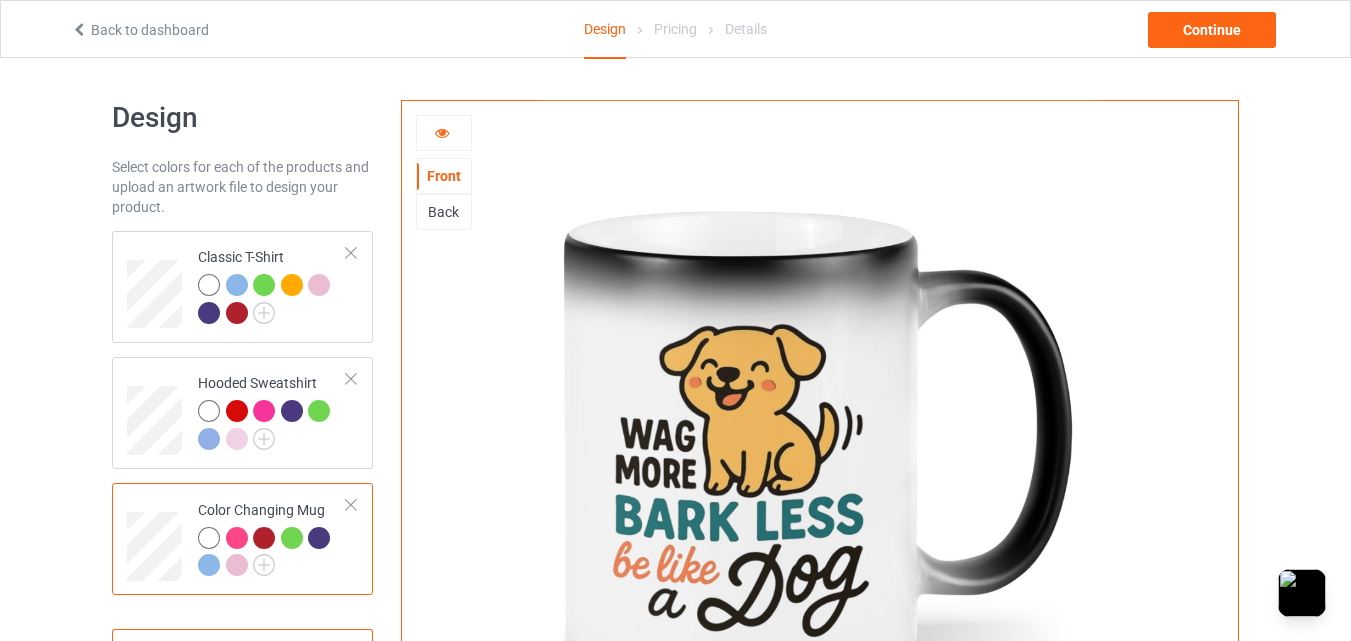 click at bounding box center (237, 538) 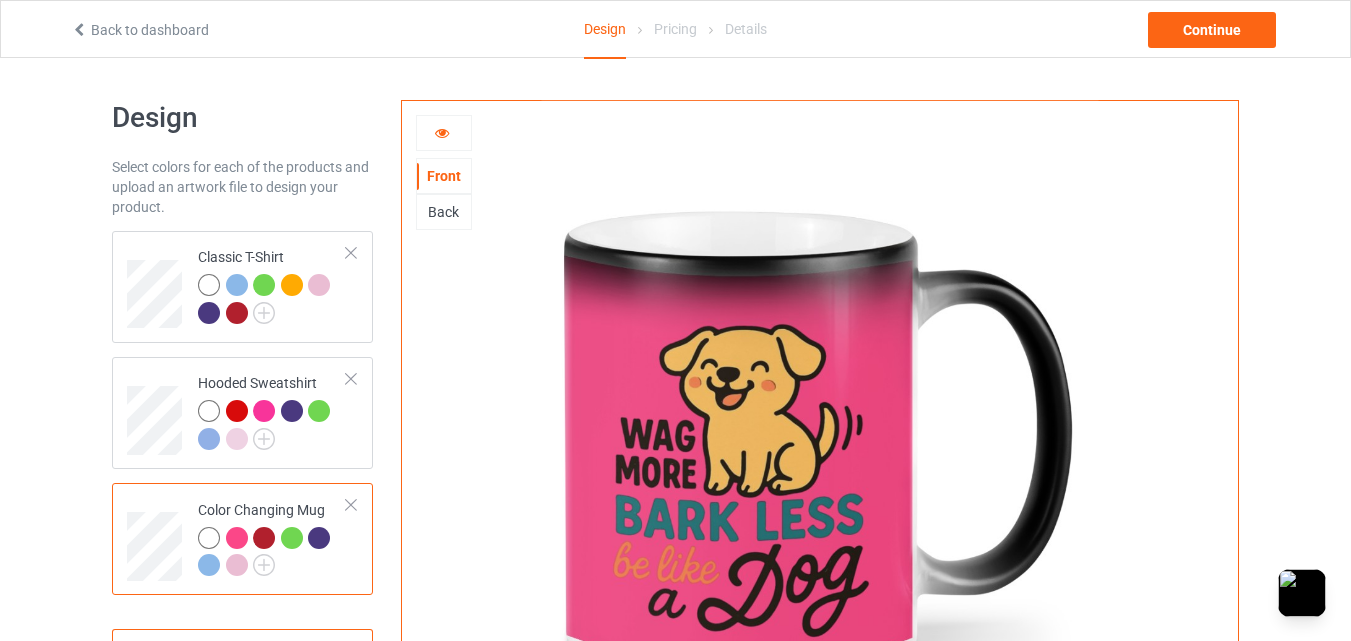 click at bounding box center [264, 538] 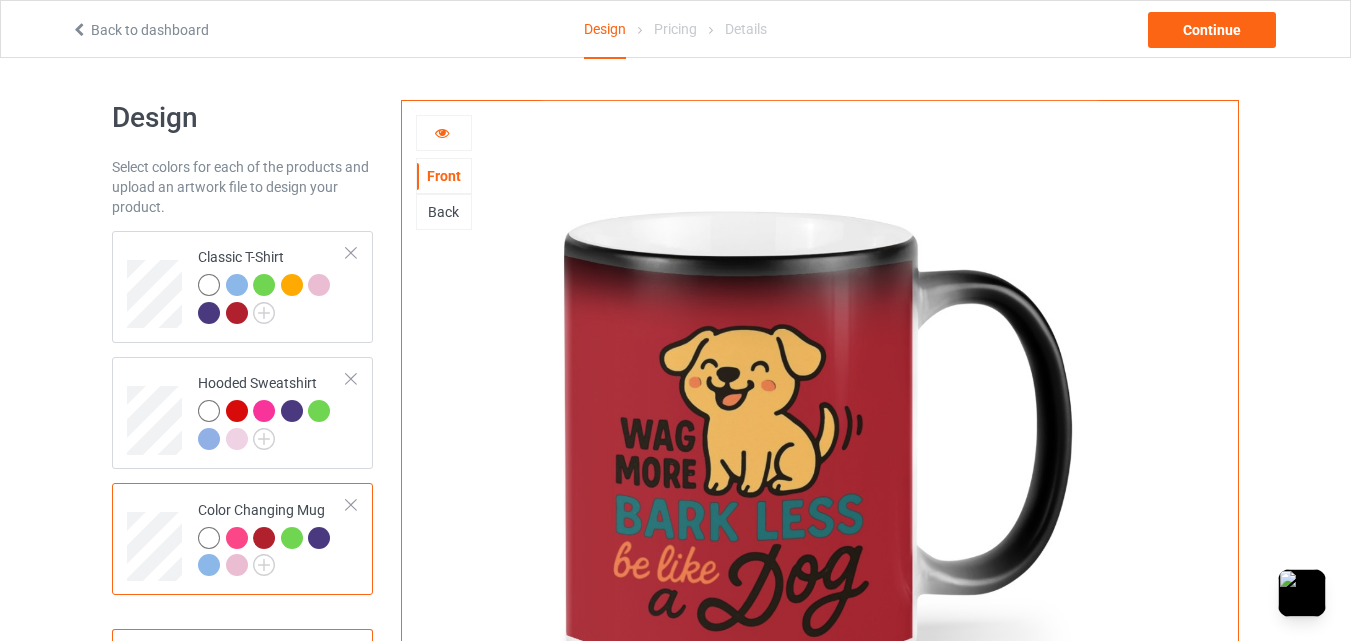 click at bounding box center (292, 538) 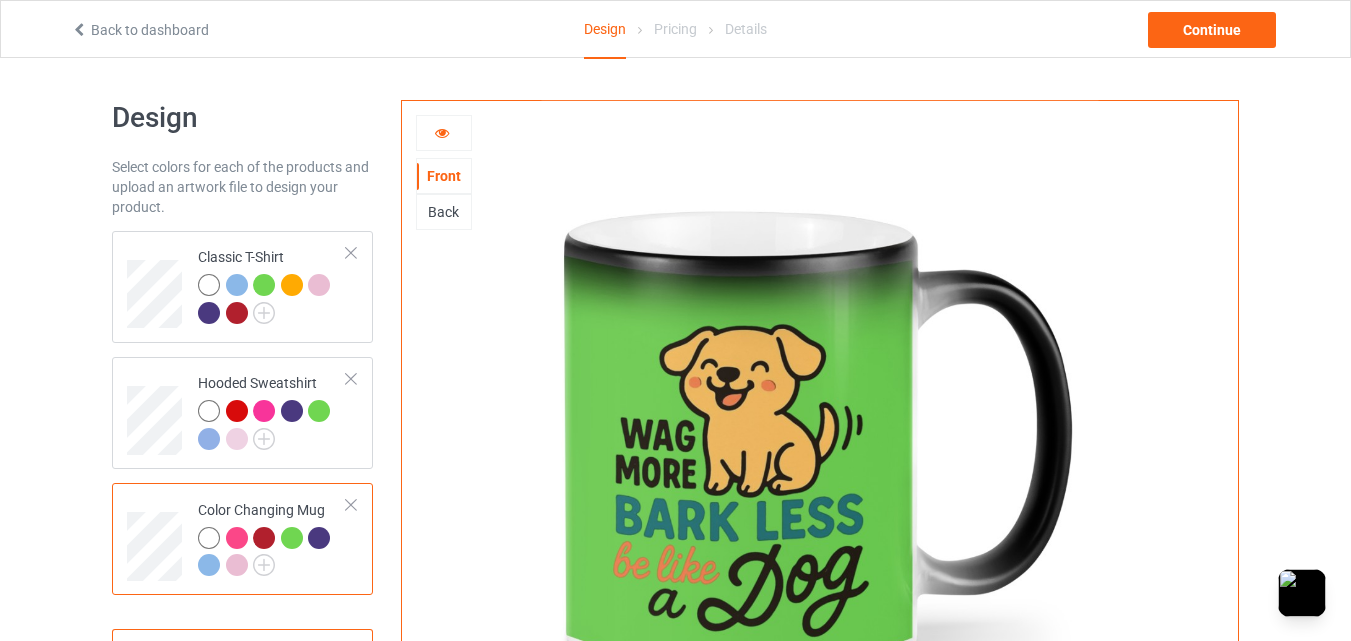 click at bounding box center [319, 538] 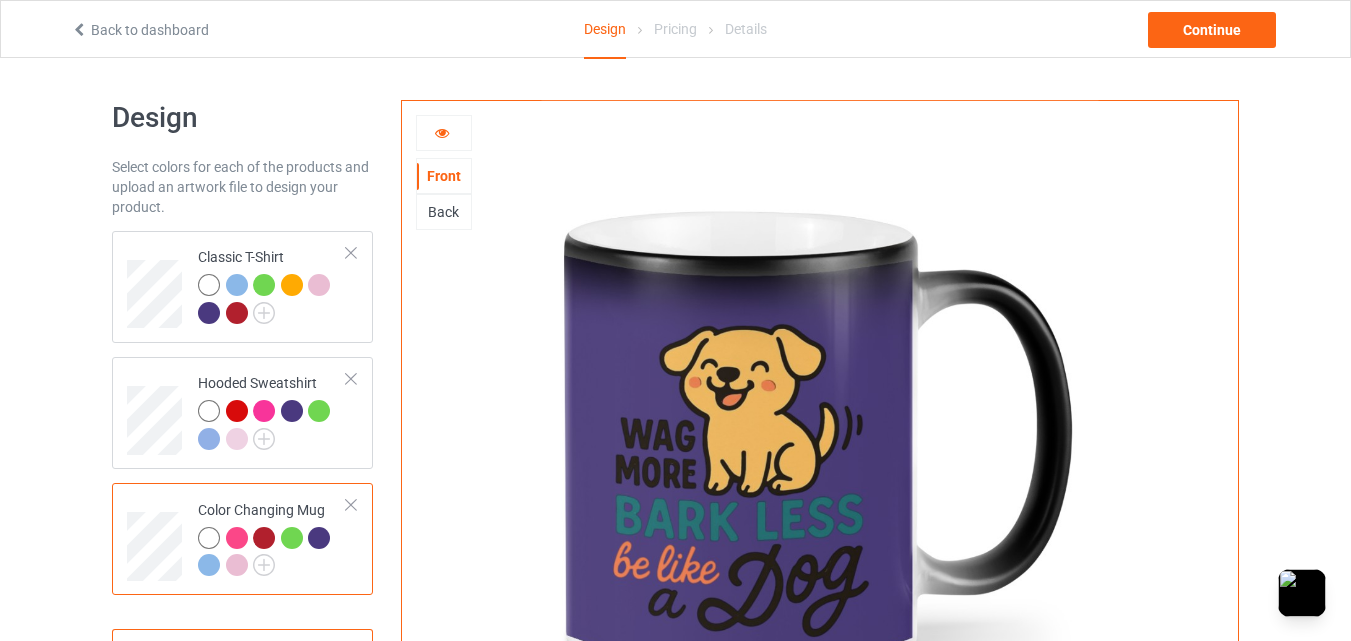 click at bounding box center (209, 565) 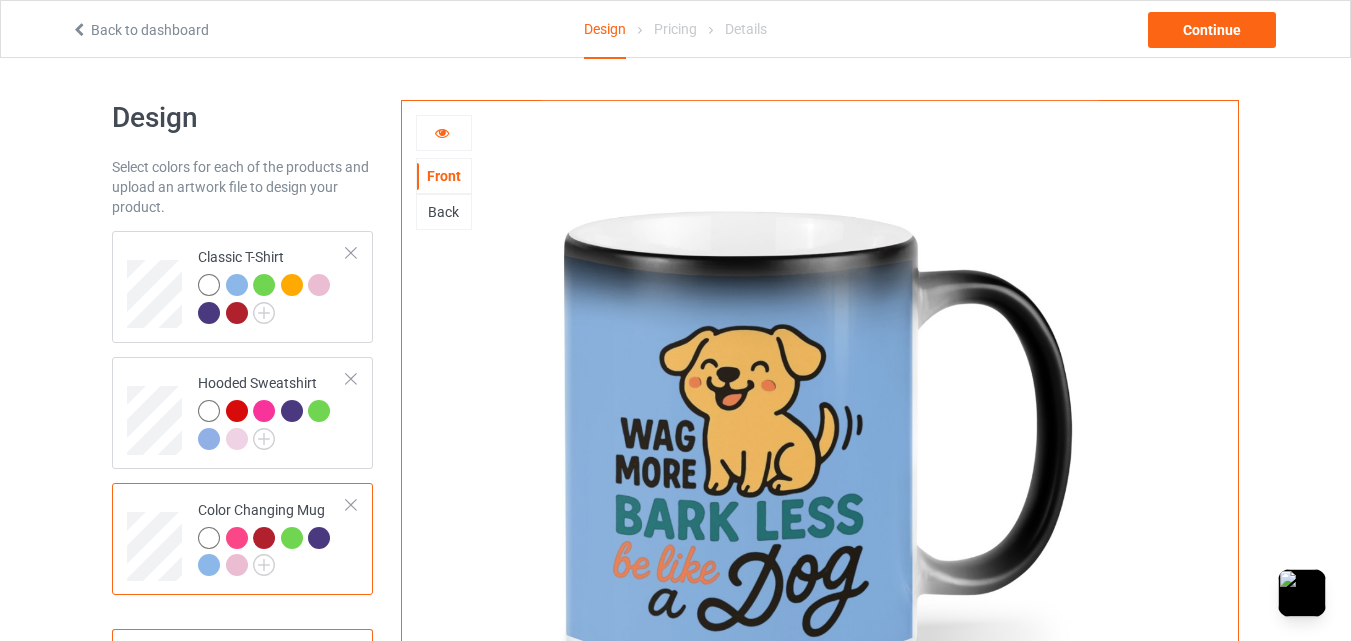 click at bounding box center [237, 565] 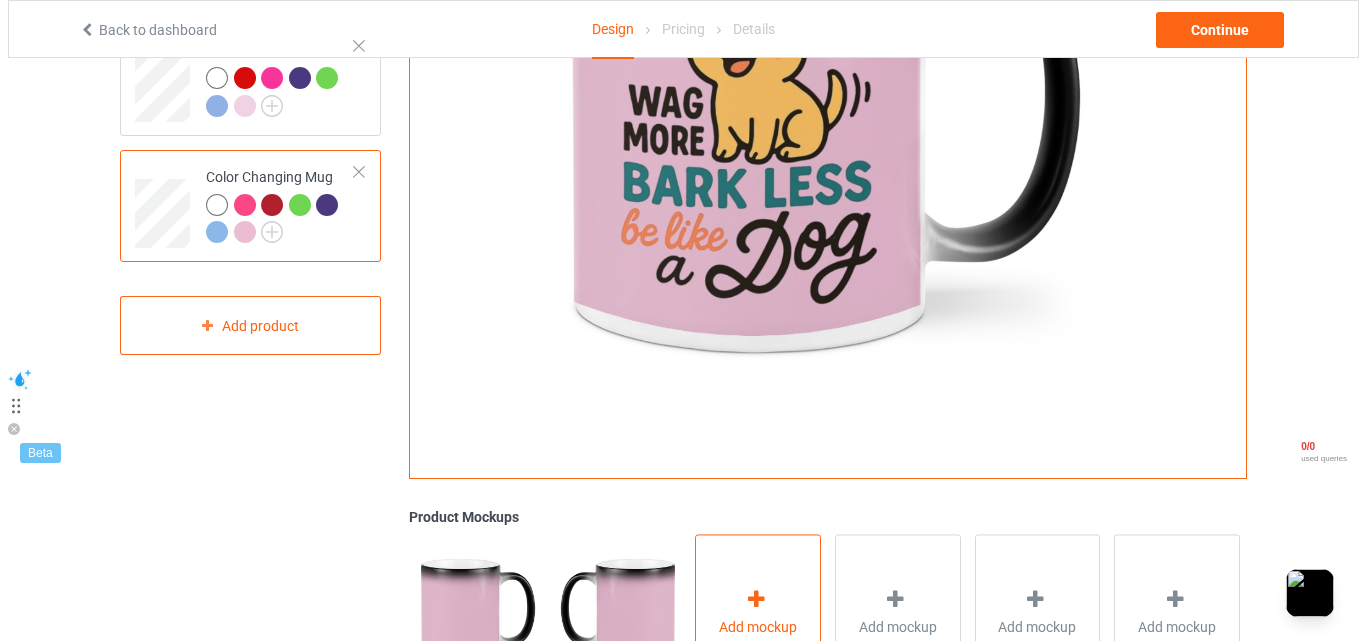 scroll, scrollTop: 500, scrollLeft: 0, axis: vertical 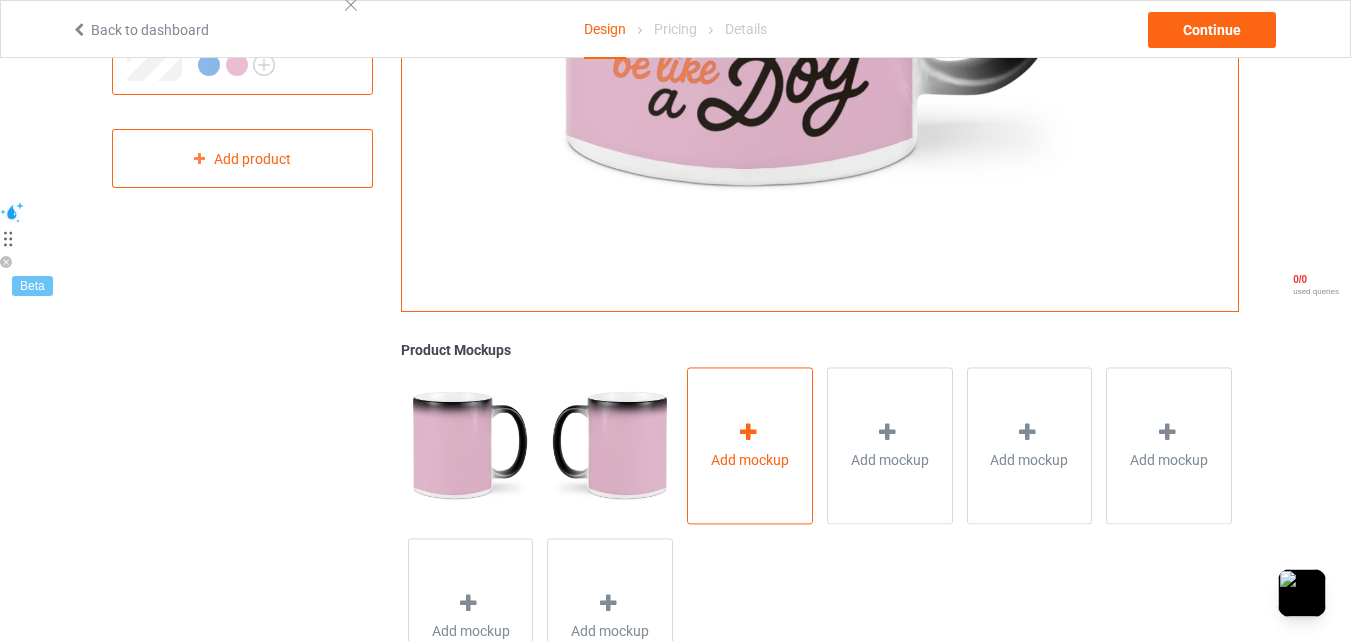click at bounding box center (748, 432) 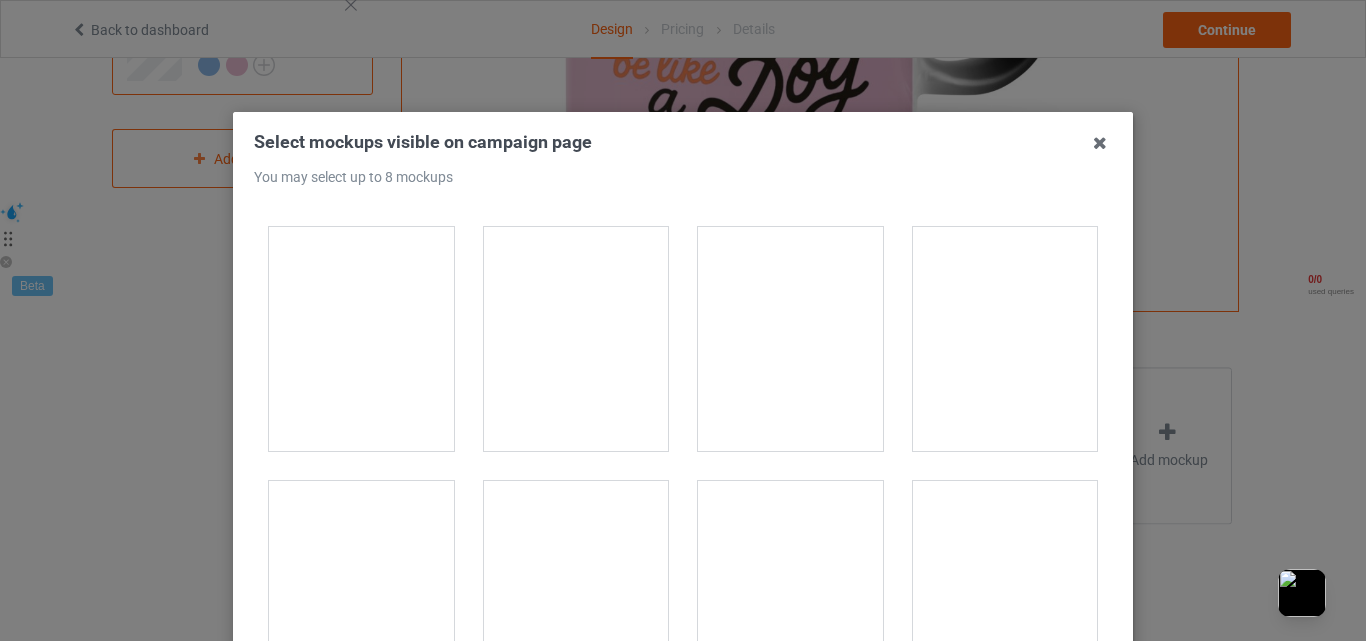 scroll, scrollTop: 4000, scrollLeft: 0, axis: vertical 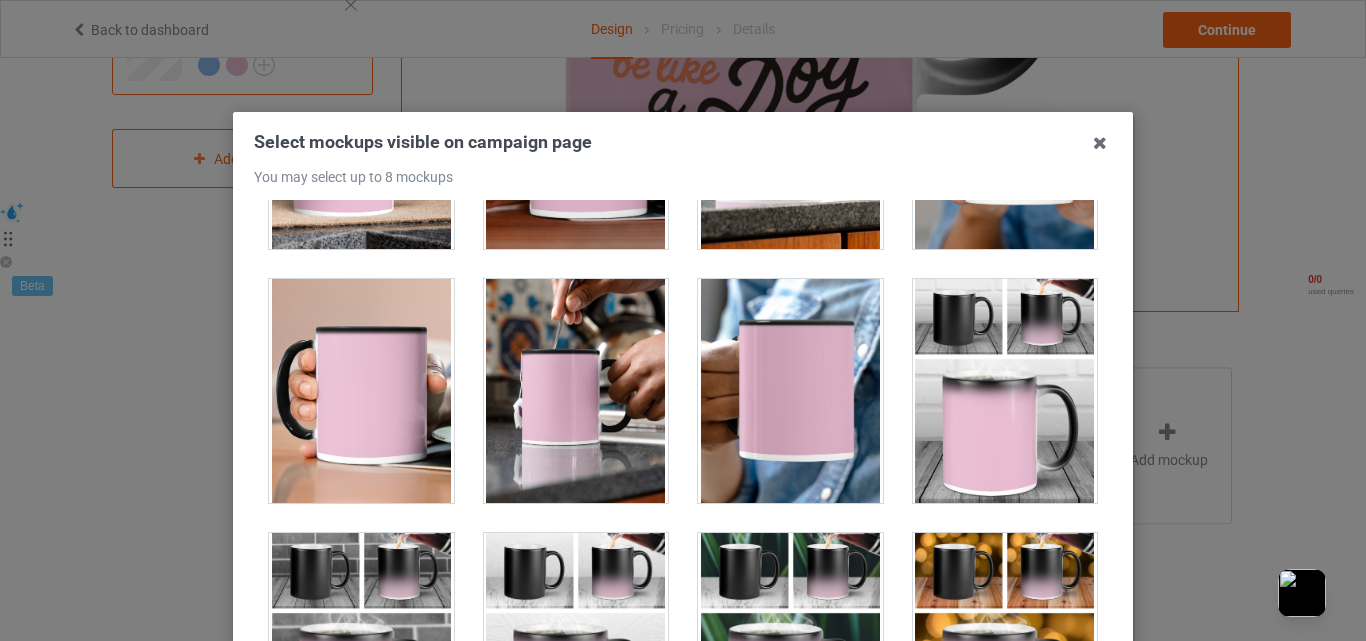 click at bounding box center (576, 391) 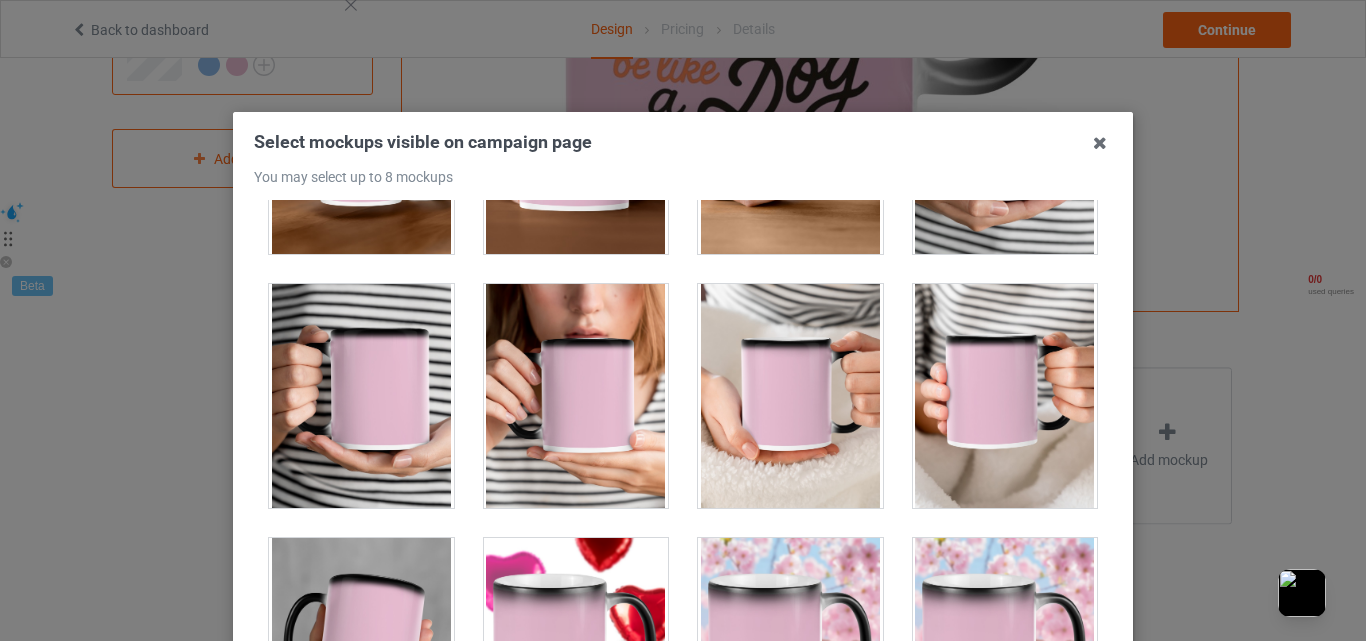 scroll, scrollTop: 6833, scrollLeft: 0, axis: vertical 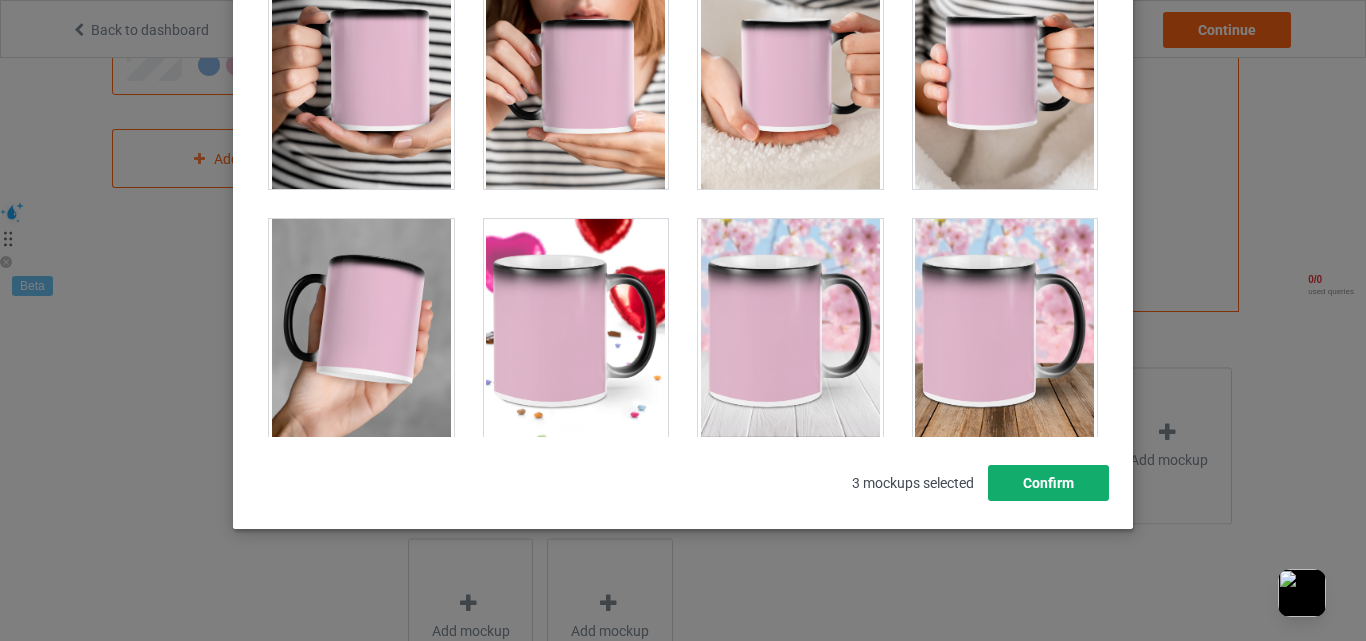 click on "Confirm" at bounding box center (1048, 483) 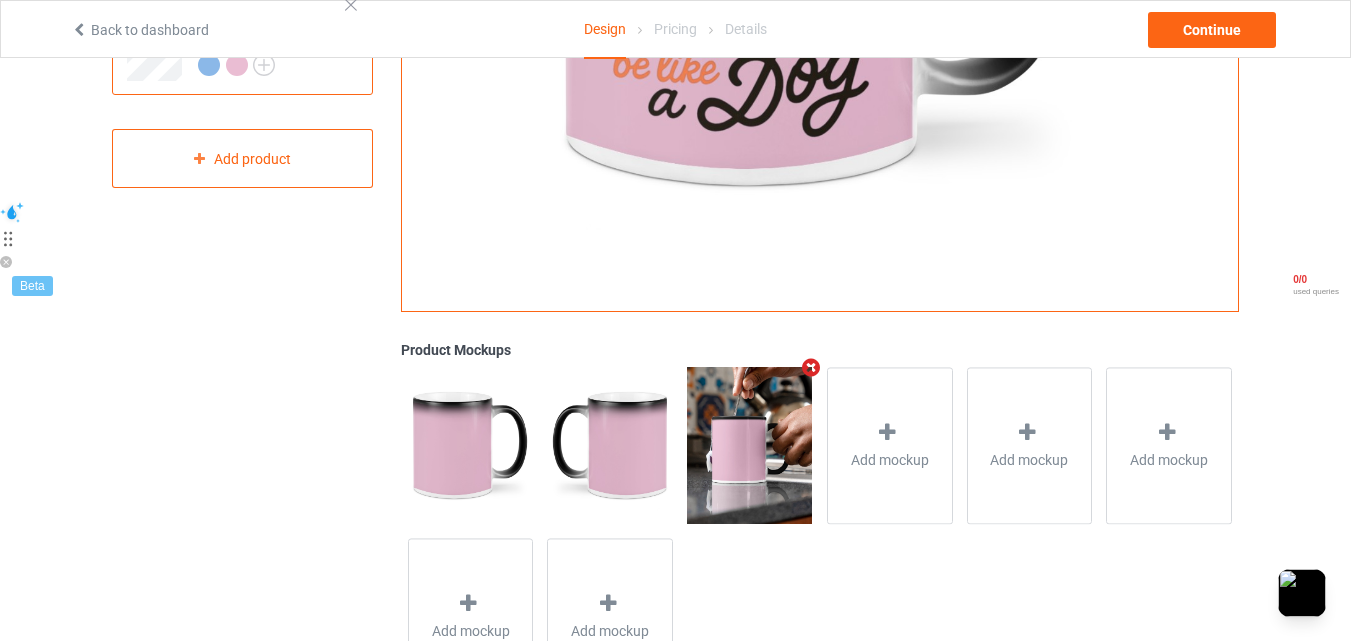 scroll, scrollTop: 0, scrollLeft: 0, axis: both 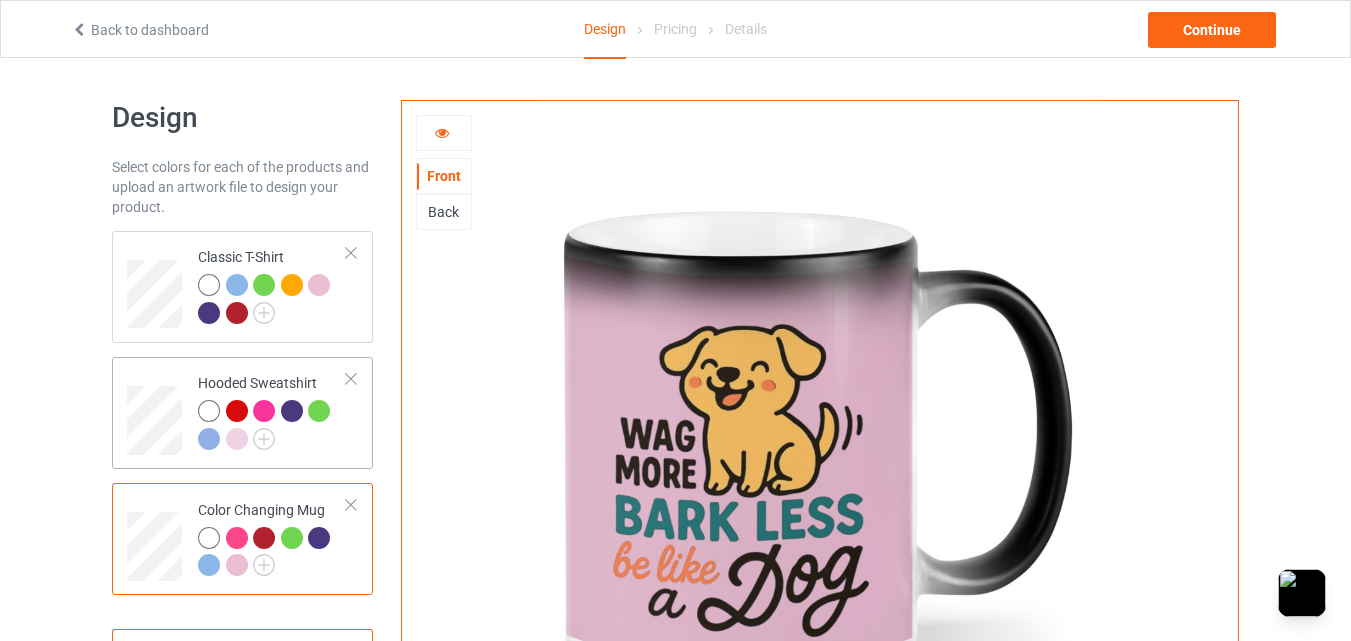 click at bounding box center (157, 413) 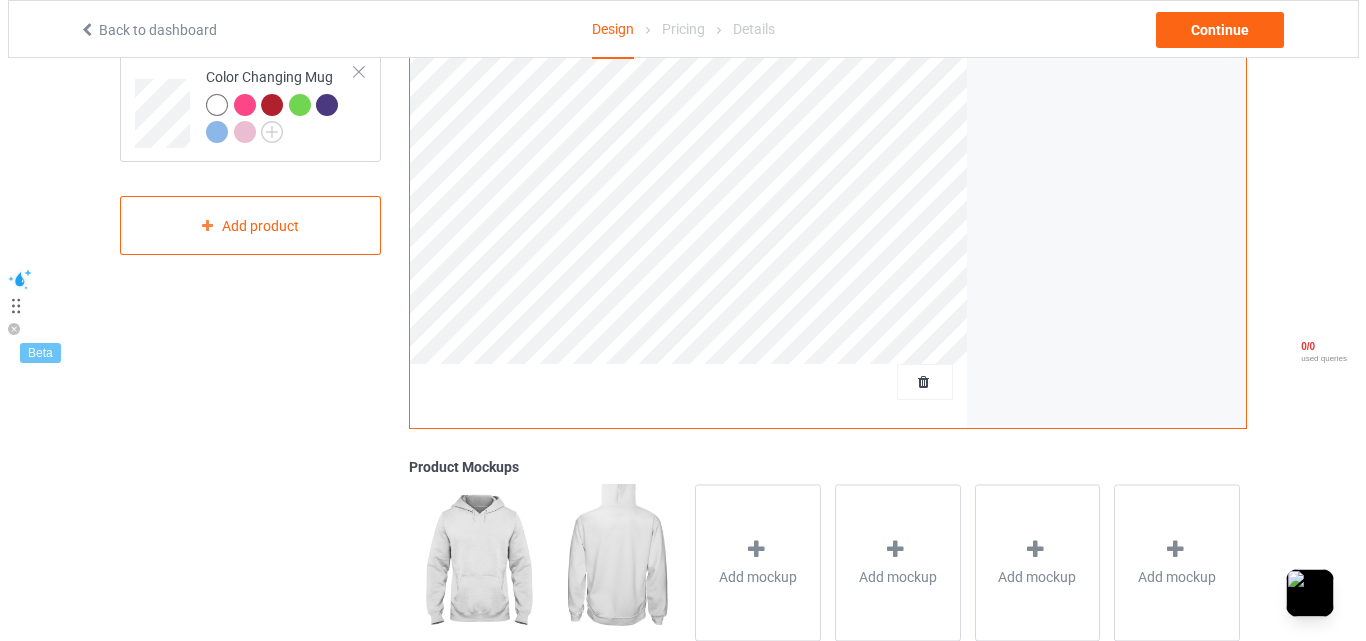 scroll, scrollTop: 500, scrollLeft: 0, axis: vertical 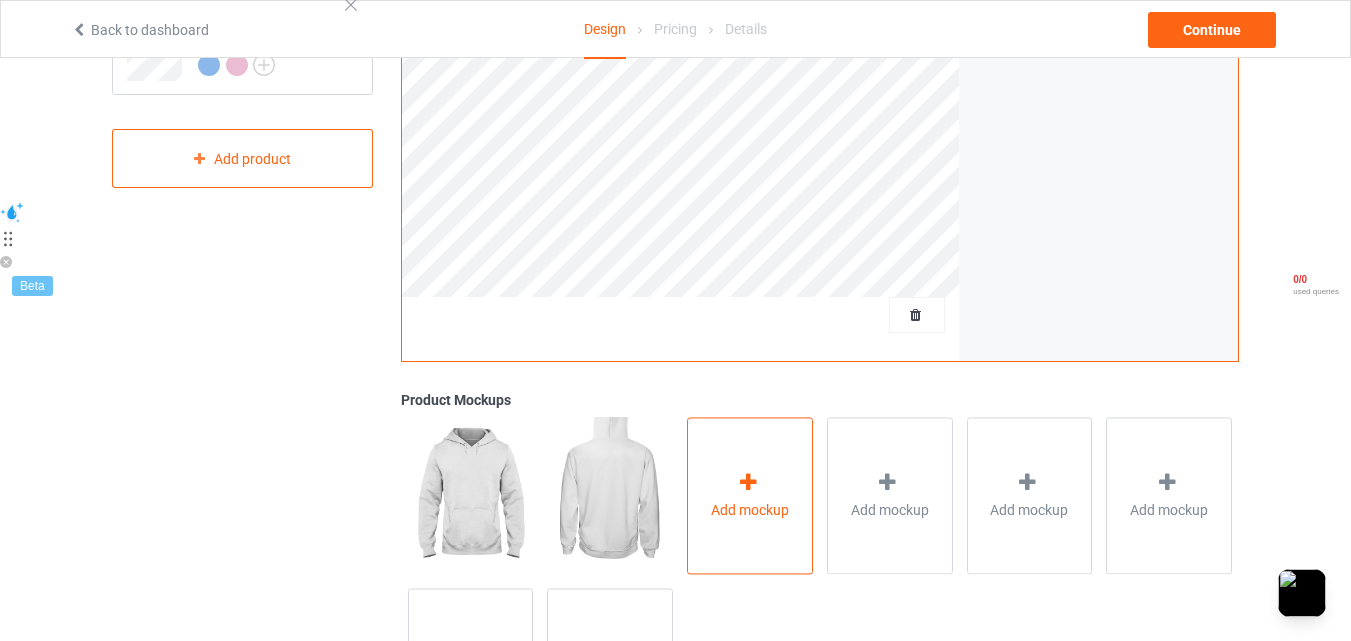 click on "Add mockup" at bounding box center [750, 495] 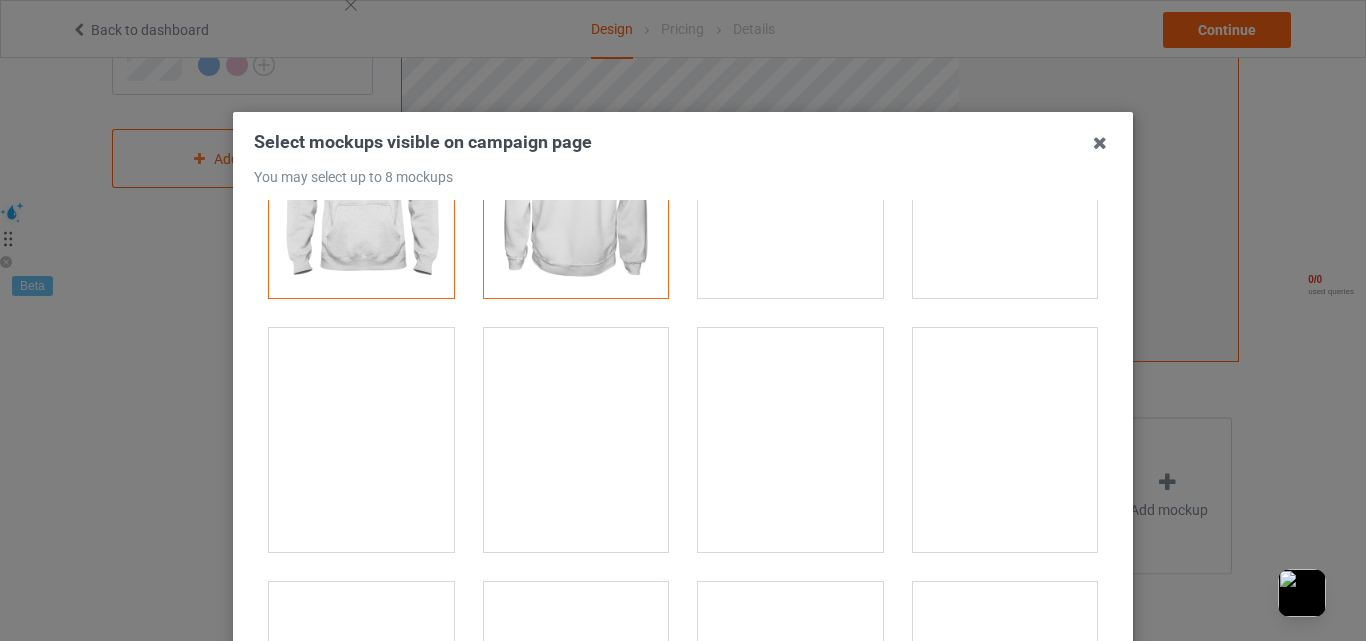 scroll, scrollTop: 333, scrollLeft: 0, axis: vertical 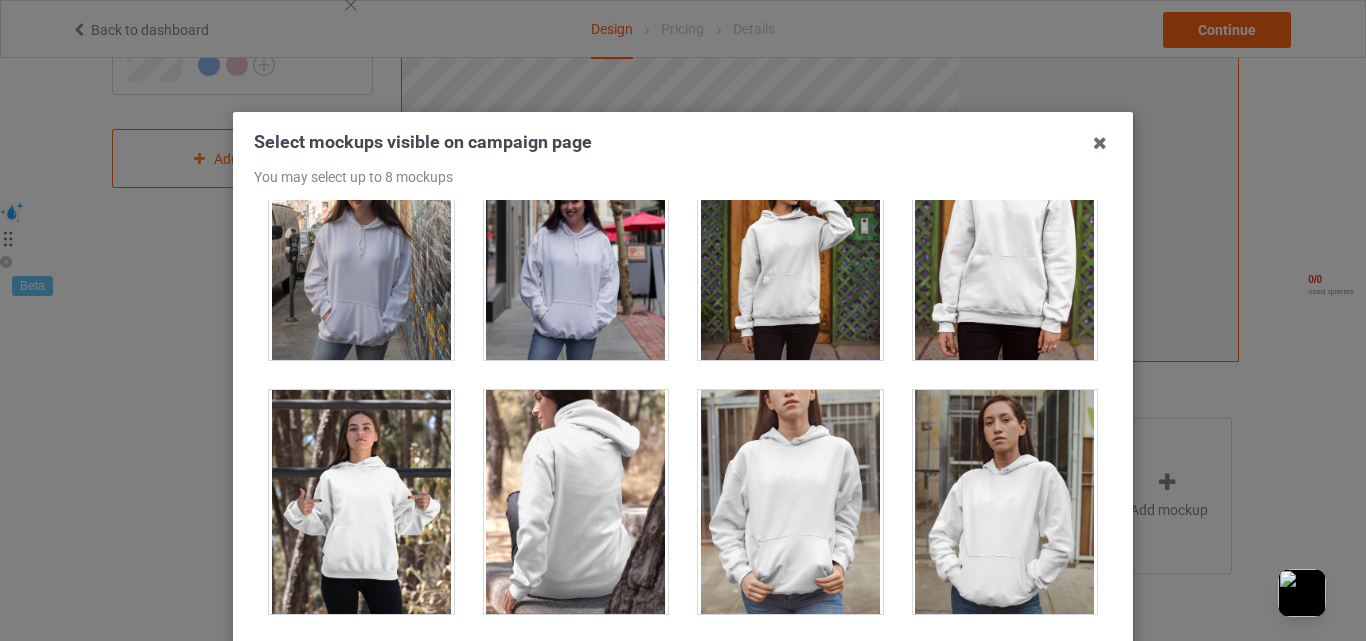 click at bounding box center [576, 248] 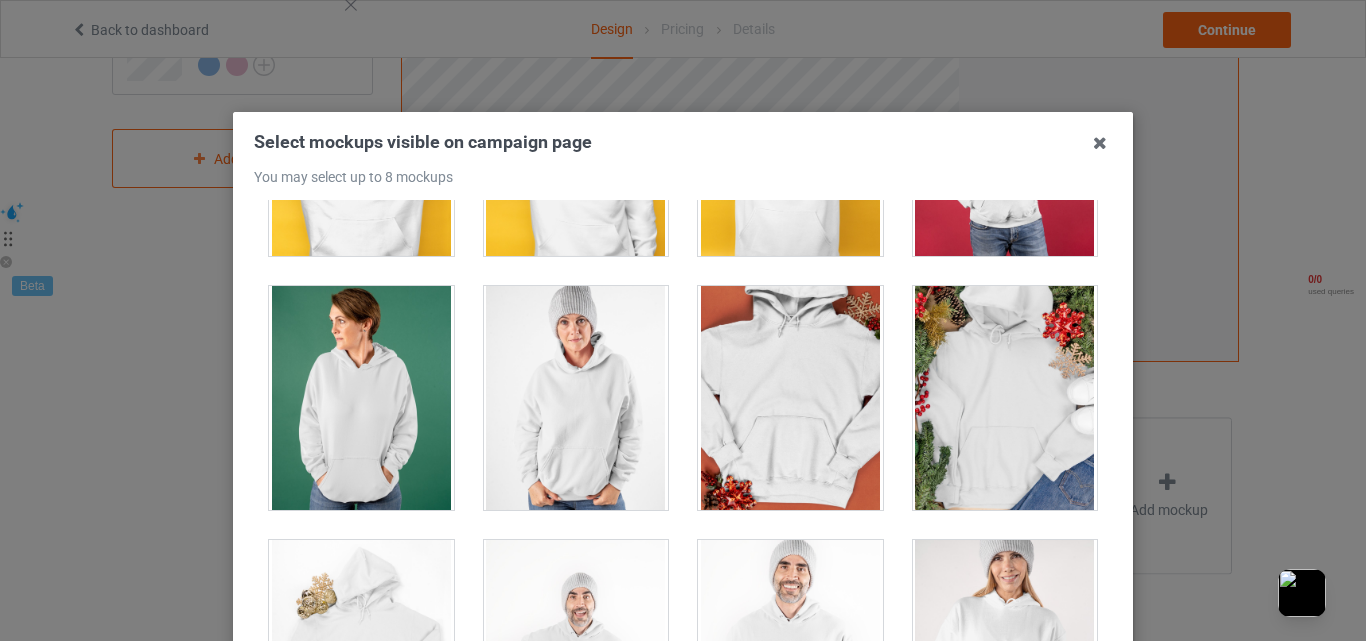 scroll, scrollTop: 4000, scrollLeft: 0, axis: vertical 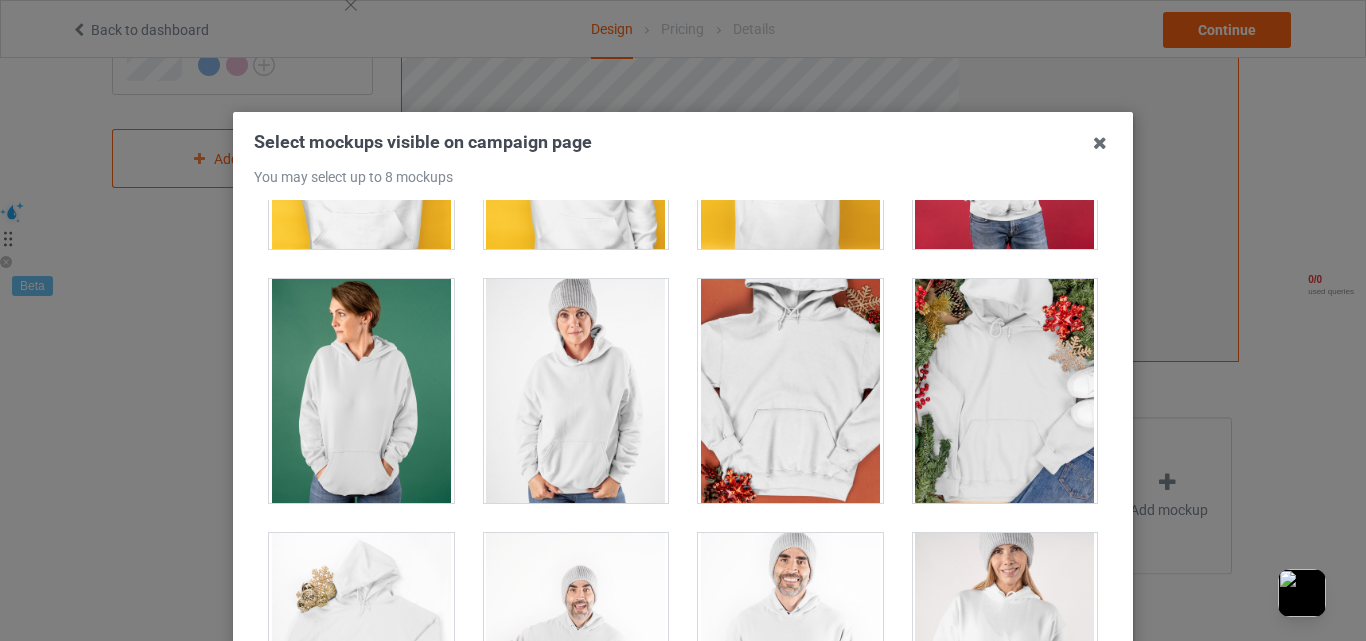 click at bounding box center (1005, 391) 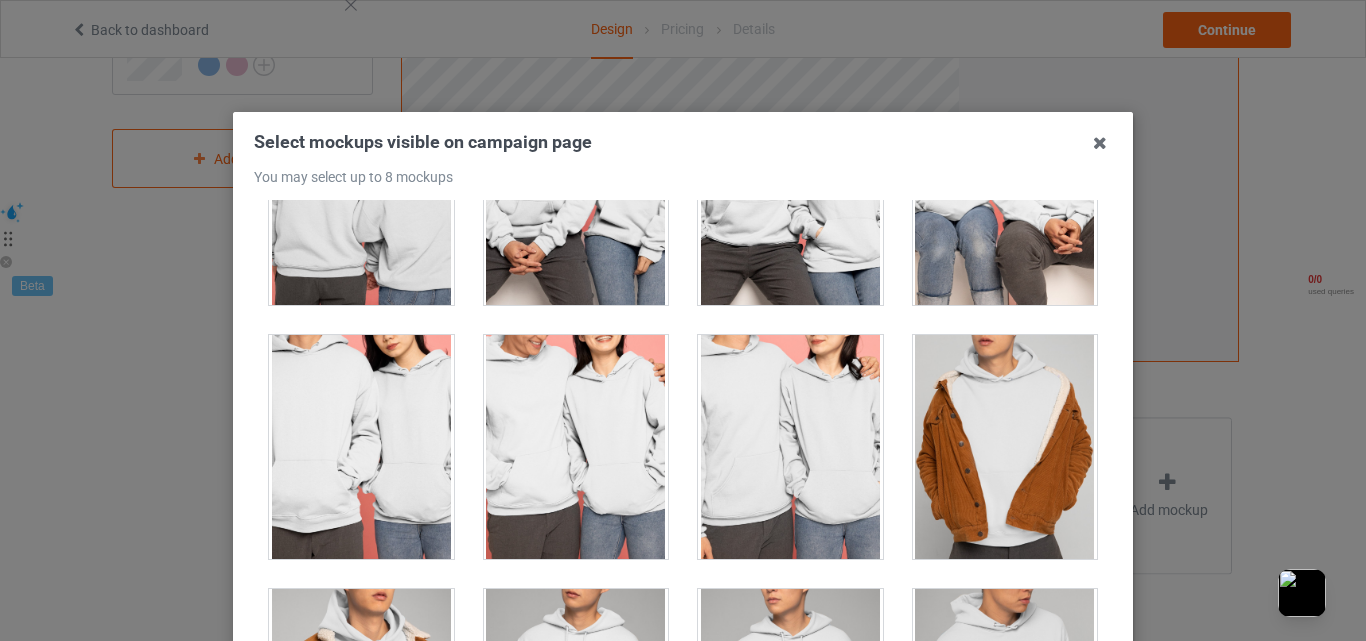 scroll, scrollTop: 7333, scrollLeft: 0, axis: vertical 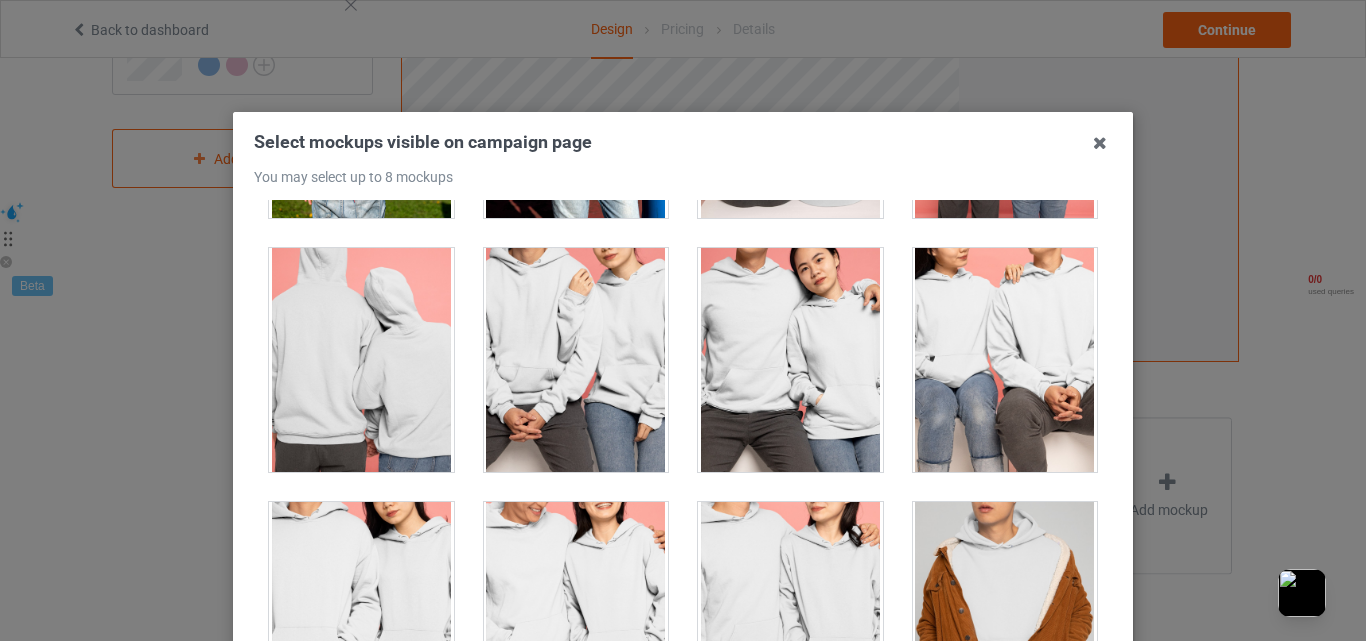 click at bounding box center (1005, 360) 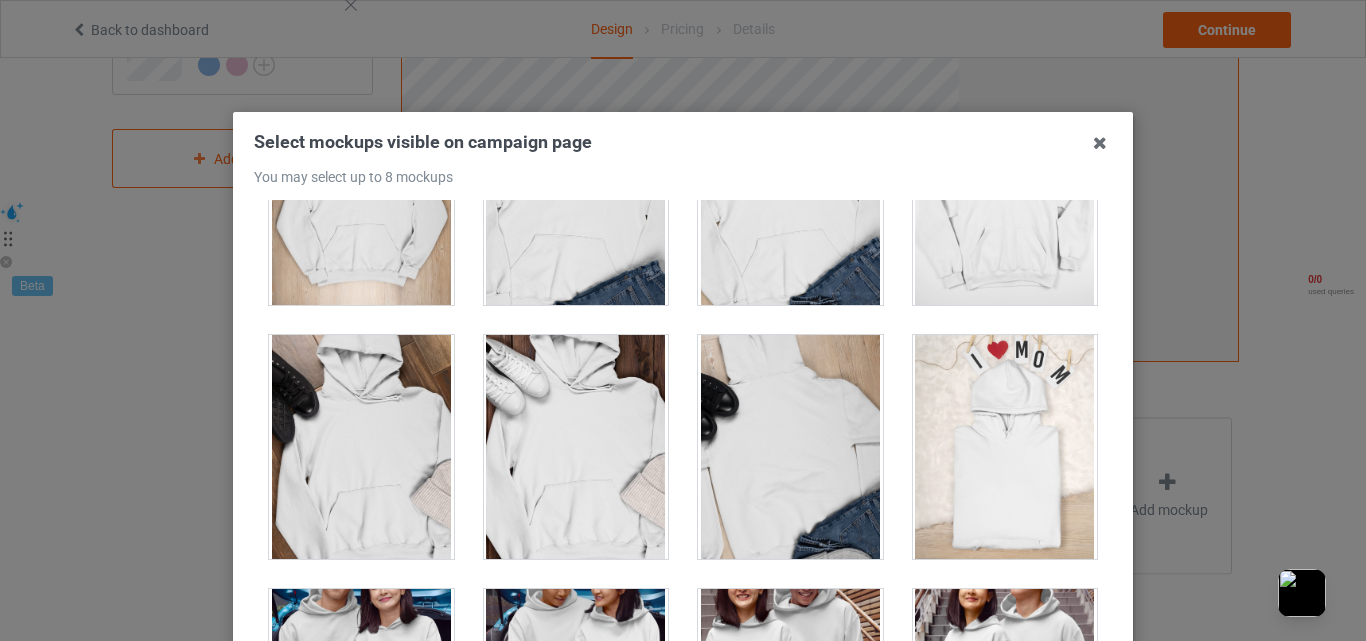 scroll, scrollTop: 8833, scrollLeft: 0, axis: vertical 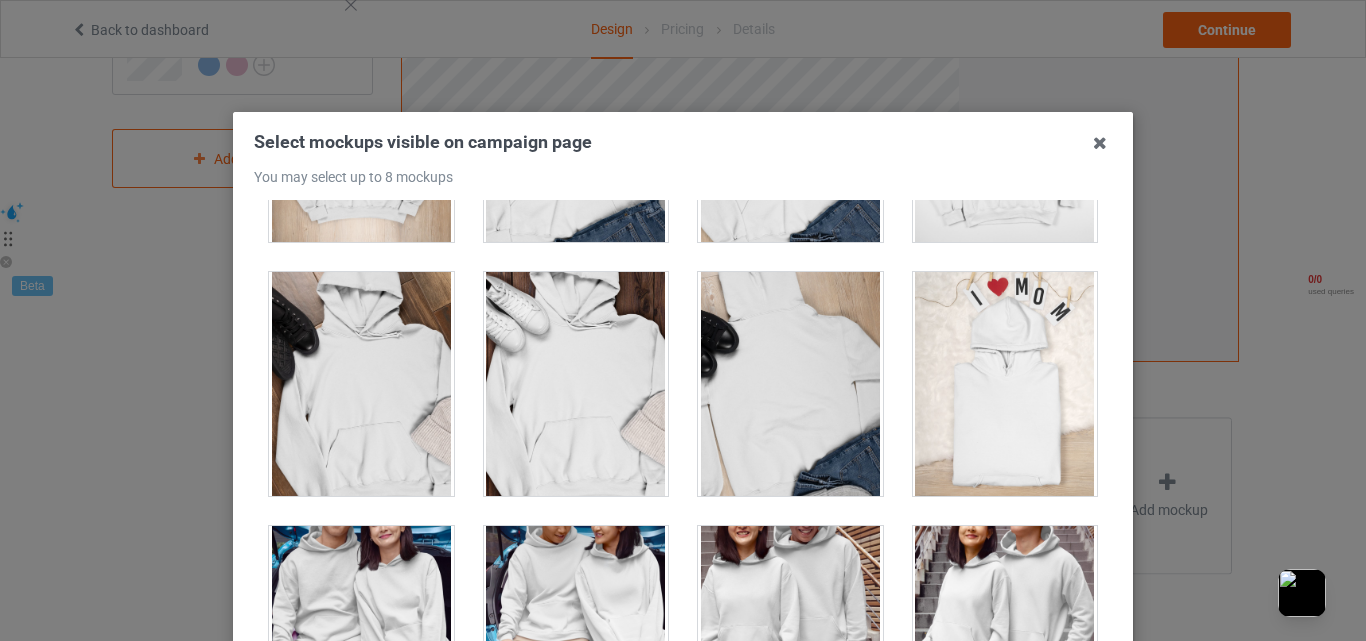 click at bounding box center (576, 384) 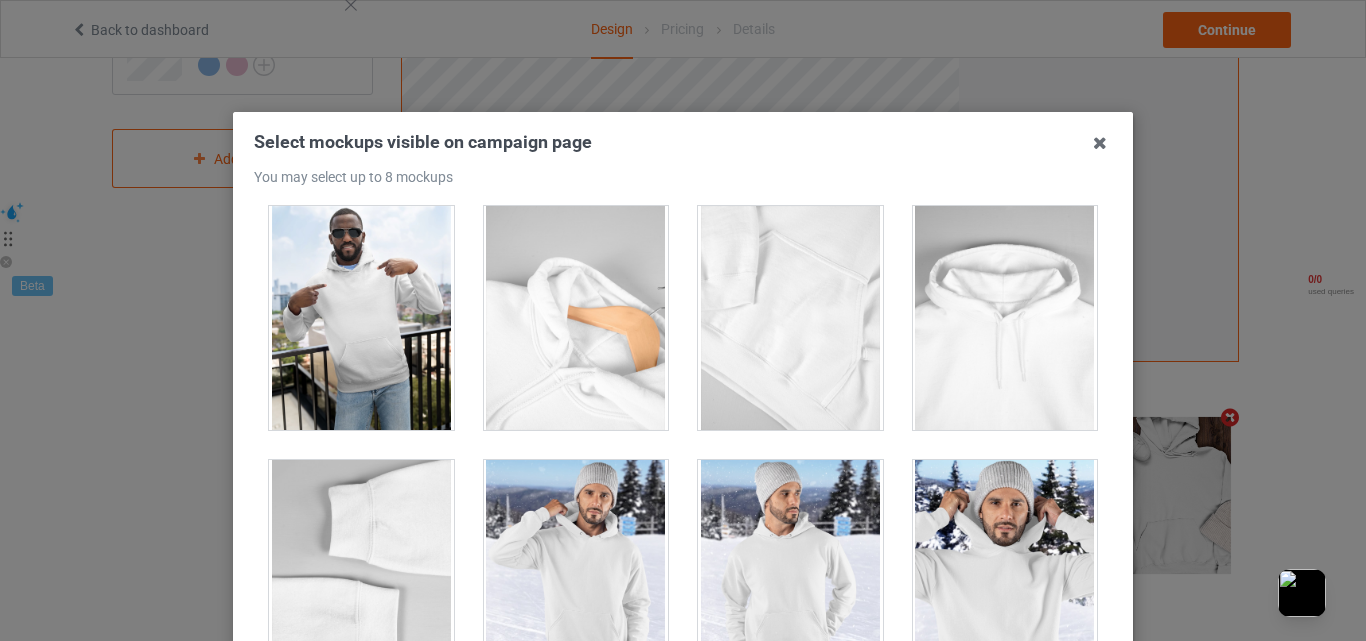 scroll, scrollTop: 11500, scrollLeft: 0, axis: vertical 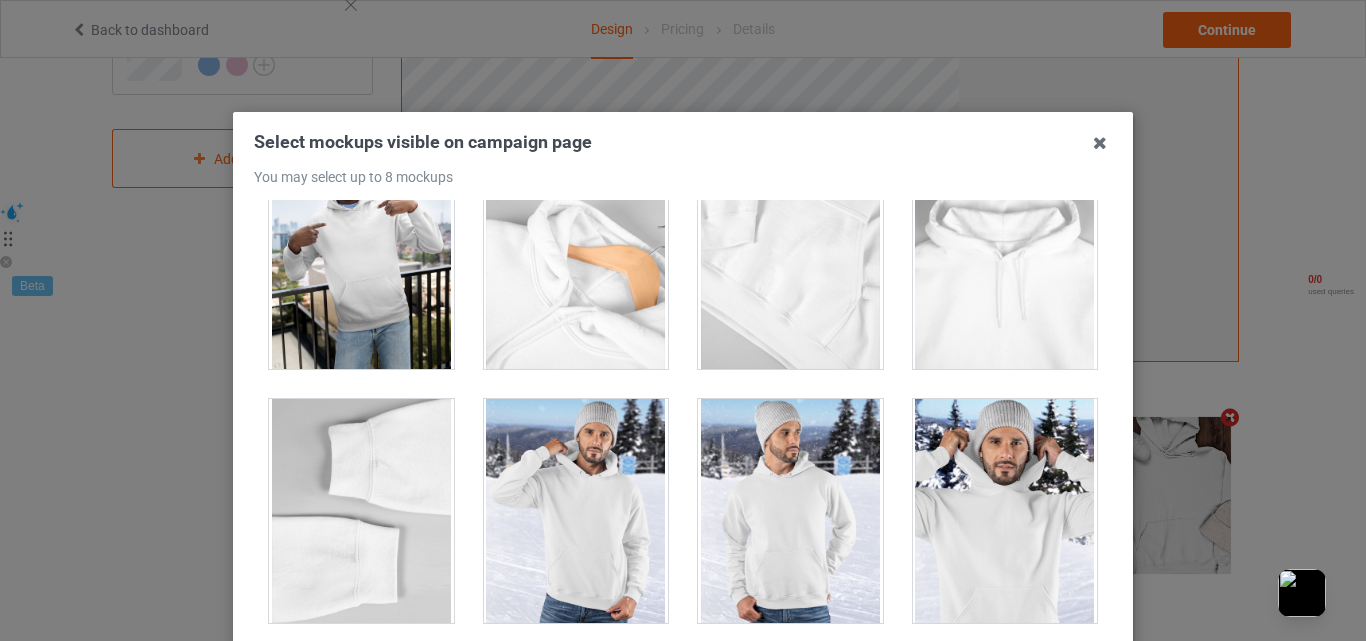 click at bounding box center [790, 257] 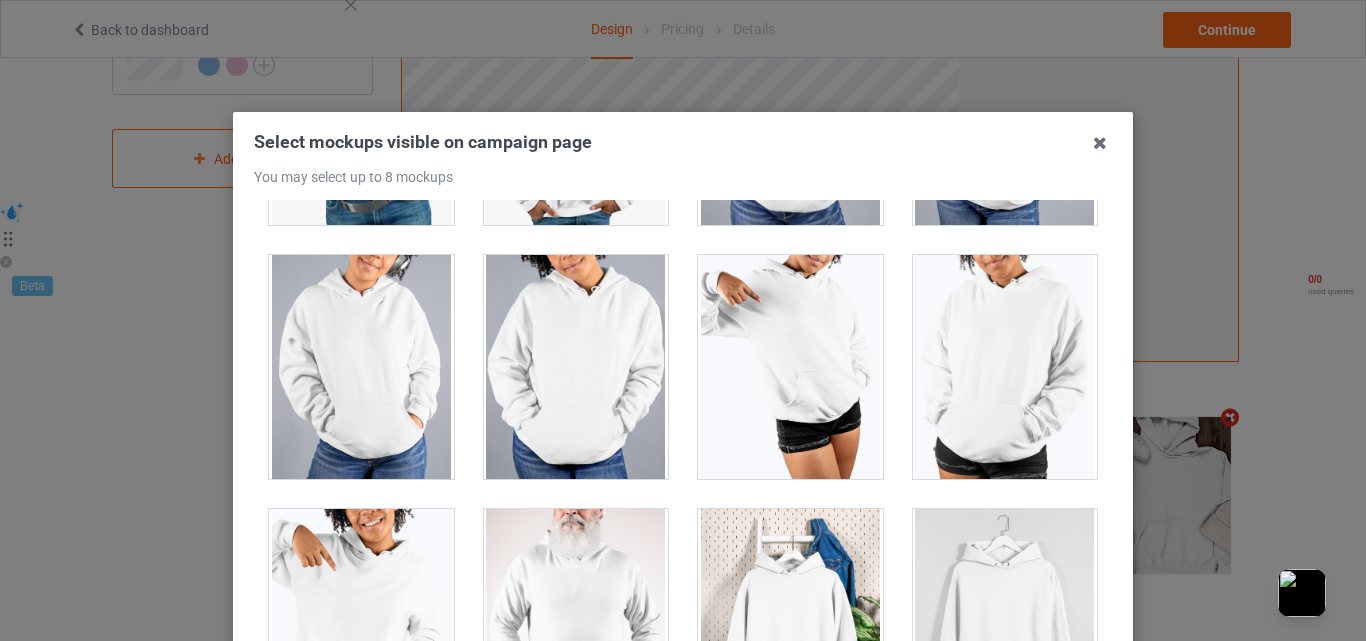 scroll, scrollTop: 17267, scrollLeft: 0, axis: vertical 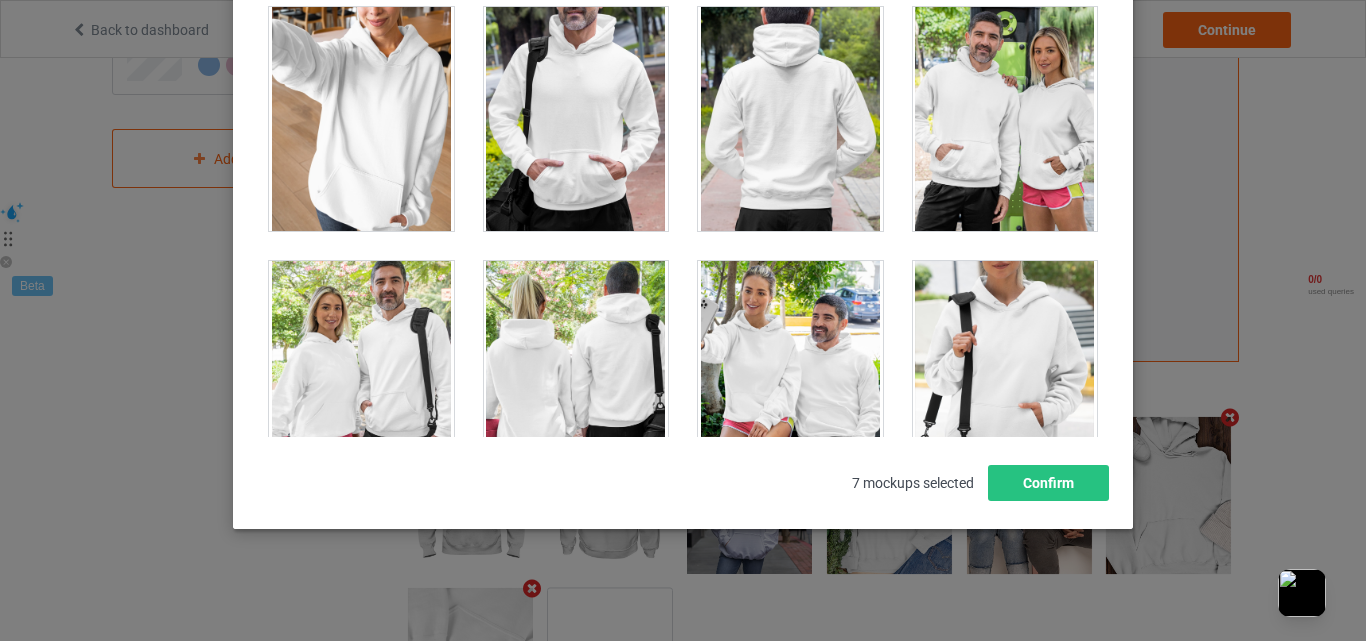 click at bounding box center (1005, 119) 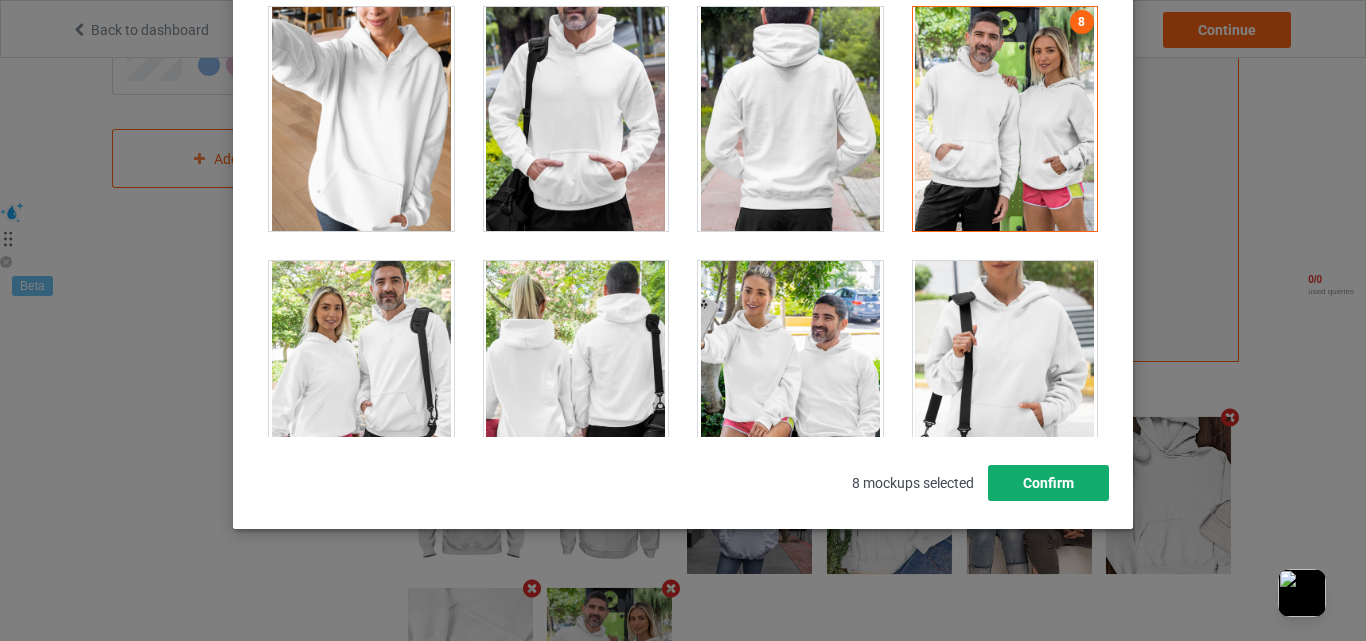 click on "Confirm" at bounding box center (1048, 483) 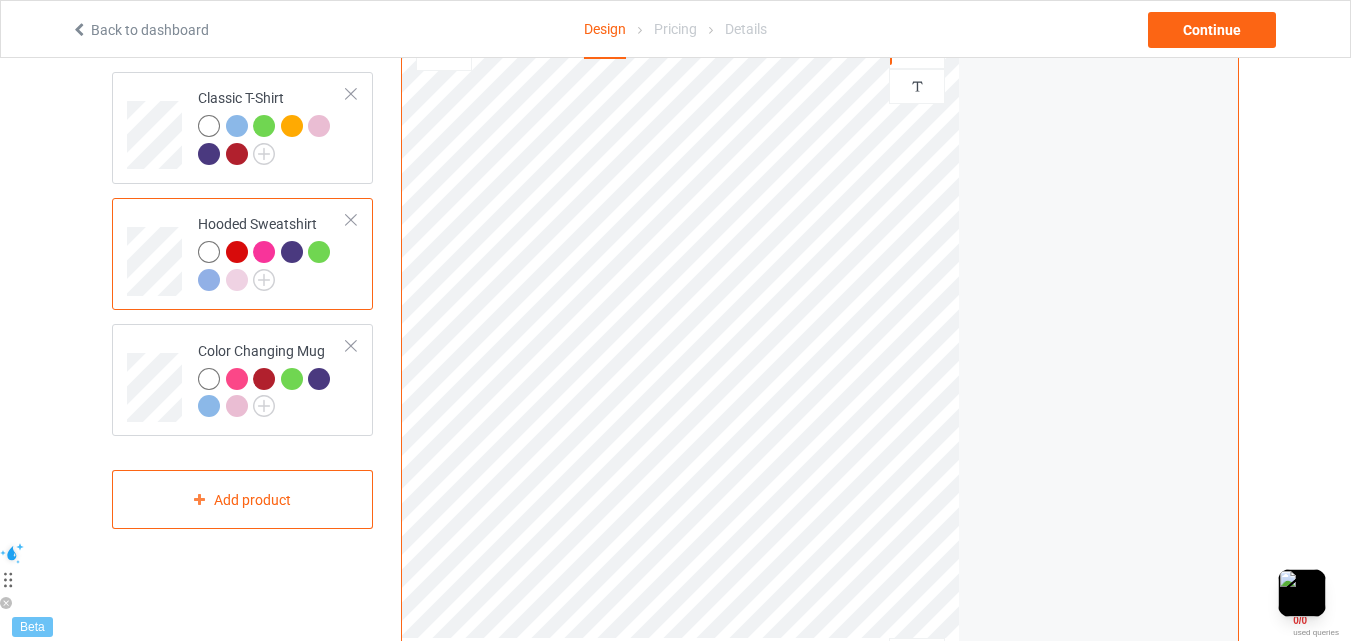 scroll, scrollTop: 153, scrollLeft: 0, axis: vertical 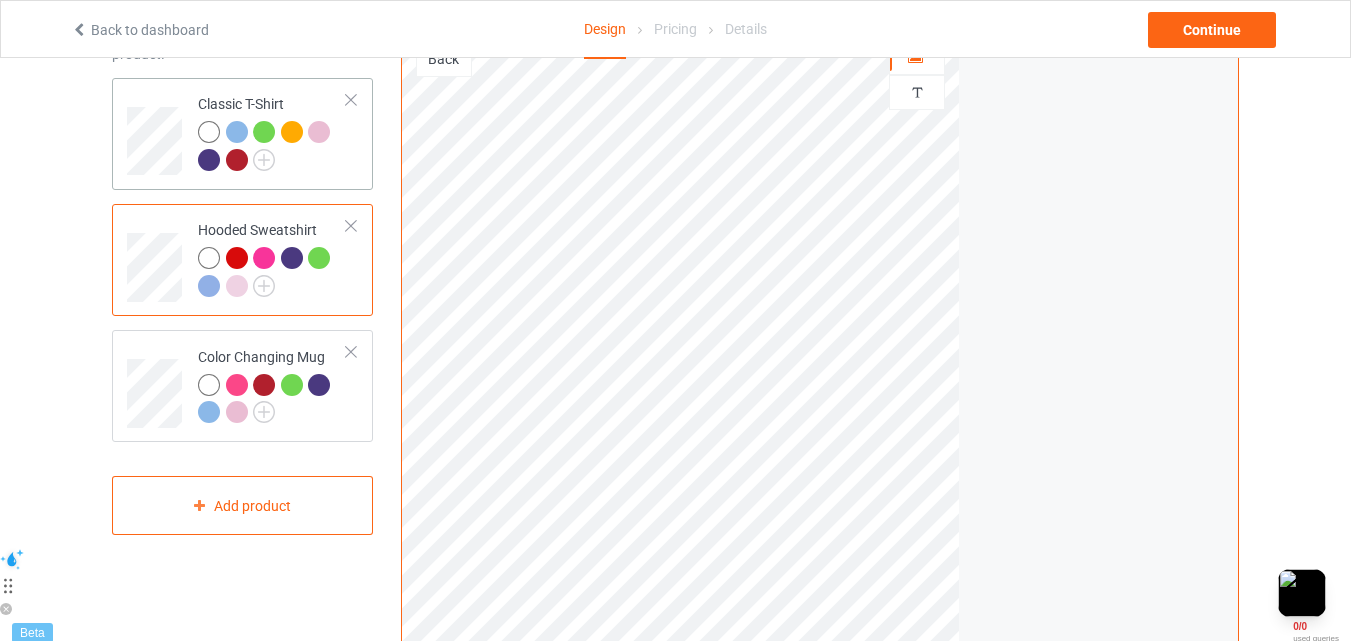 click at bounding box center [157, 134] 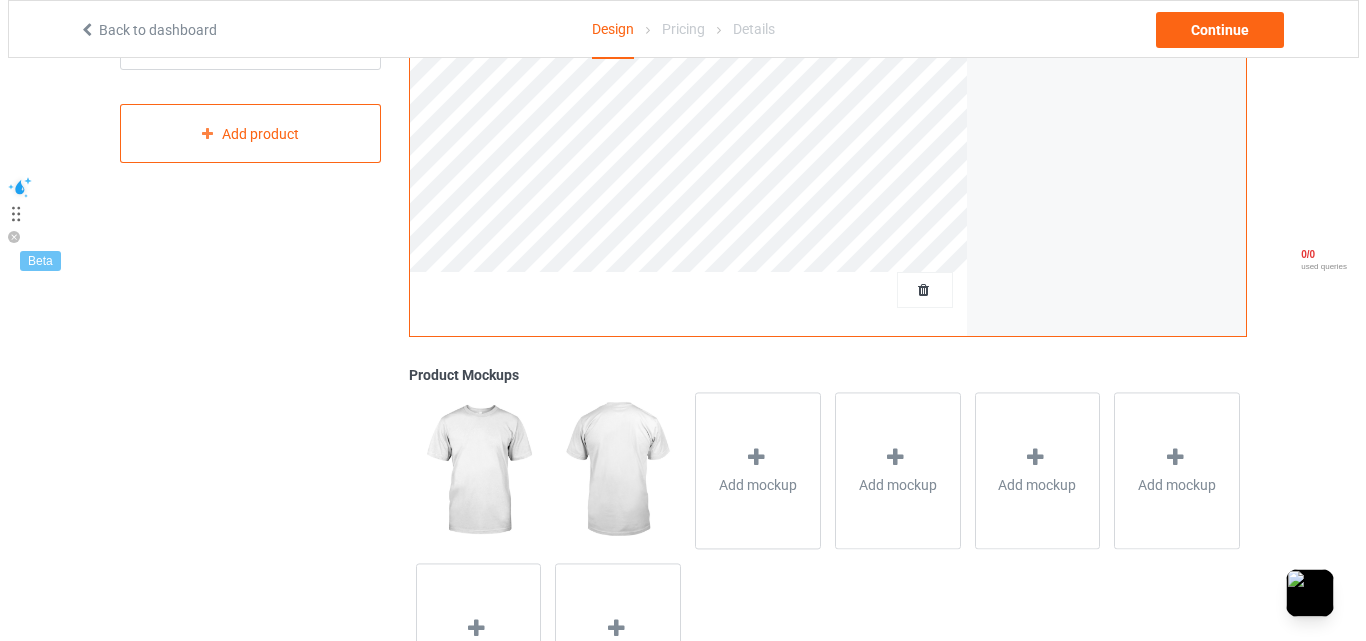 scroll, scrollTop: 653, scrollLeft: 0, axis: vertical 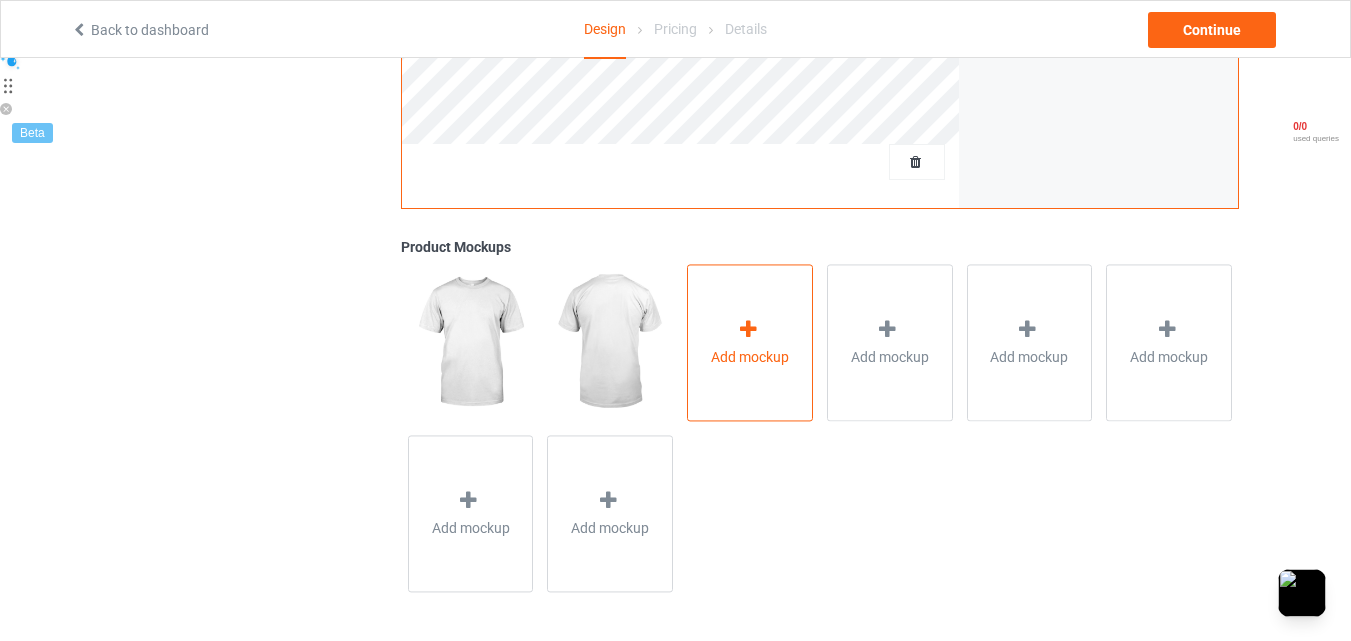 click at bounding box center (748, 329) 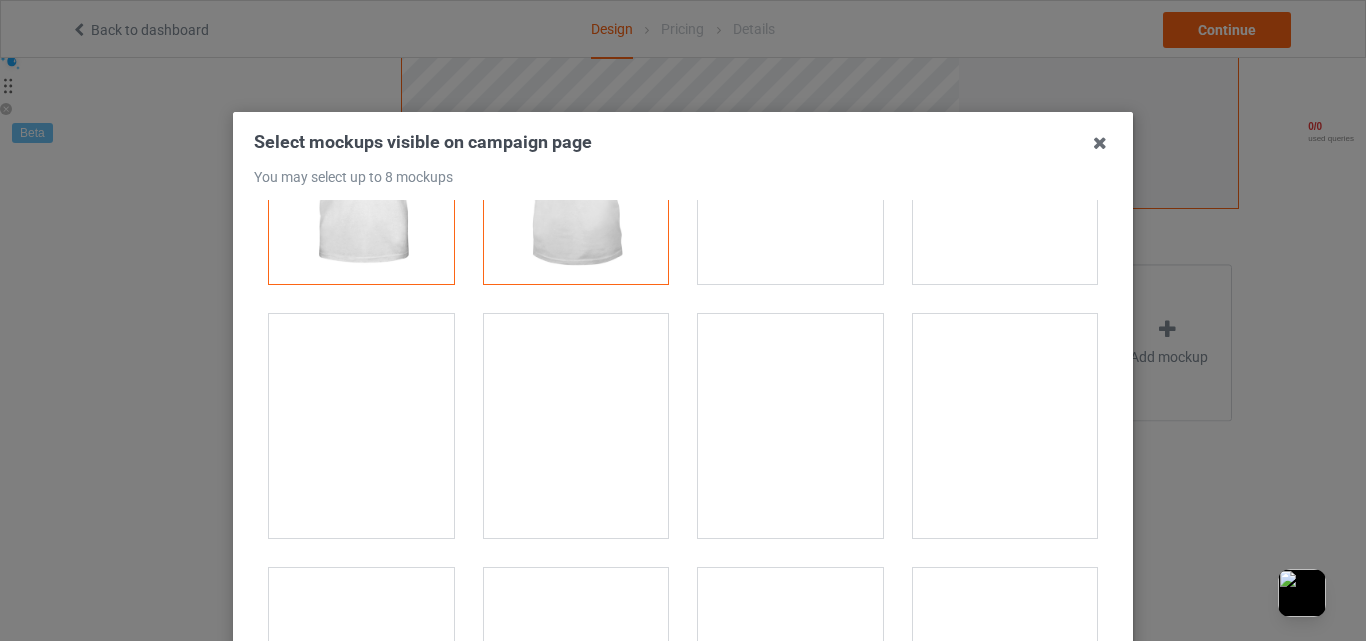 scroll, scrollTop: 333, scrollLeft: 0, axis: vertical 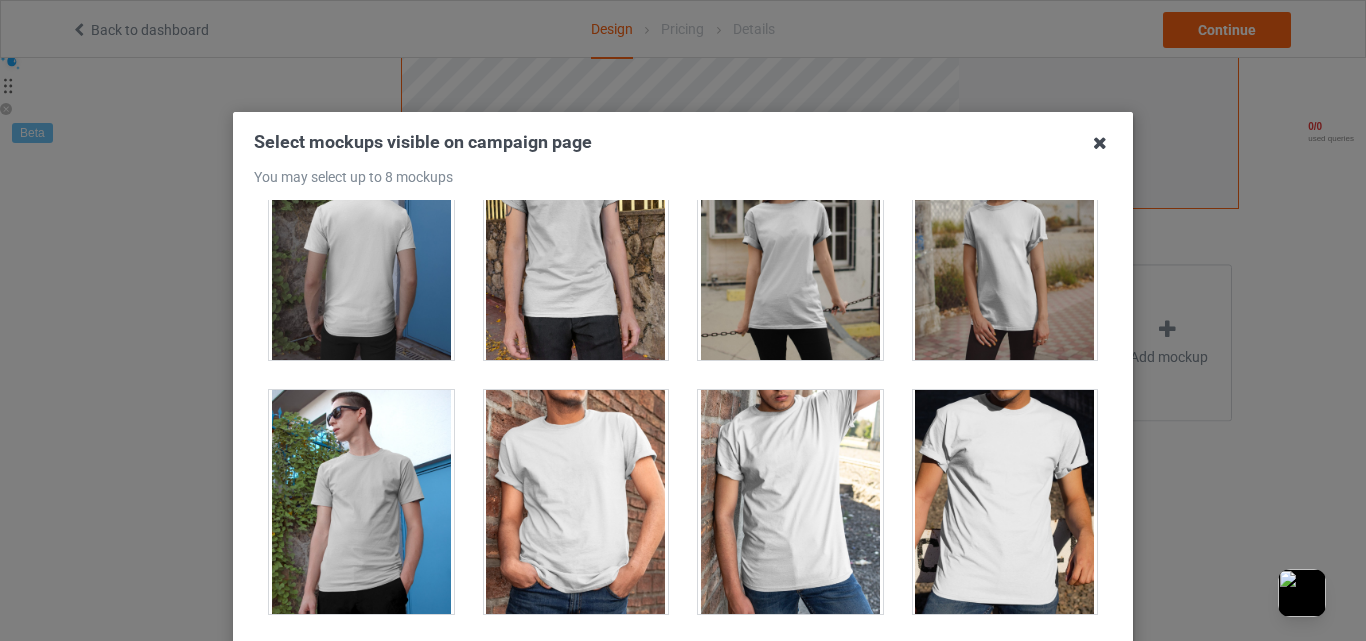 click at bounding box center (1100, 143) 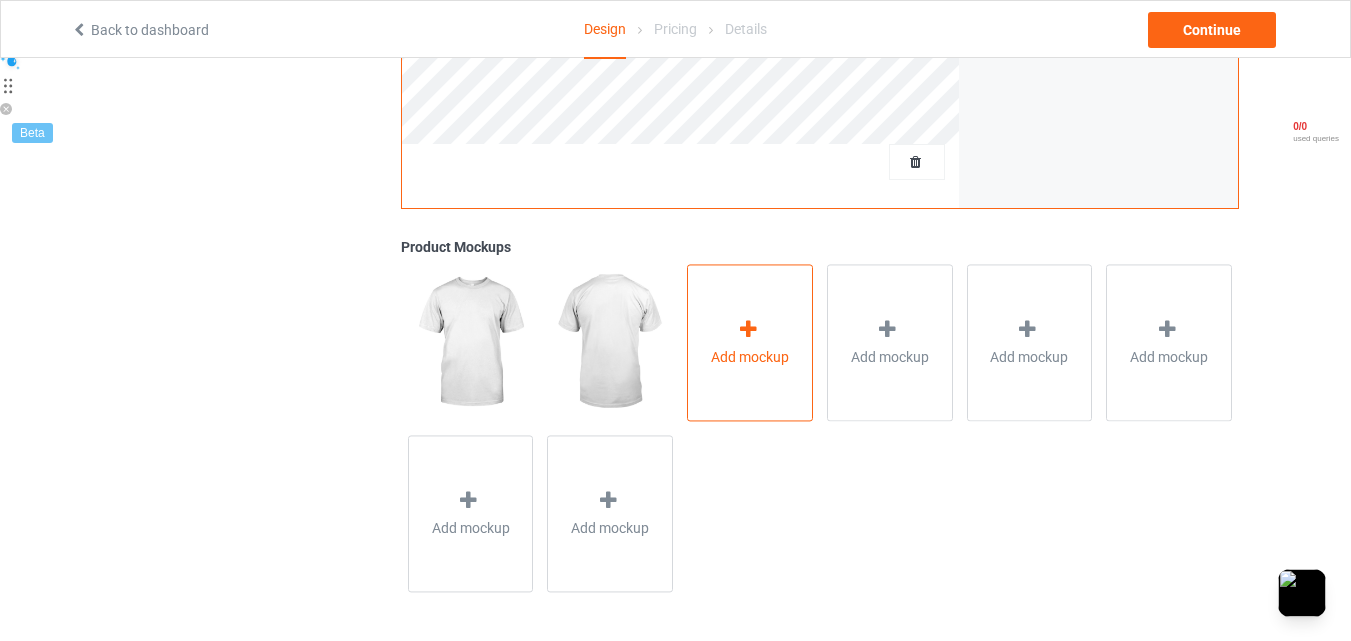 click on "Add mockup" at bounding box center [750, 342] 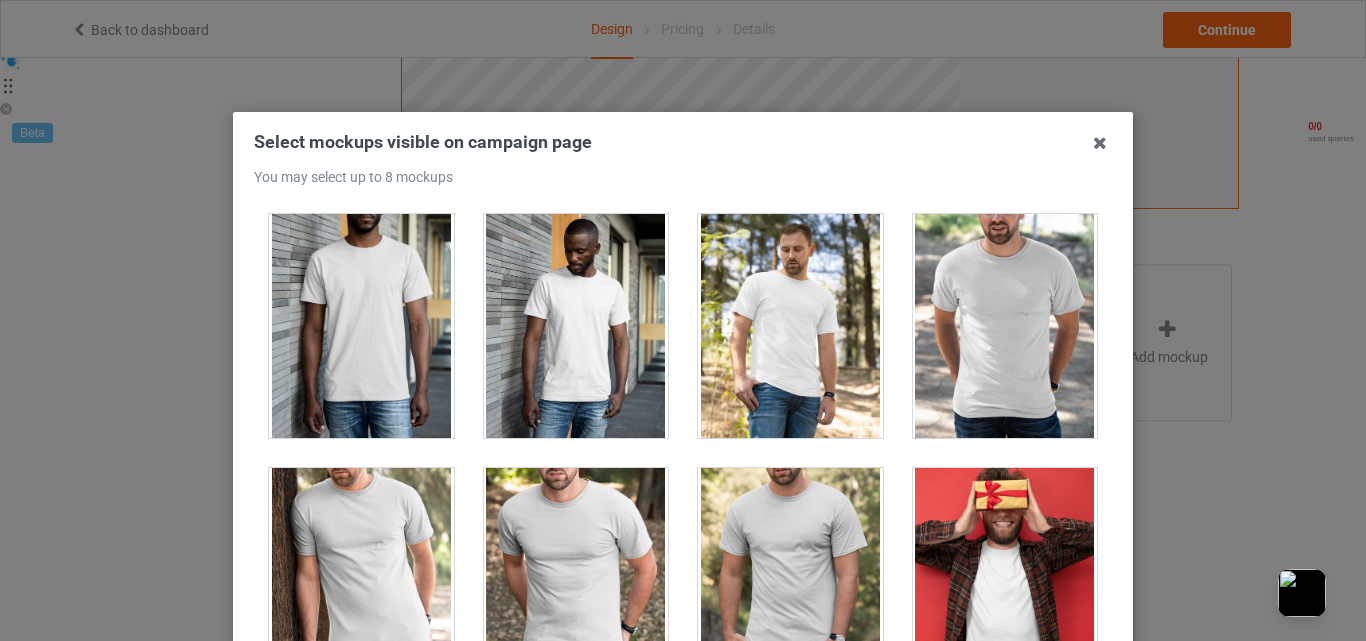 scroll, scrollTop: 2667, scrollLeft: 0, axis: vertical 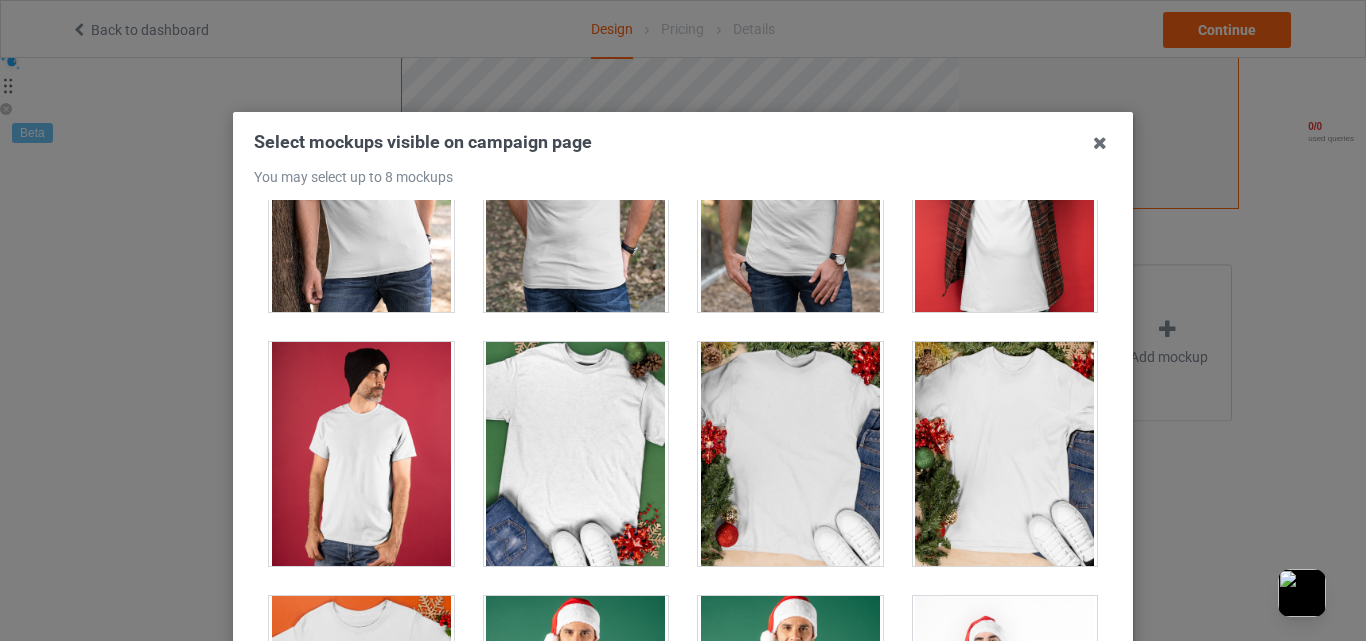 click at bounding box center [576, 454] 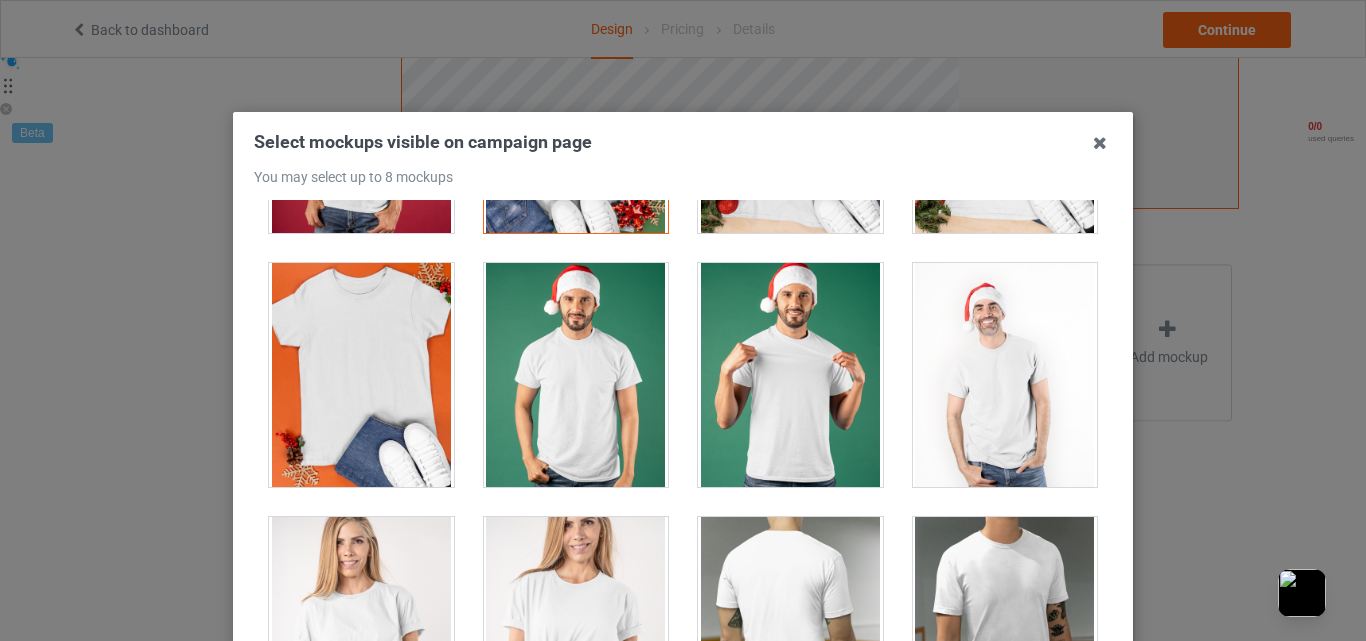scroll, scrollTop: 2833, scrollLeft: 0, axis: vertical 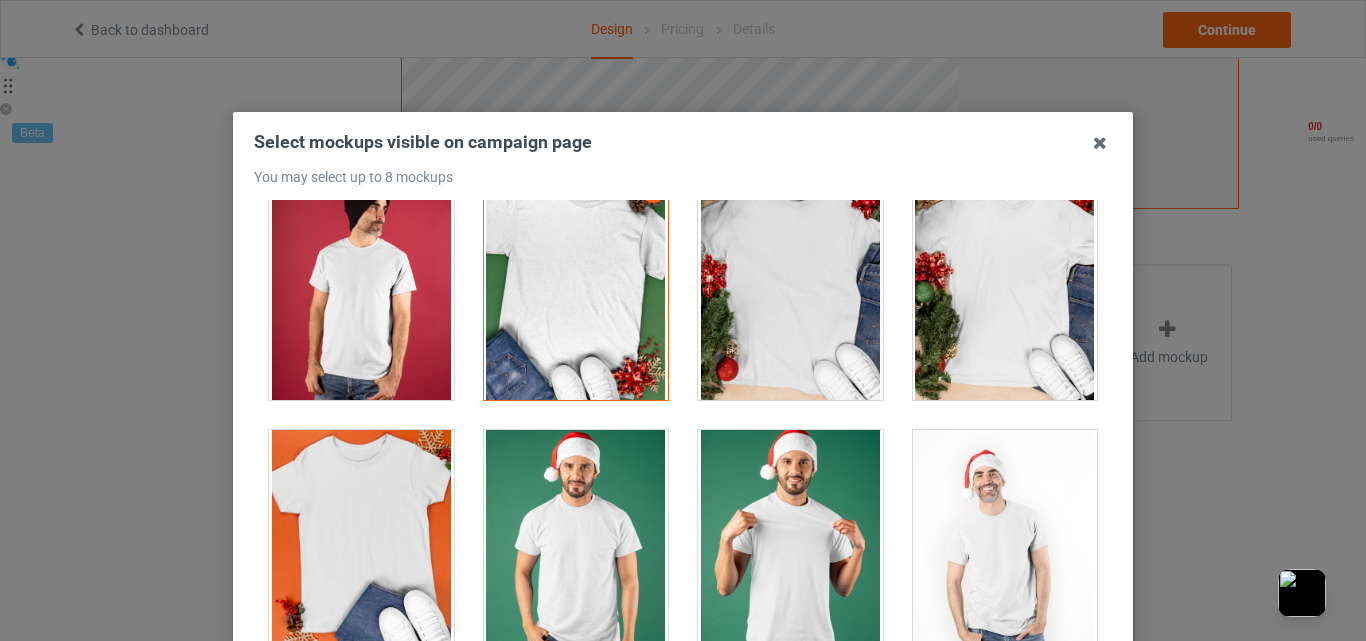 click at bounding box center (576, 288) 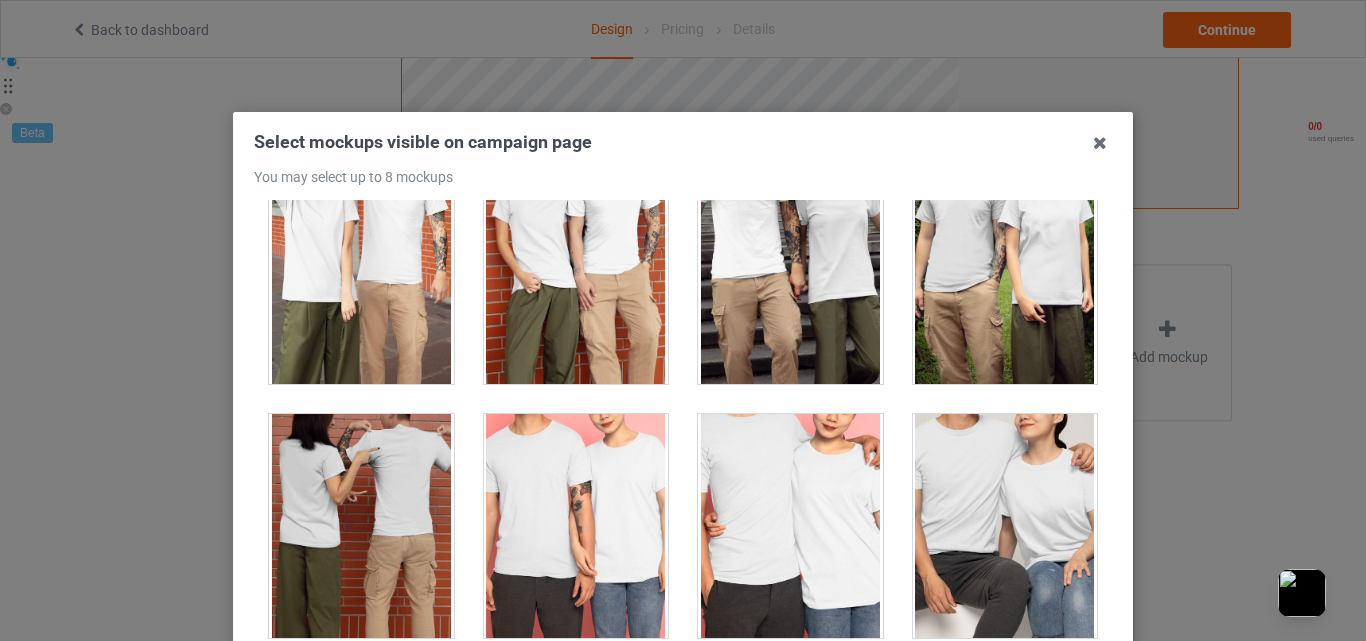 scroll, scrollTop: 7500, scrollLeft: 0, axis: vertical 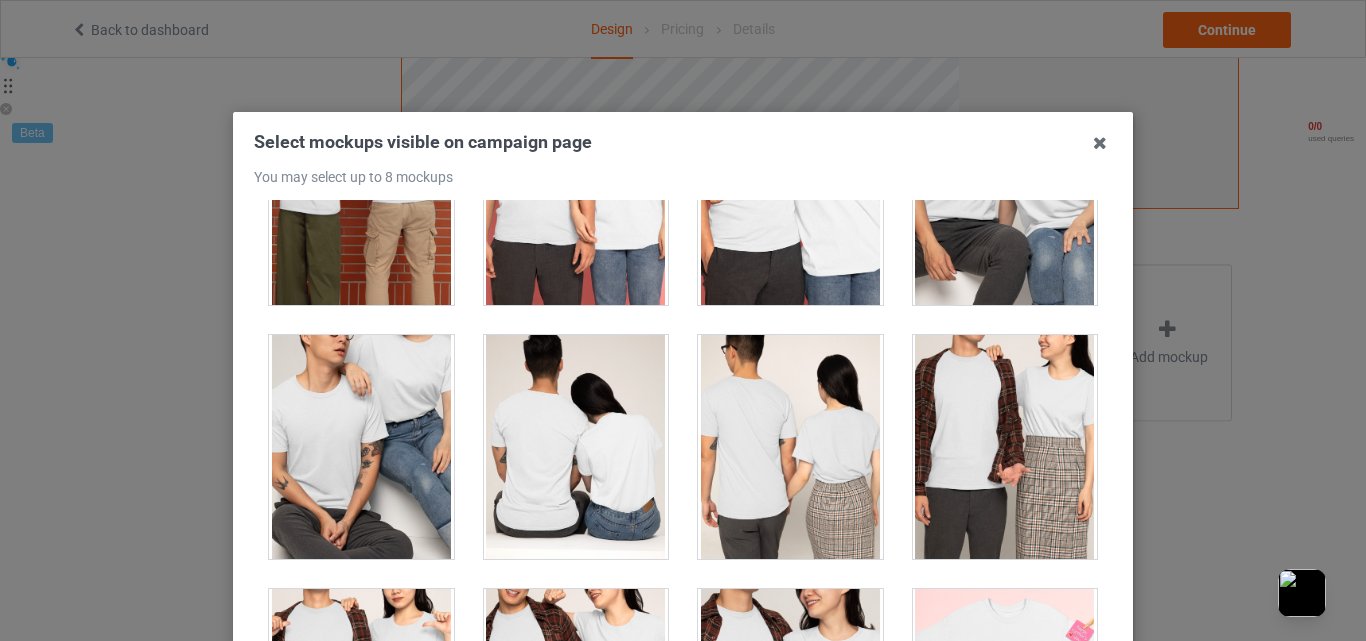 click at bounding box center (361, 447) 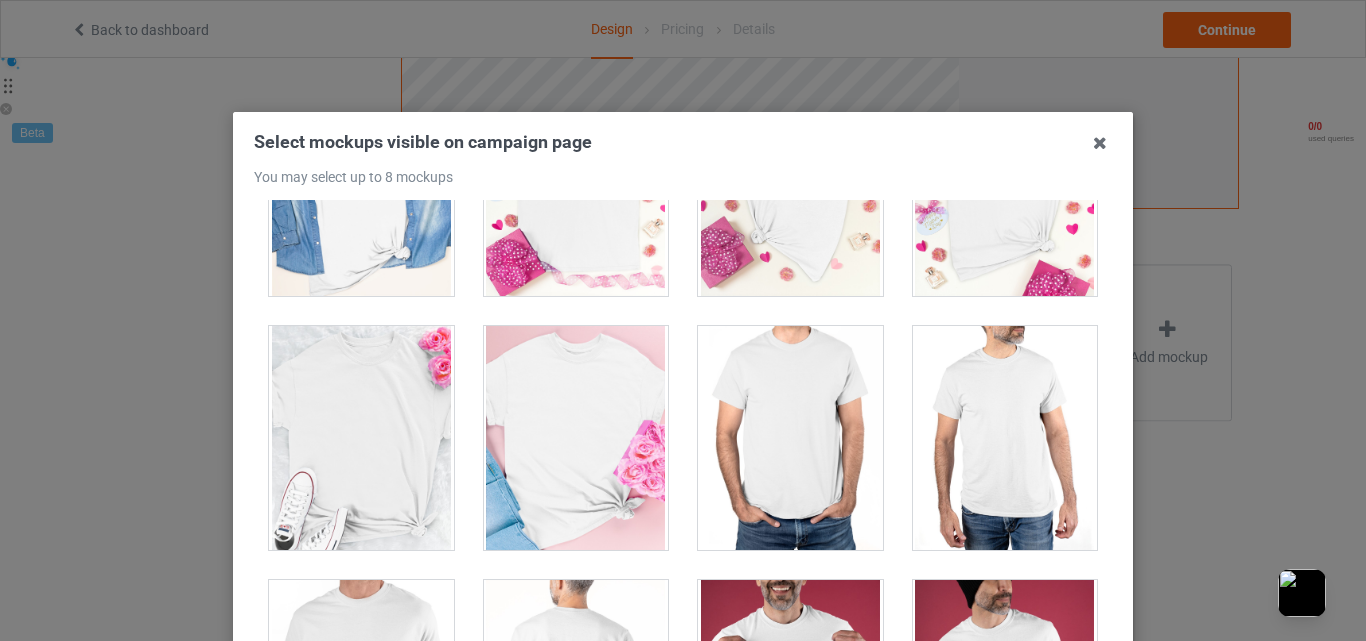 scroll, scrollTop: 8333, scrollLeft: 0, axis: vertical 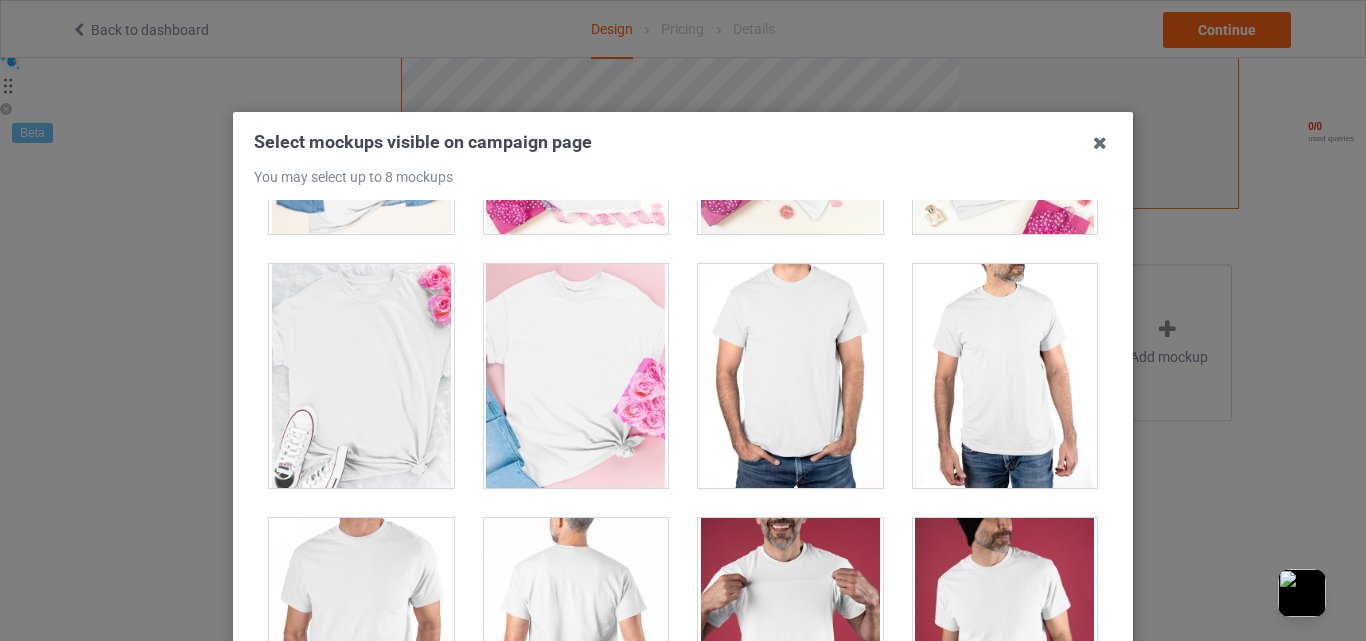 click at bounding box center (361, 376) 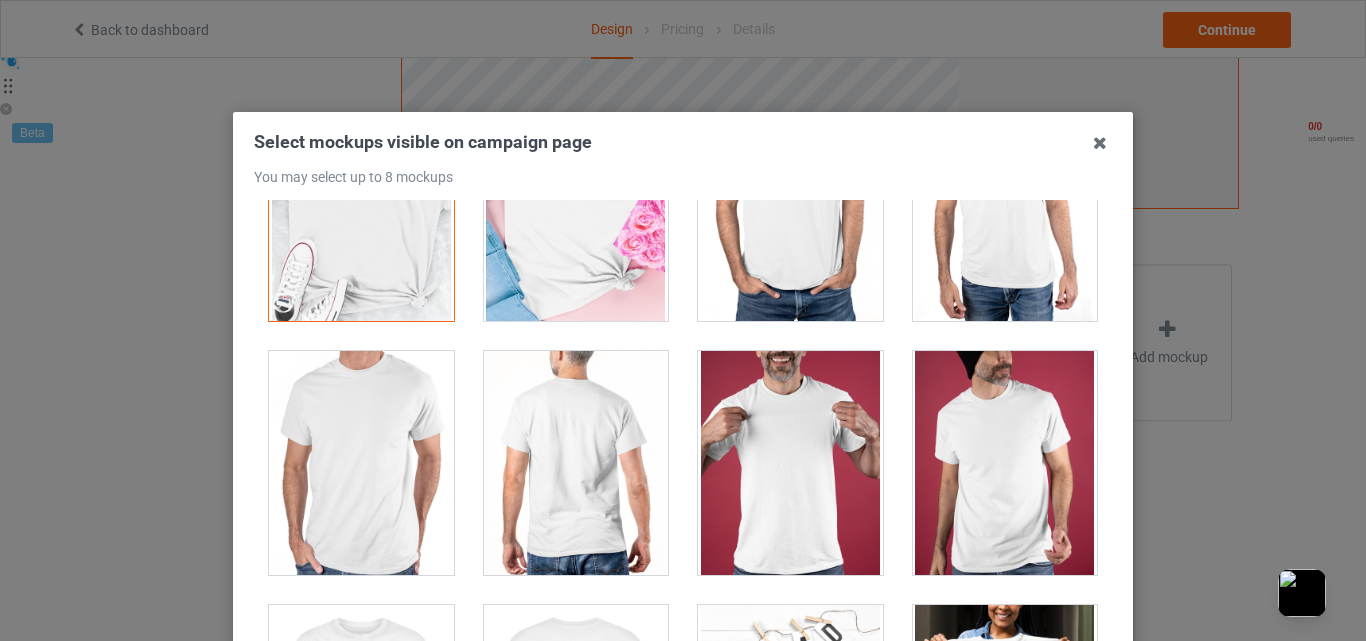 scroll, scrollTop: 8667, scrollLeft: 0, axis: vertical 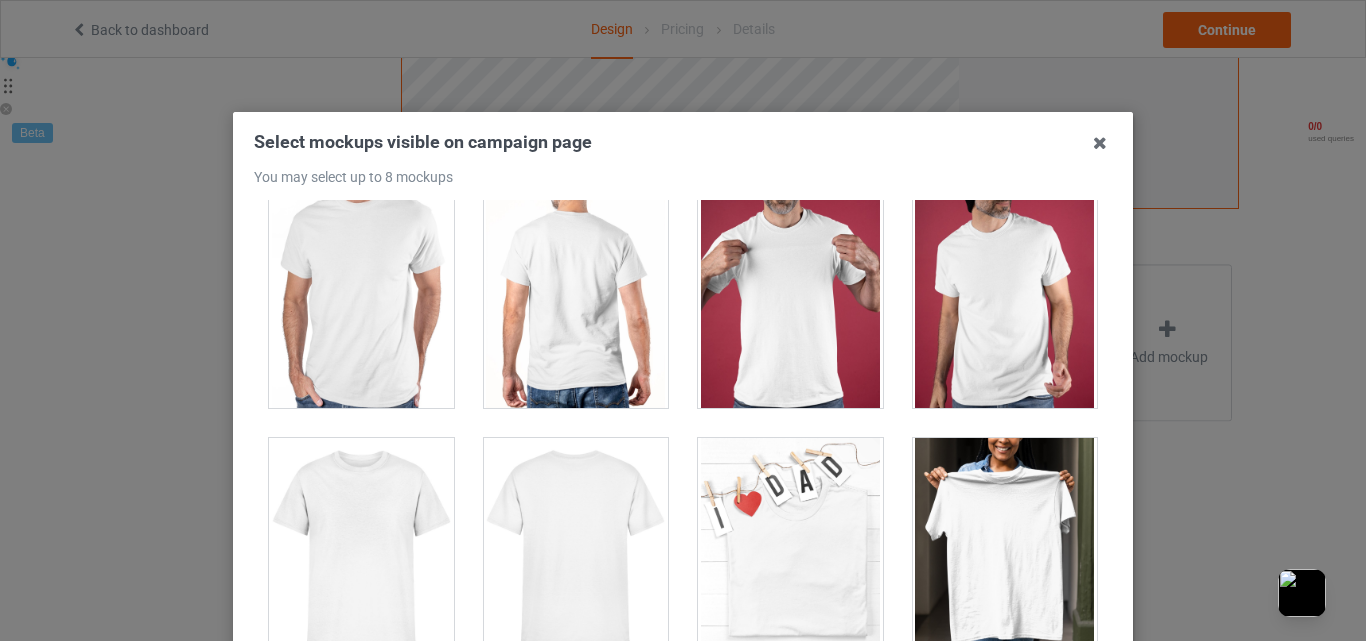 click at bounding box center (1005, 550) 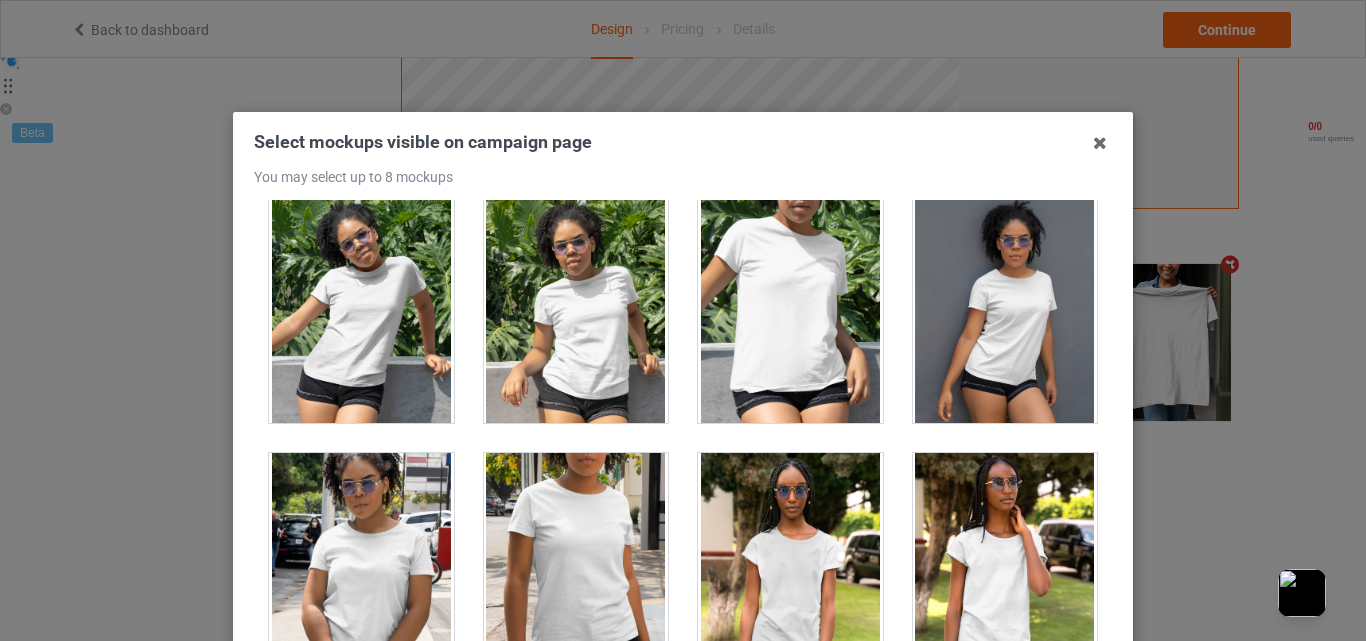 scroll, scrollTop: 12000, scrollLeft: 0, axis: vertical 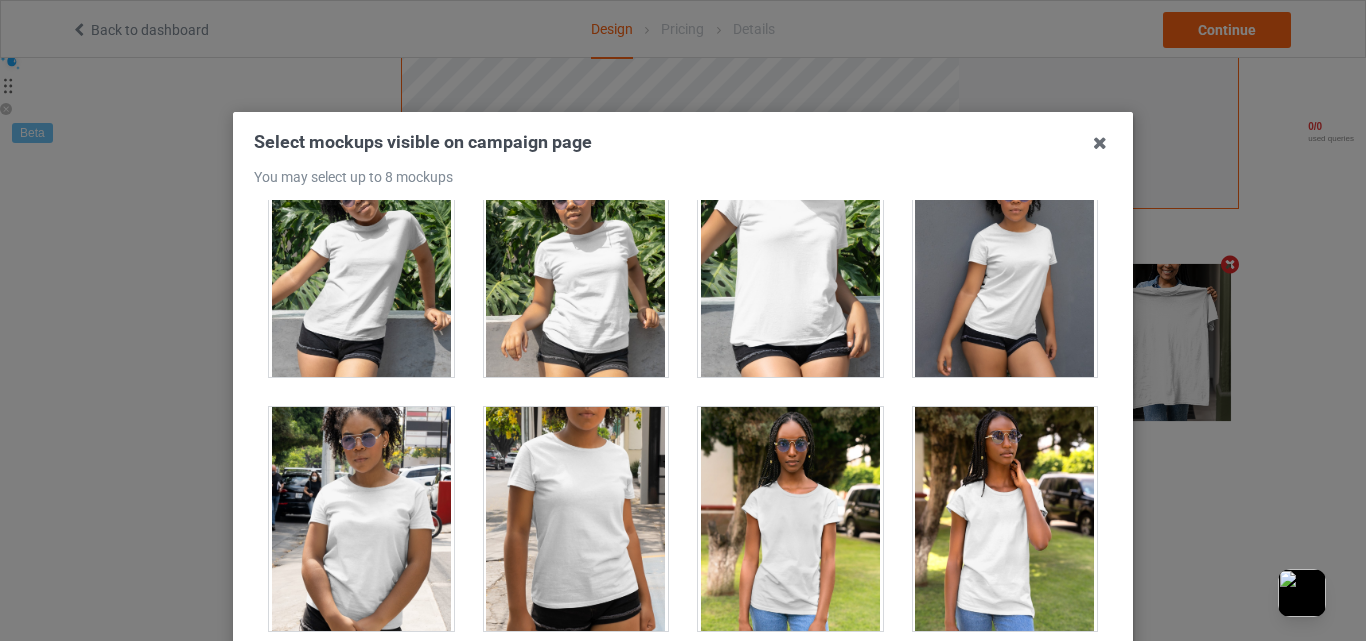 click at bounding box center [576, 265] 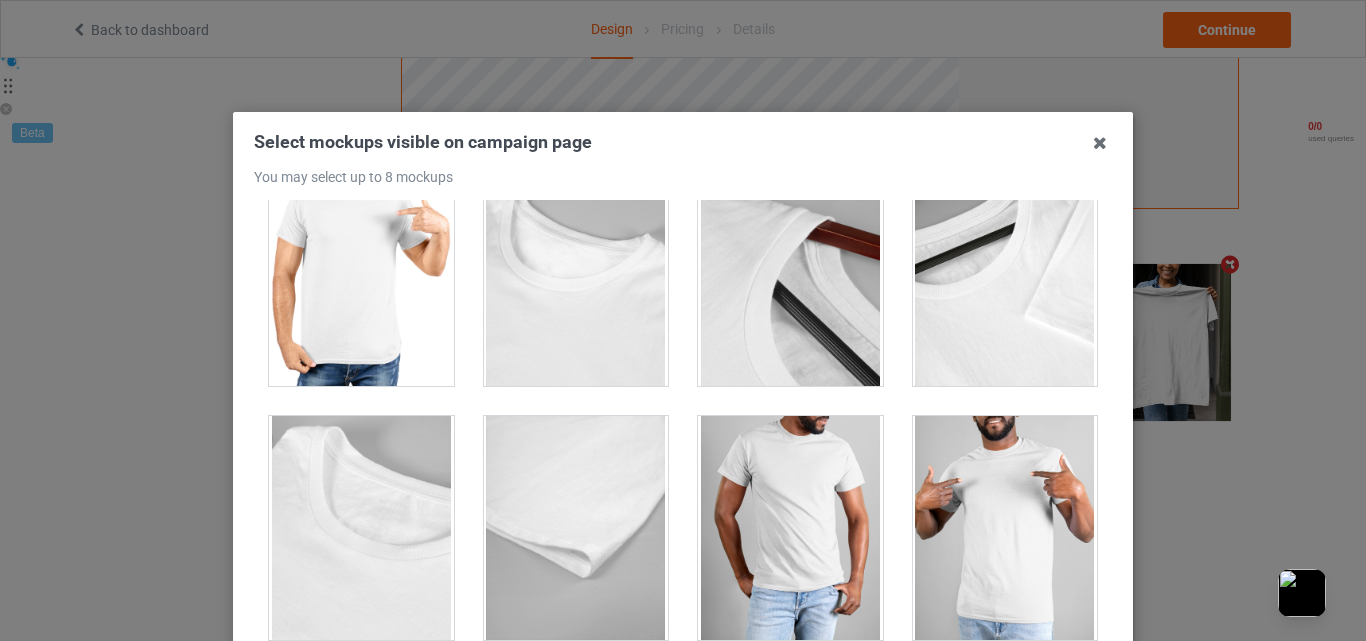 scroll, scrollTop: 18000, scrollLeft: 0, axis: vertical 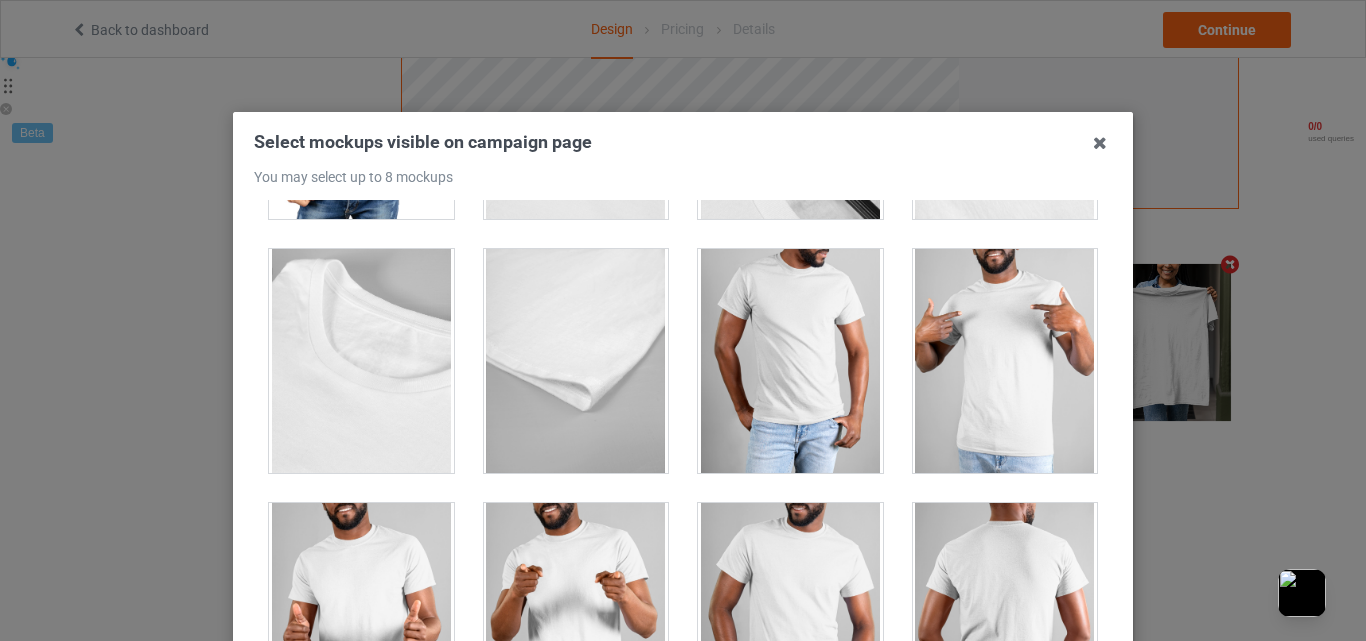drag, startPoint x: 420, startPoint y: 414, endPoint x: 615, endPoint y: 392, distance: 196.2371 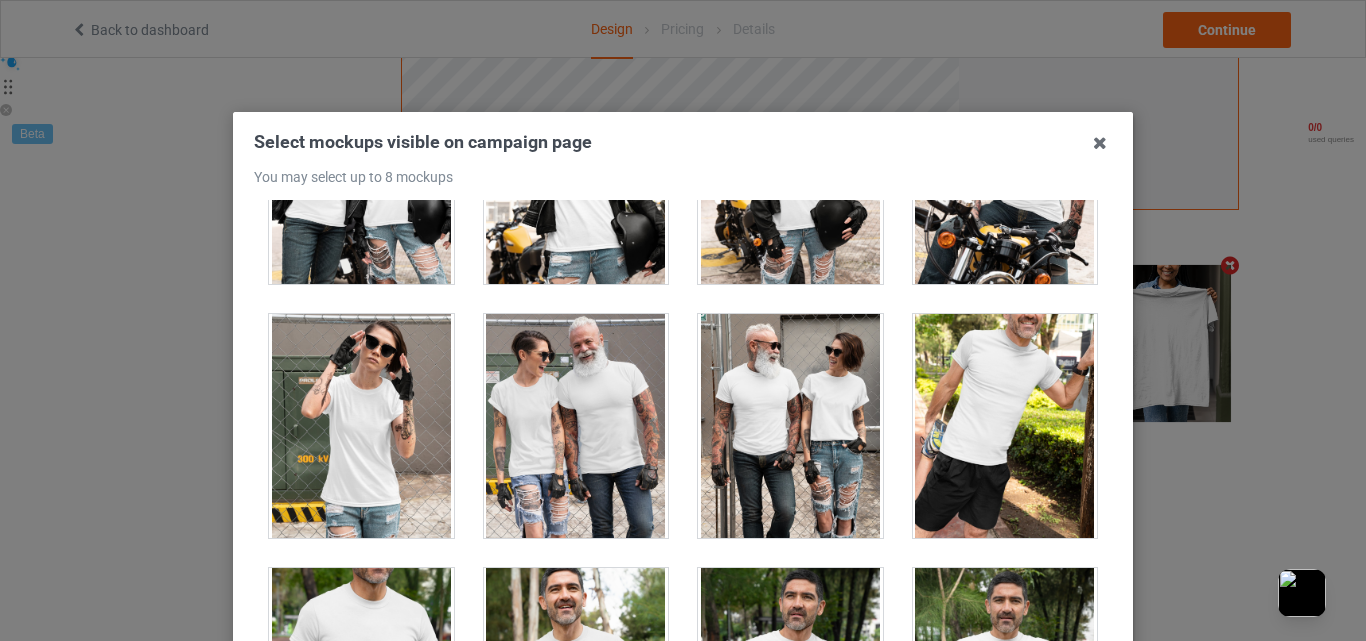 scroll, scrollTop: 19333, scrollLeft: 0, axis: vertical 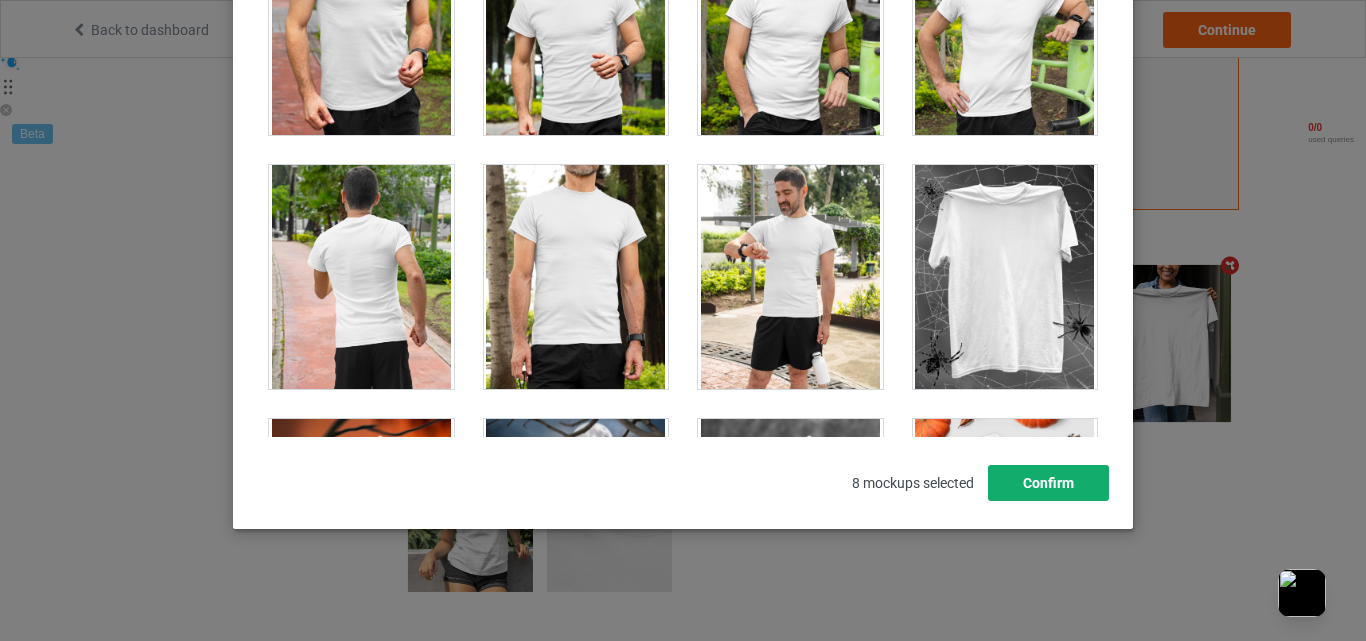 click on "Confirm" at bounding box center [1048, 483] 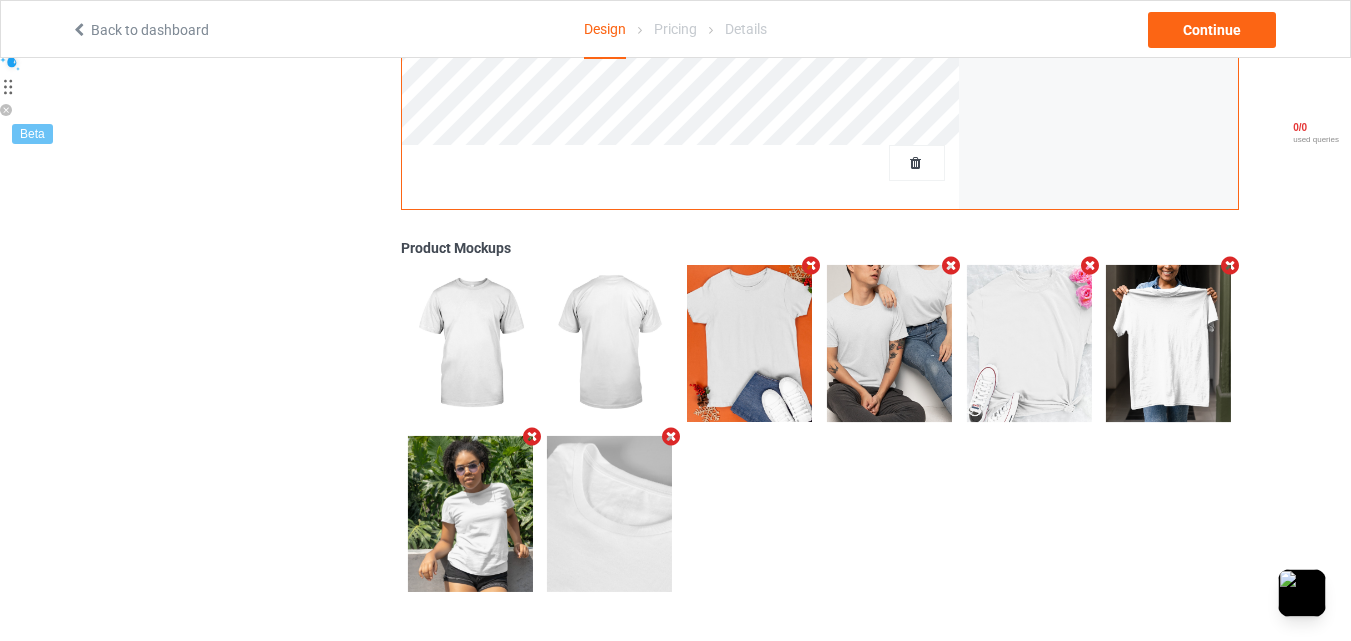 scroll, scrollTop: 0, scrollLeft: 0, axis: both 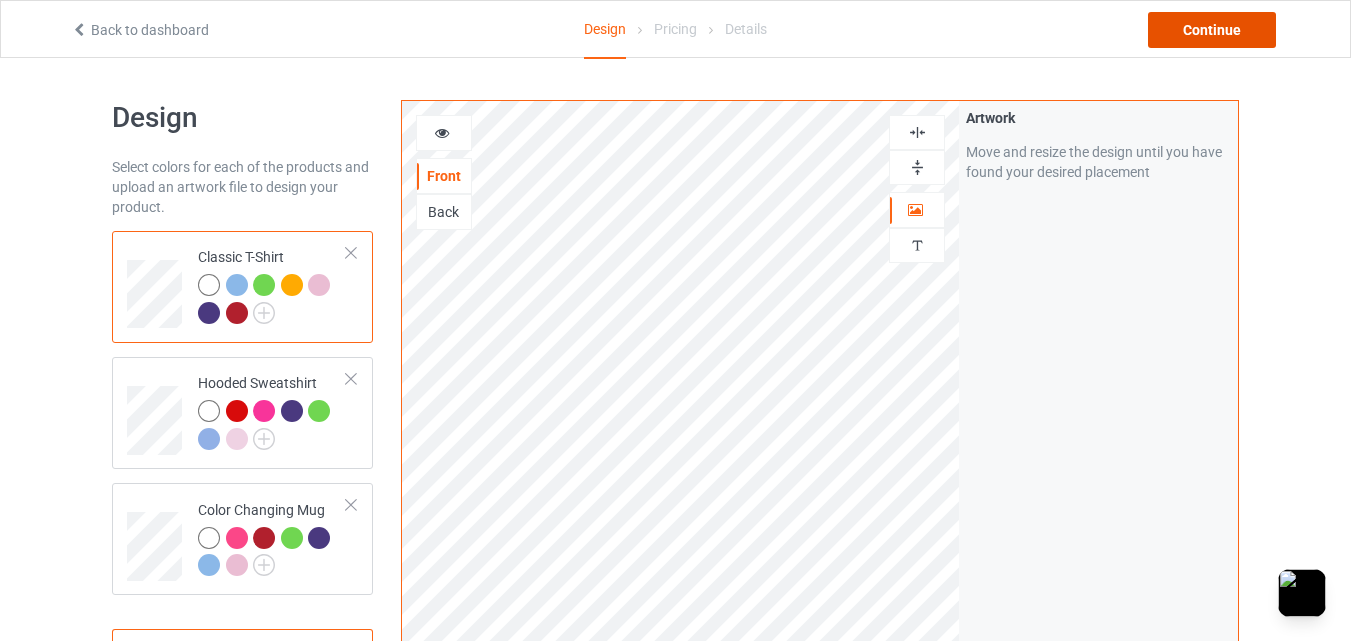 click on "Continue" at bounding box center [1212, 30] 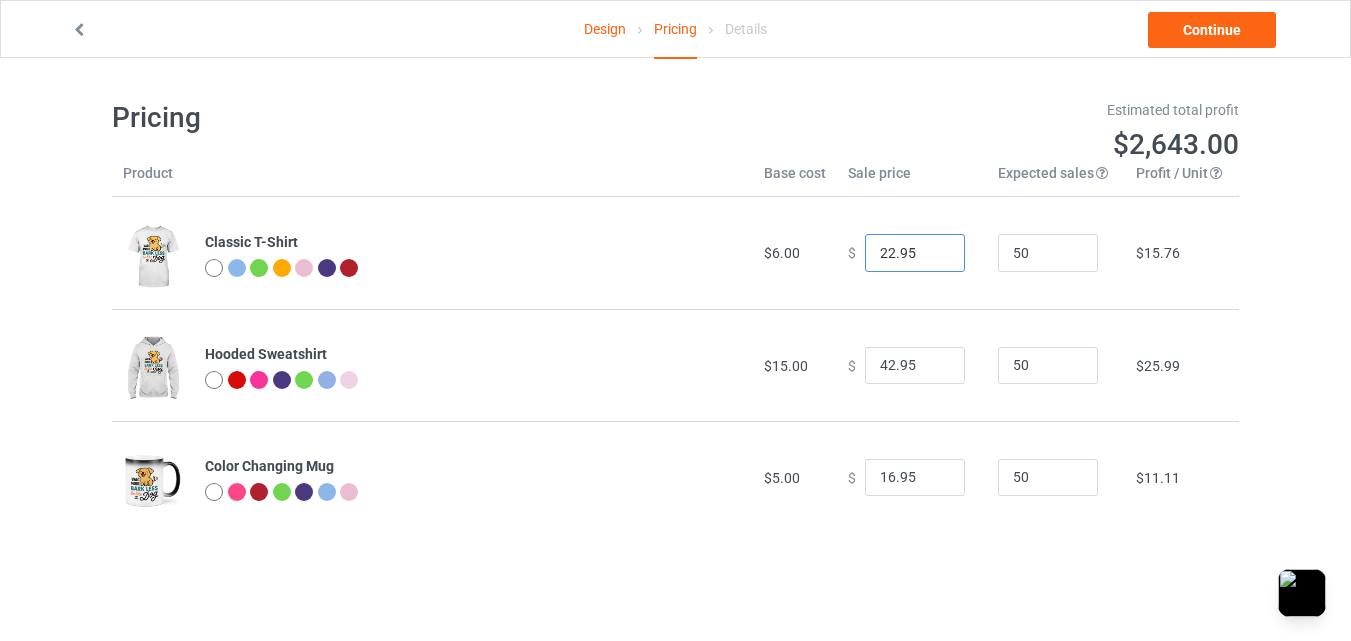 click on "22.95" at bounding box center (915, 253) 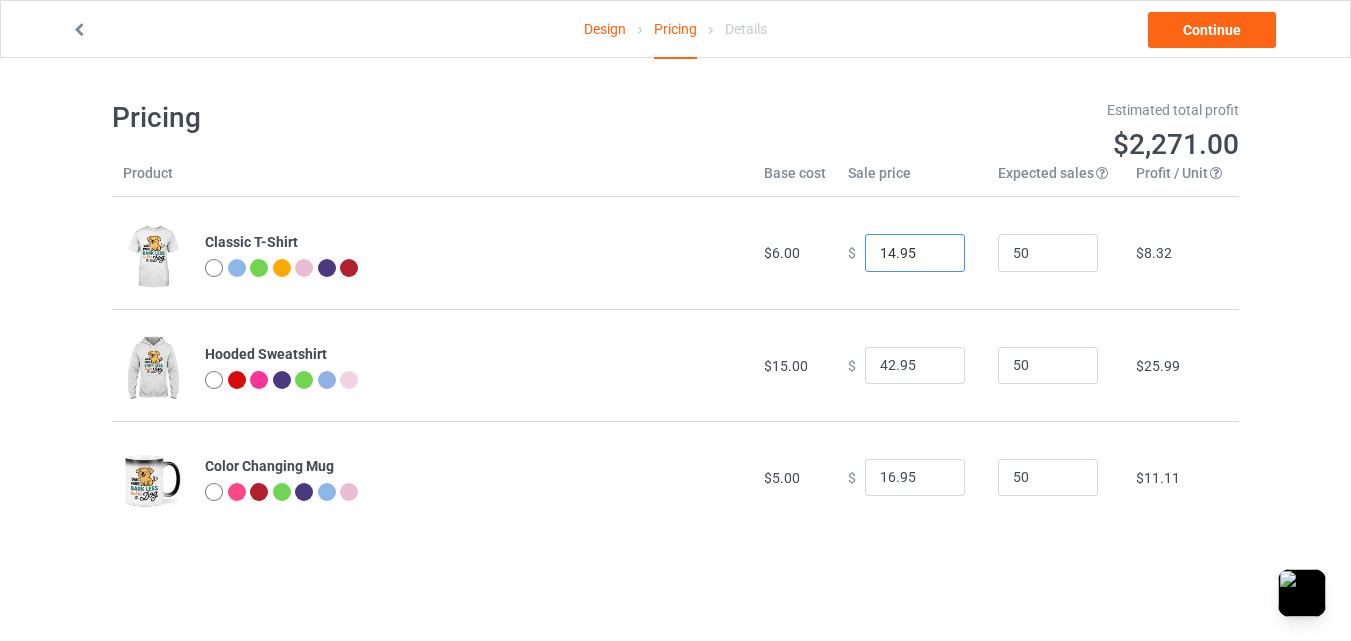 type on "14.95" 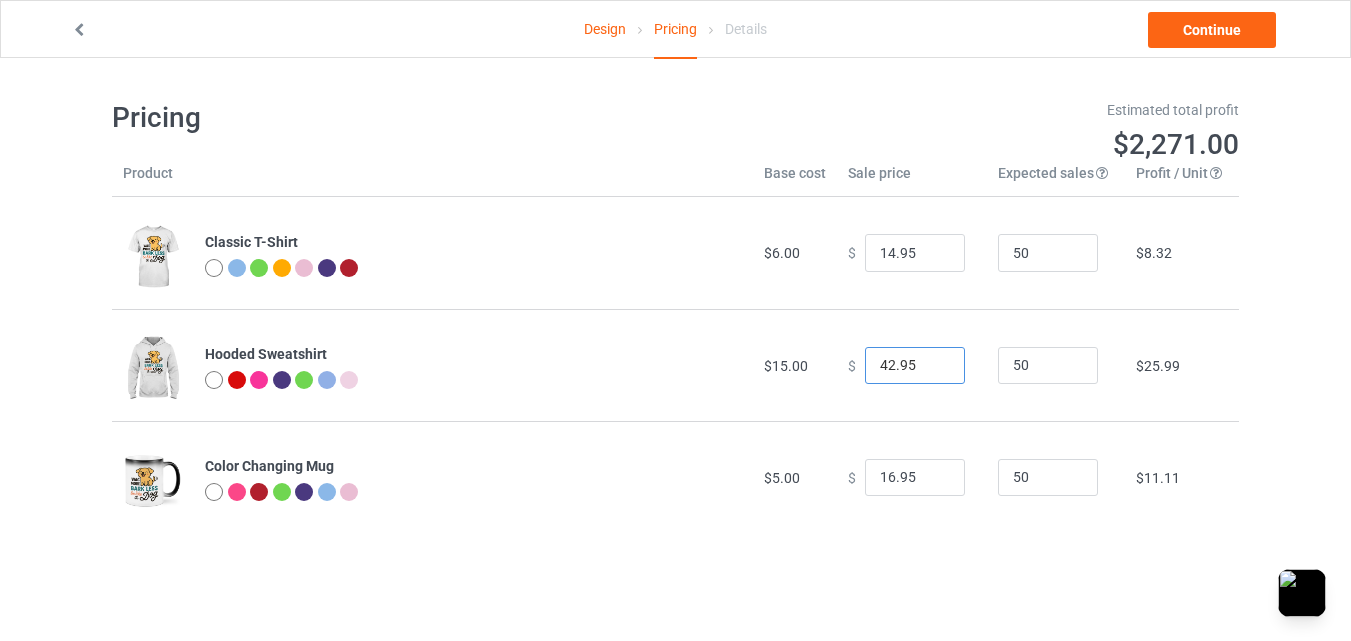 click on "42.95" at bounding box center [915, 366] 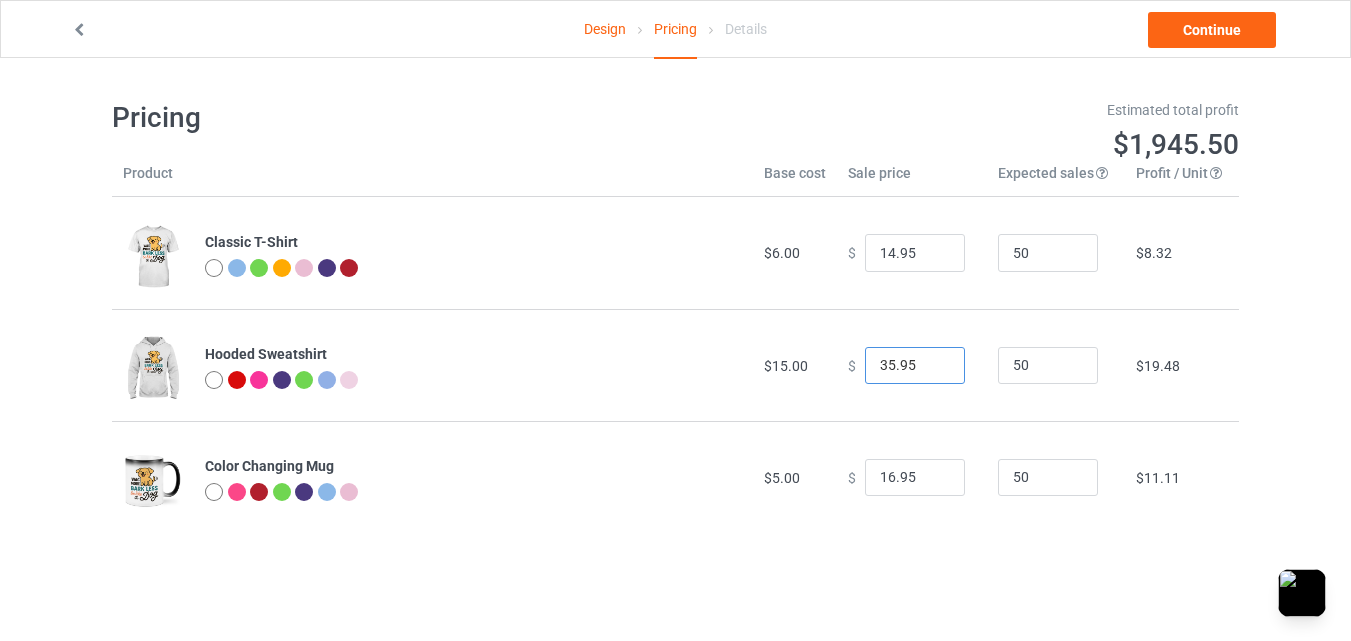 type on "35.95" 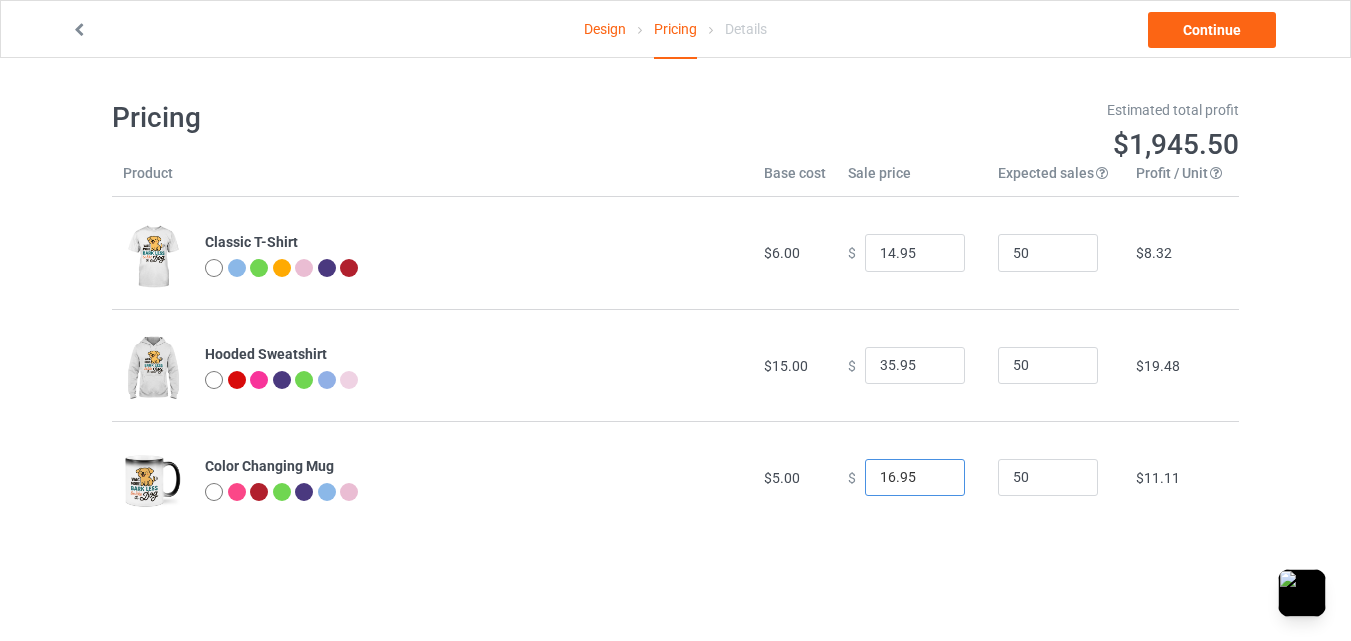 click on "16.95" at bounding box center [915, 478] 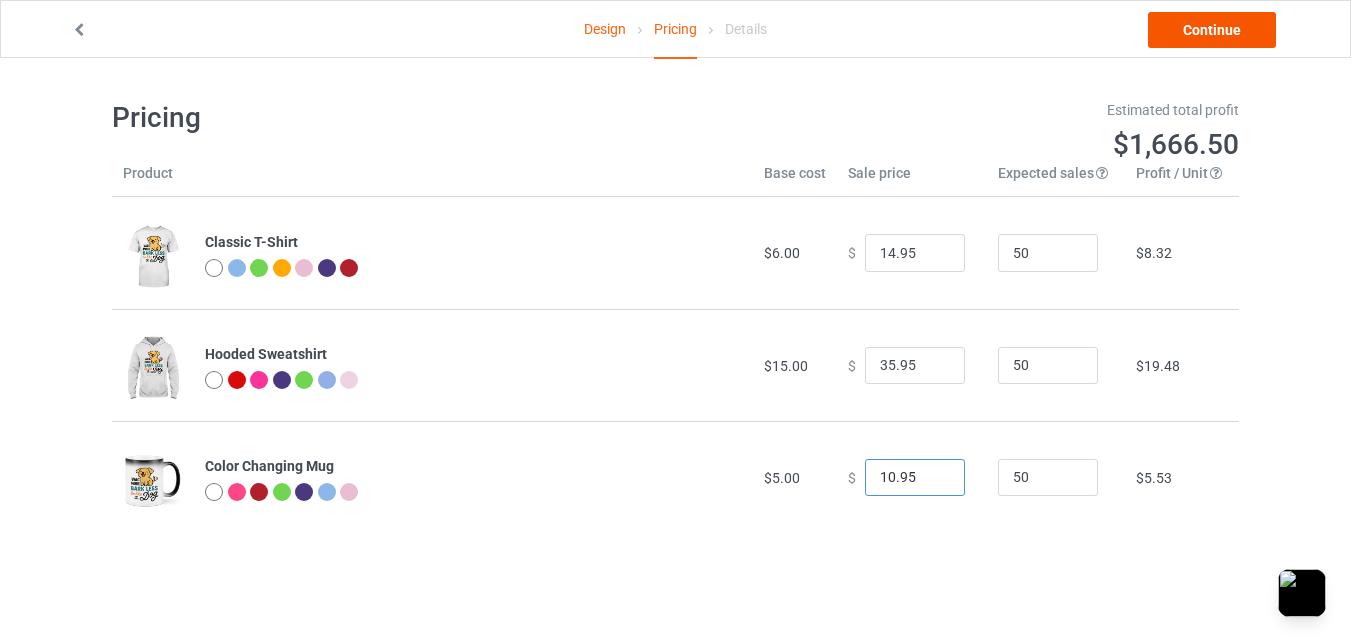 type on "10.95" 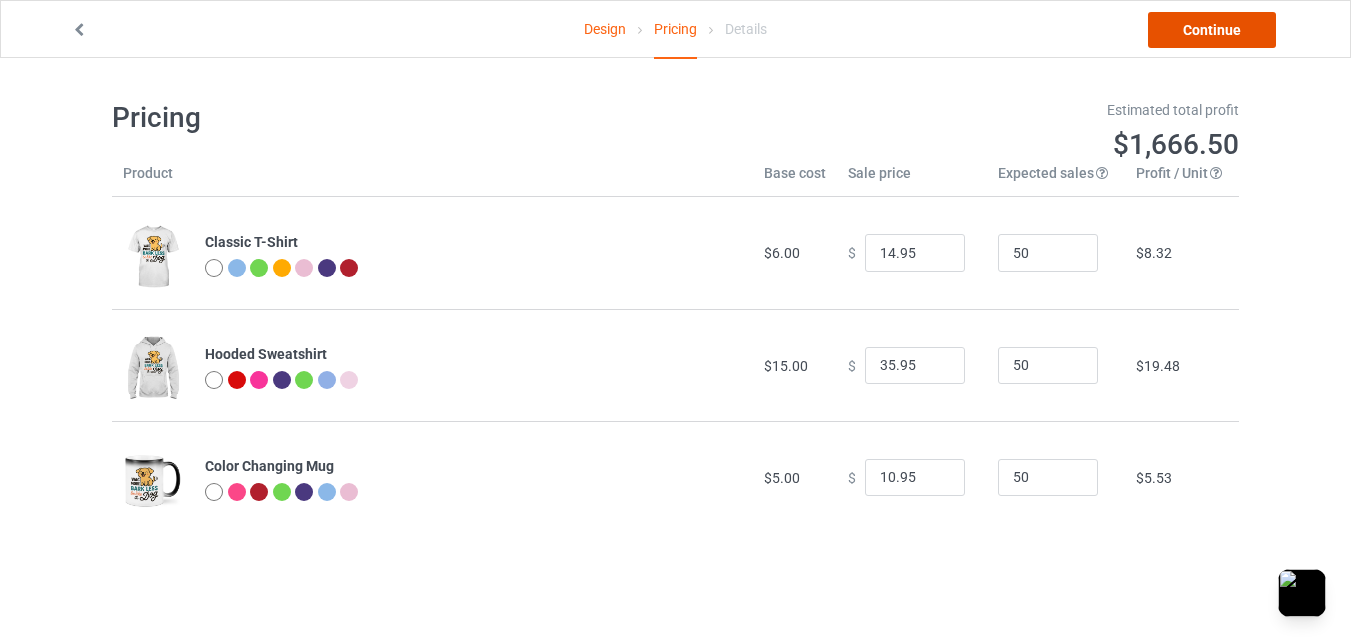 click on "Continue" at bounding box center [1212, 30] 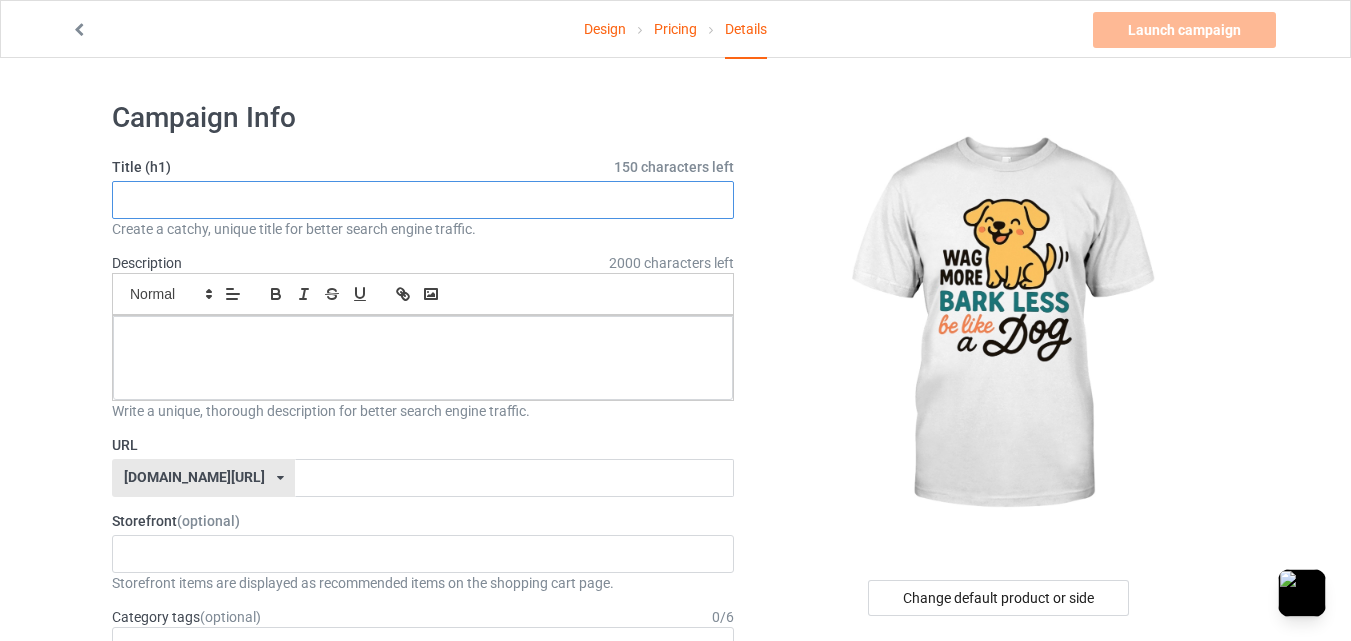 paste on "Wag more, bark less be like a dog" 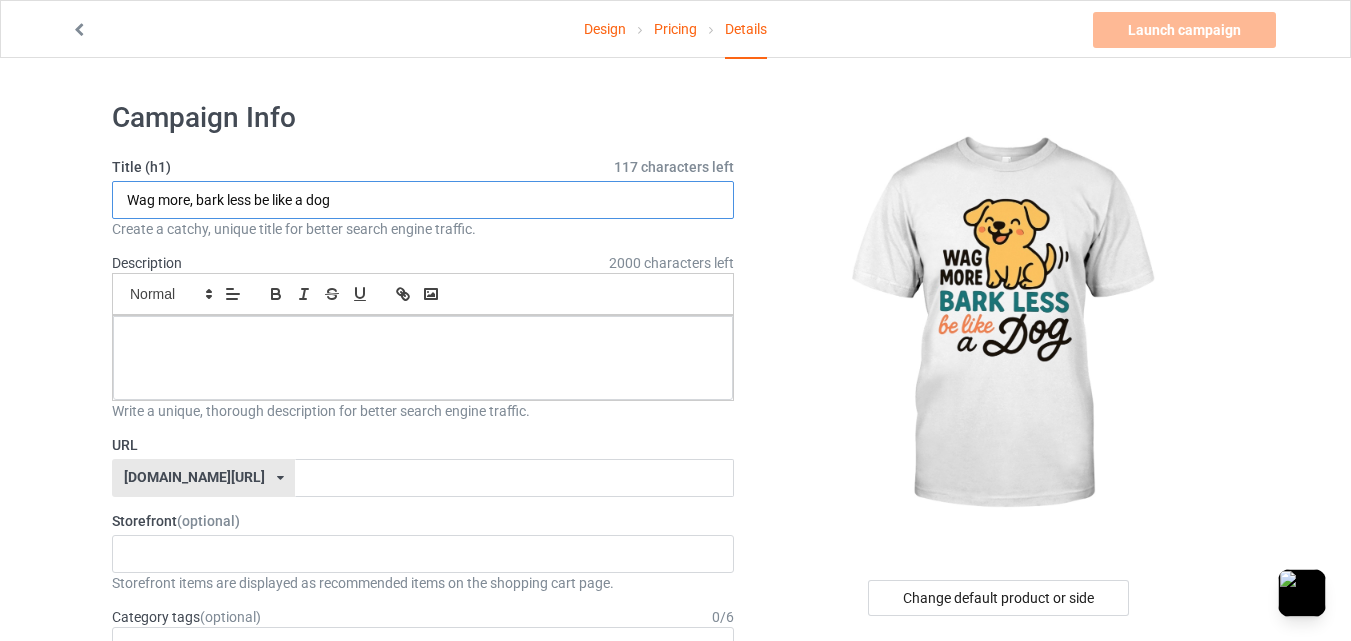 type on "Wag more, bark less be like a dog" 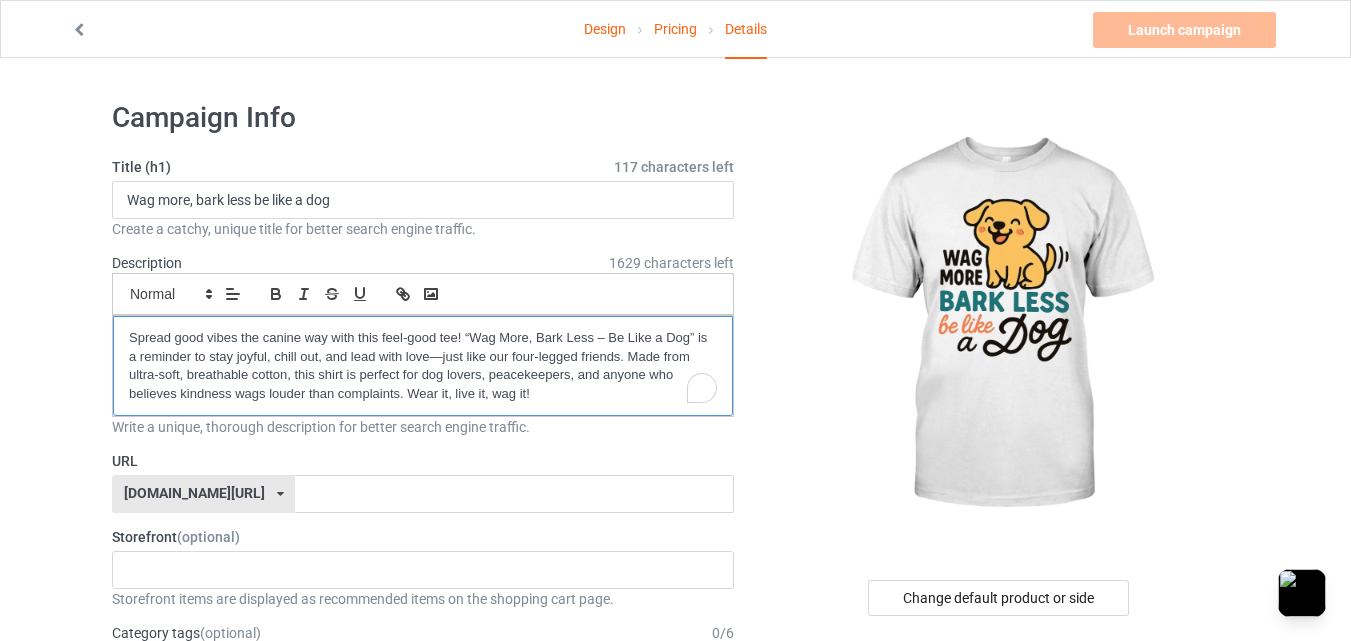 scroll, scrollTop: 0, scrollLeft: 0, axis: both 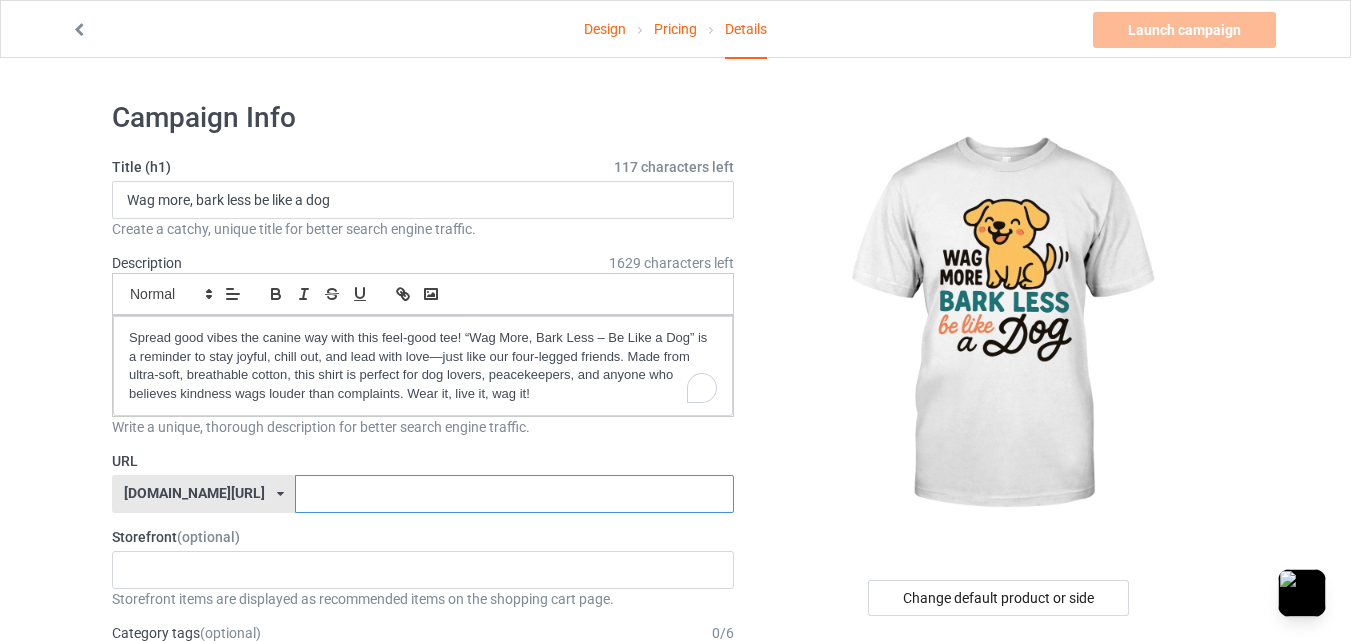 click at bounding box center (514, 494) 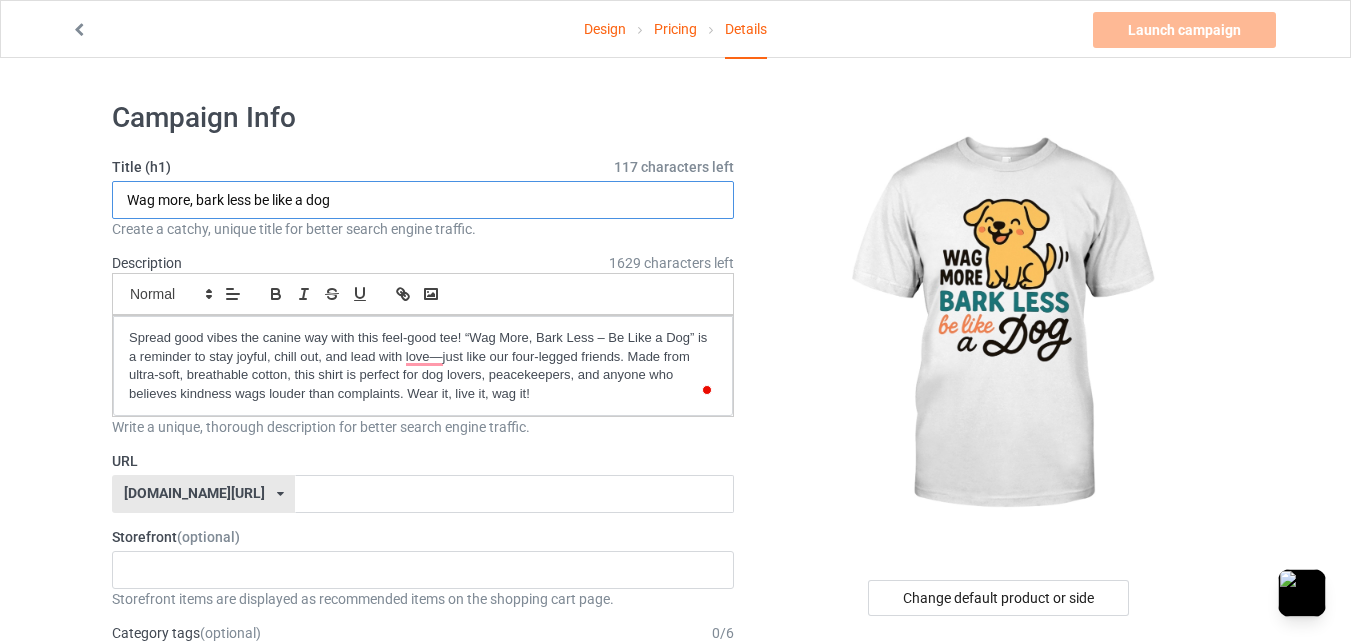 drag, startPoint x: 120, startPoint y: 196, endPoint x: 200, endPoint y: 200, distance: 80.09994 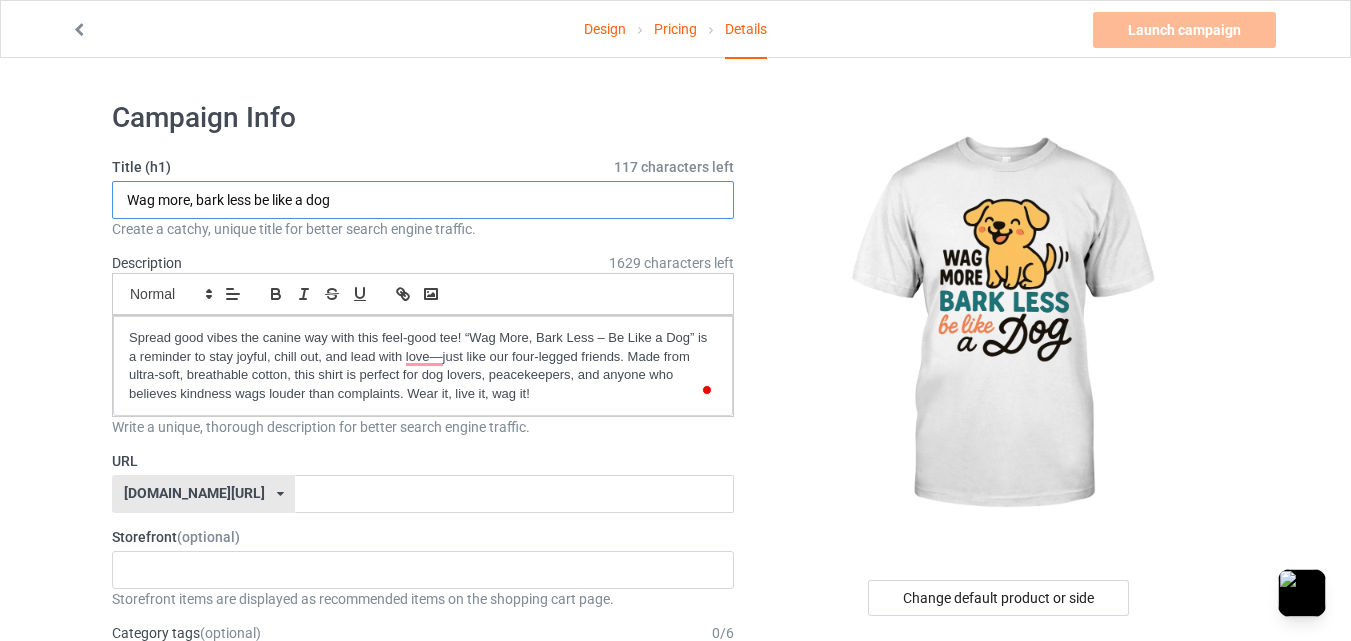 click on "Wag more, bark less be like a dog" at bounding box center [423, 200] 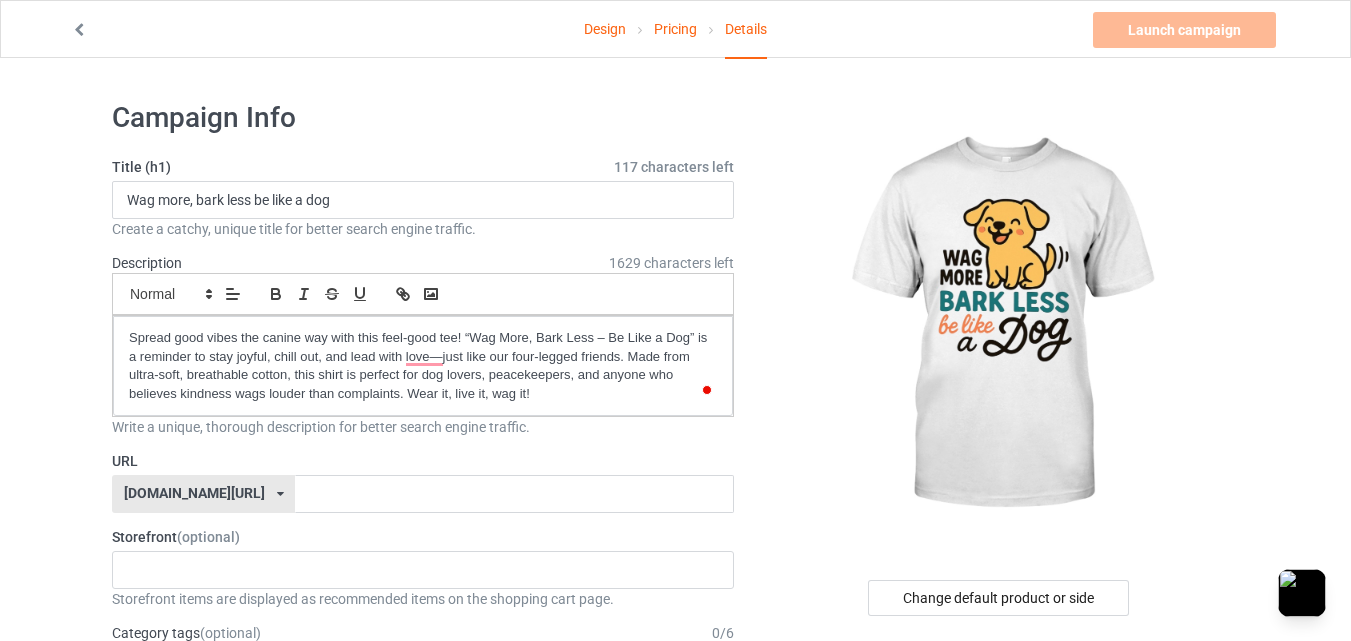click on "Title (h1) 117   characters left" at bounding box center [423, 167] 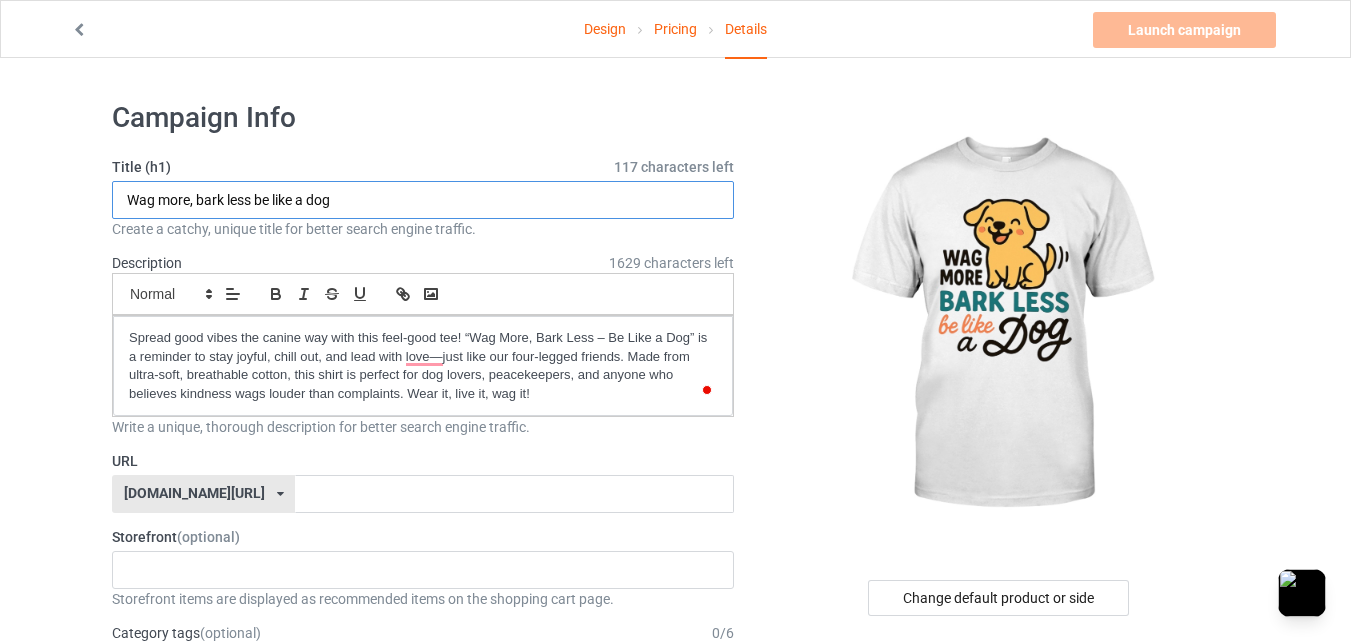 drag, startPoint x: 255, startPoint y: 198, endPoint x: 337, endPoint y: 196, distance: 82.02438 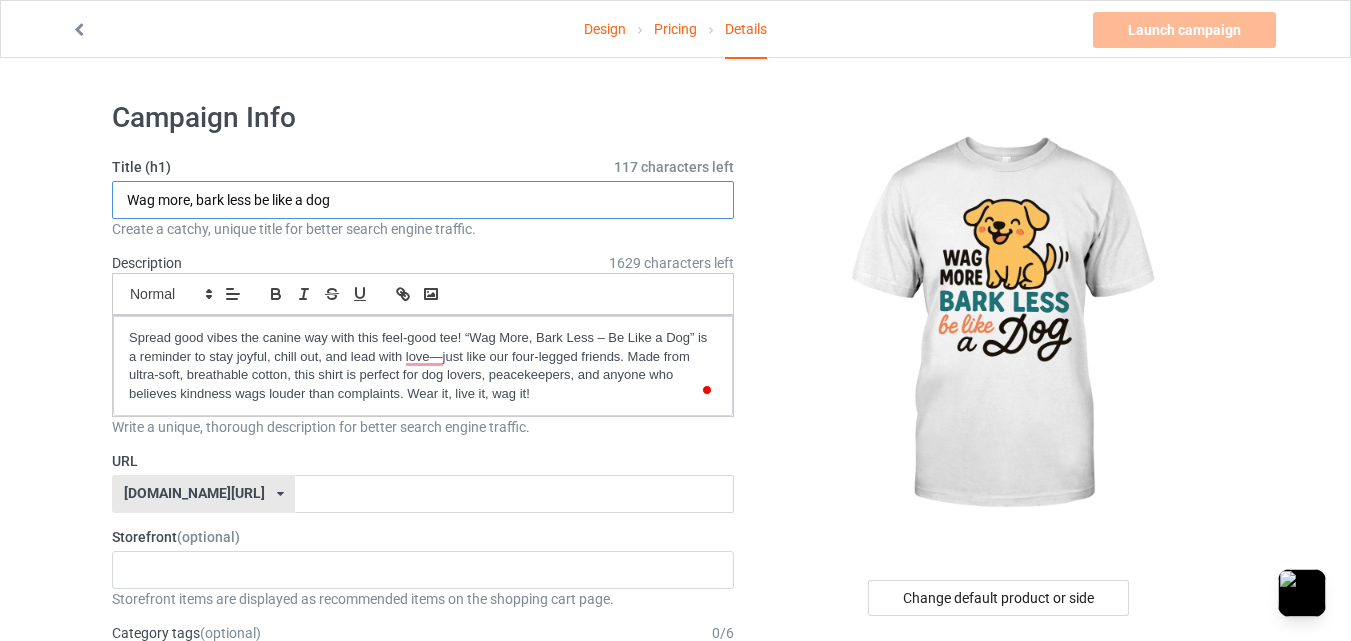 click on "Wag more, bark less be like a dog" at bounding box center [423, 200] 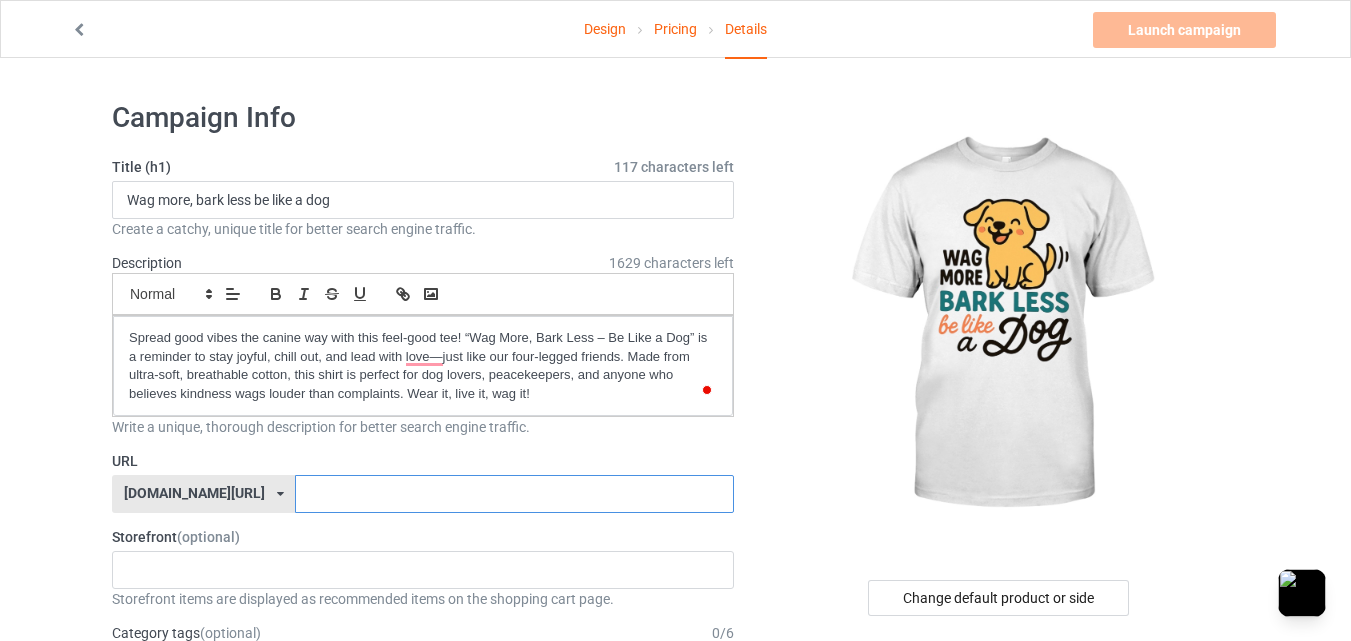 paste on "be like a dog" 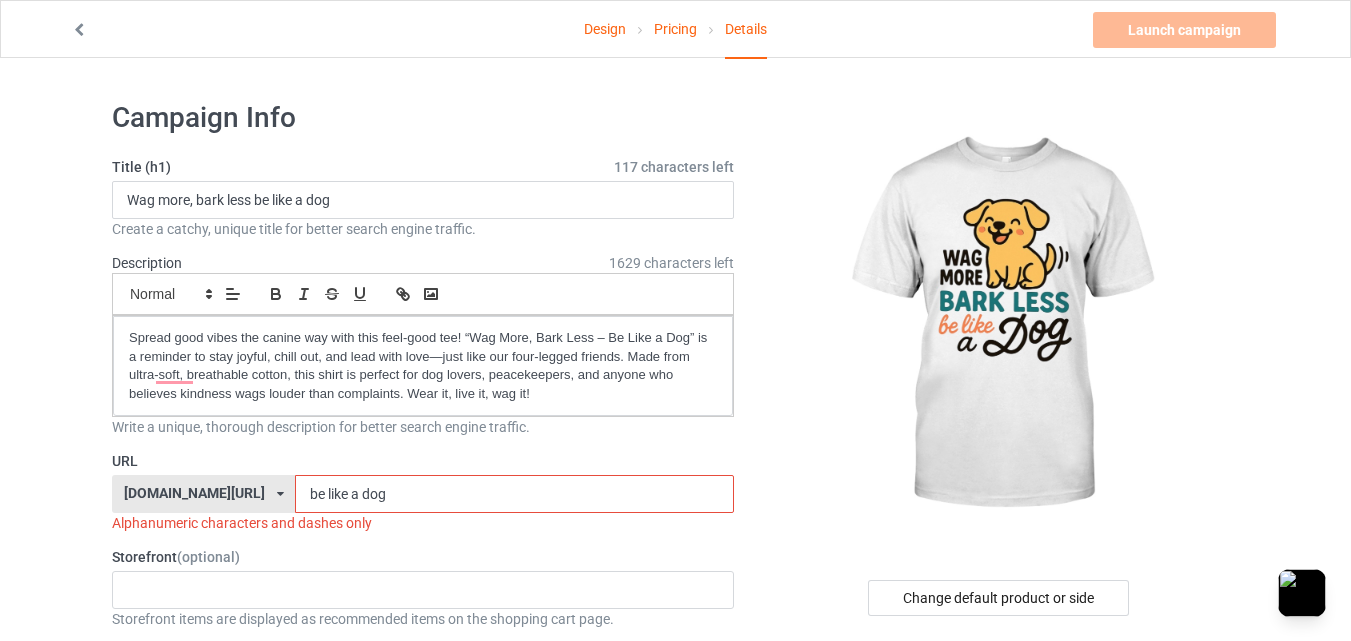 click on "be like a dog" at bounding box center (514, 494) 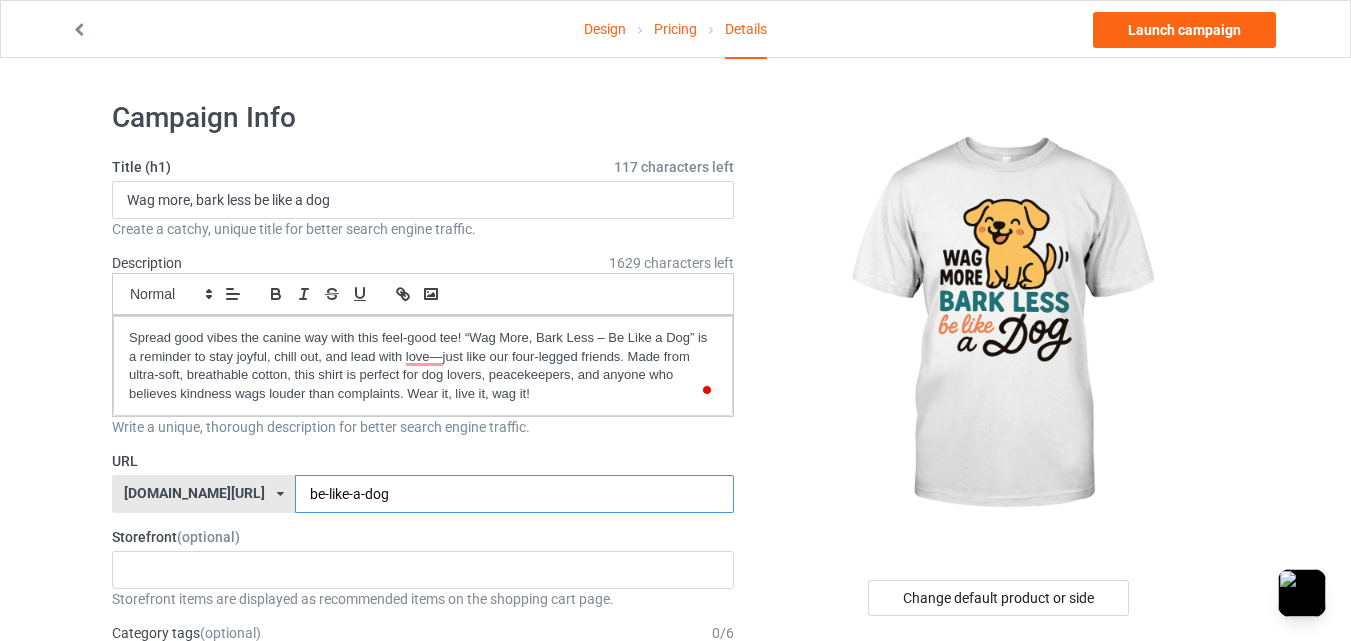 type on "be-like-a-dog" 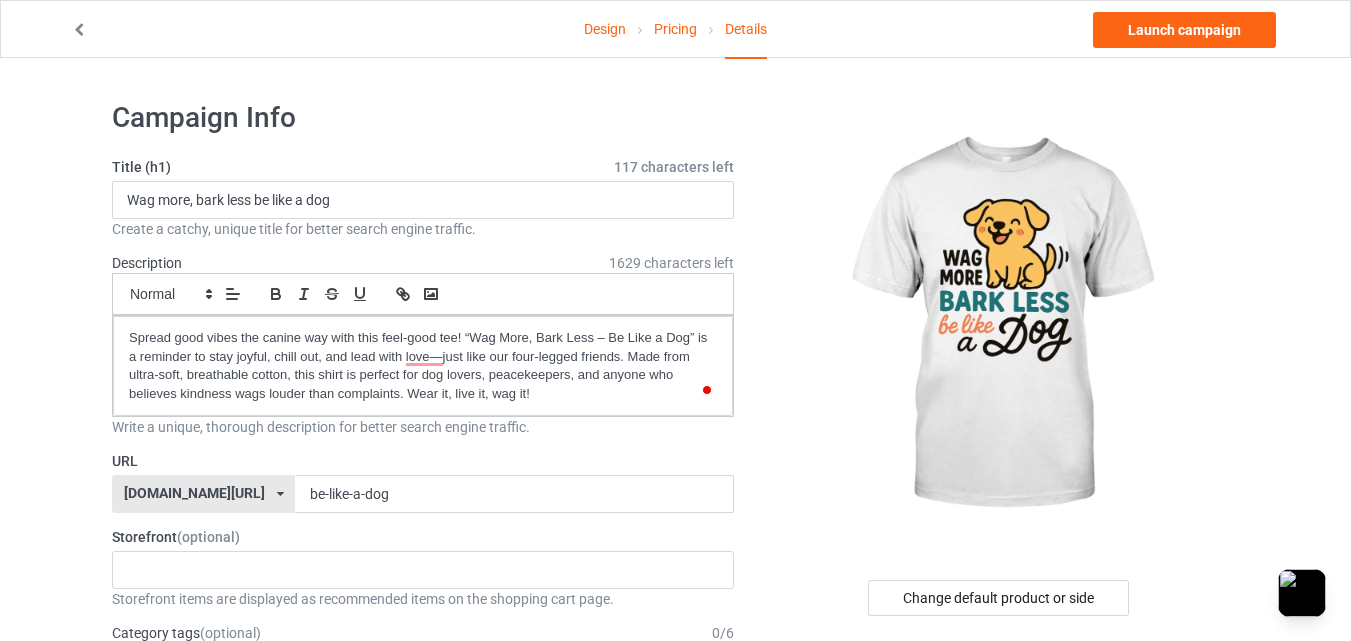 click on "Title (h1) 117   characters left Wag more, bark less be like a dog Create a catchy, unique title for better search engine traffic. Description 1629   characters left       Small Normal Large Big Huge                                                                                     Spread good vibes the canine way with this feel-good tee! “Wag More, Bark Less – Be Like a Dog” is a reminder to stay joyful, chill out, and lead with love—just like our four-legged friends. Made from ultra-soft, breathable cotton, this shirt is perfect for dog lovers, peacekeepers, and anyone who believes kindness wags louder than complaints. Wear it, live it, wag it! Write a unique, thorough description for better search engine traffic. URL [DOMAIN_NAME][URL] [DOMAIN_NAME][URL] 587d0d41cee36fd012c64a69 be-like-a-dog Storefront (optional) No result found Storefront items are displayed as recommended items on the shopping cart page. Category tags (optional) 0 / 6 Age > [DEMOGRAPHIC_DATA] > 1 Age > [DEMOGRAPHIC_DATA] Months > 1 Month Age > [DEMOGRAPHIC_DATA] Months Age > [DEMOGRAPHIC_DATA]" at bounding box center (423, 1072) 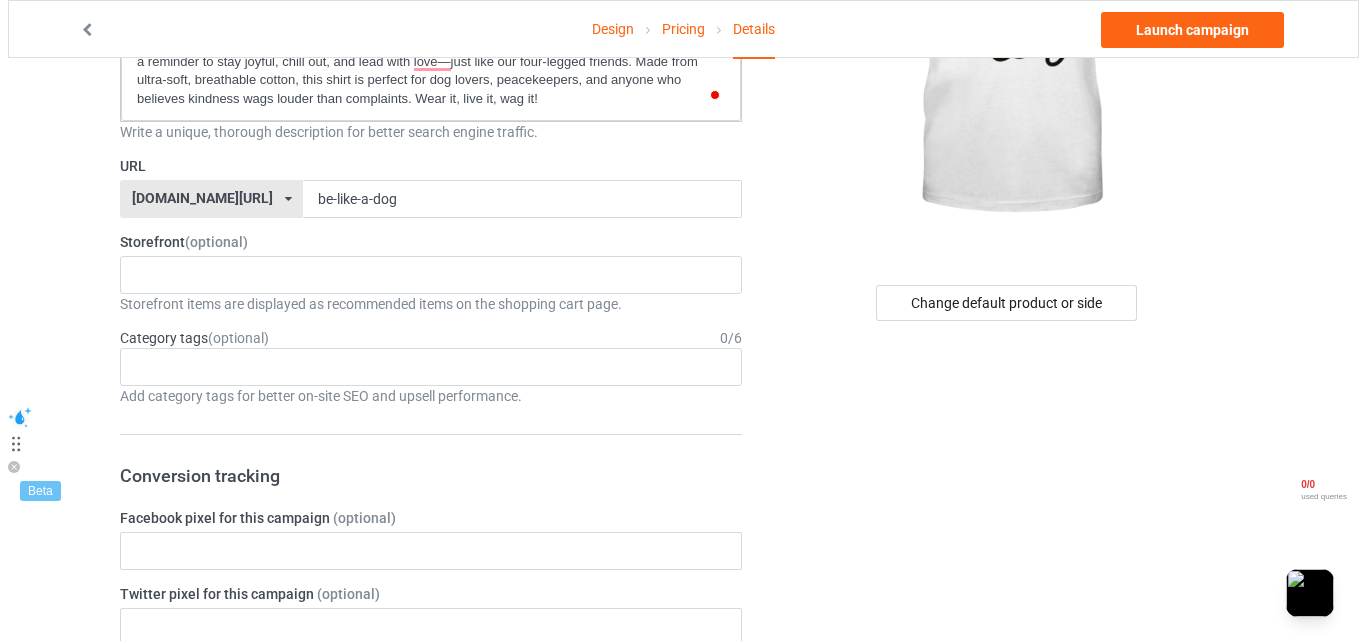 scroll, scrollTop: 0, scrollLeft: 0, axis: both 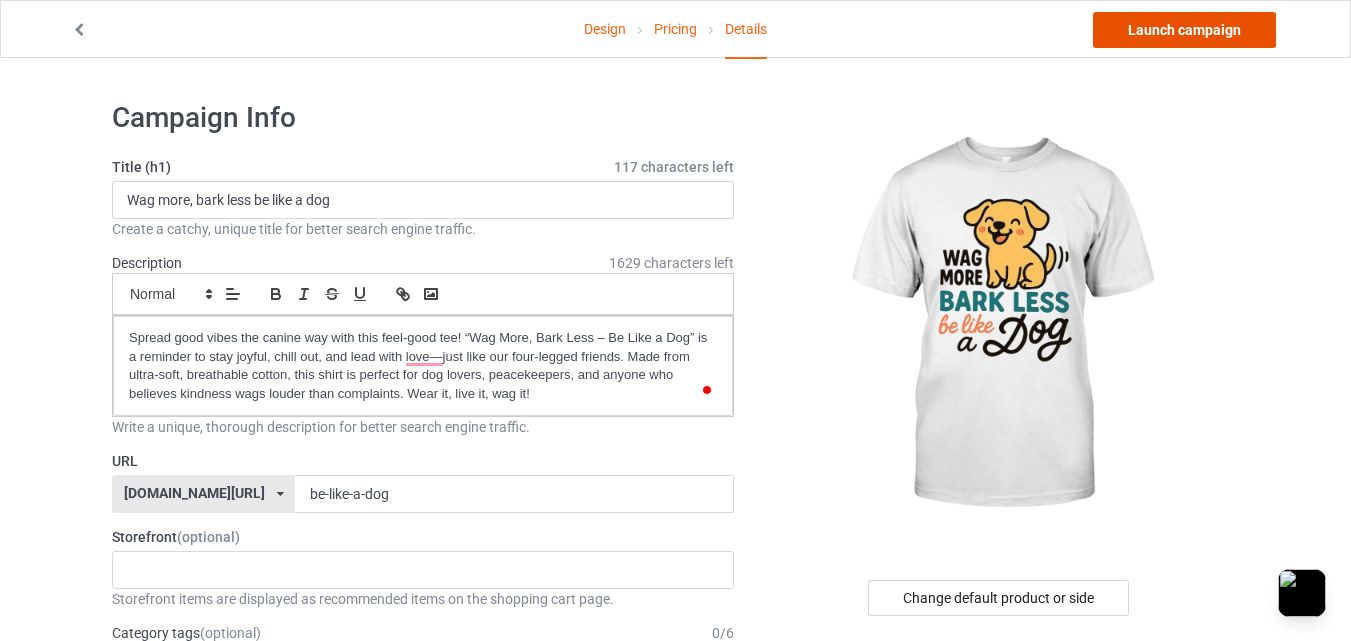 click on "Launch campaign" at bounding box center [1184, 30] 